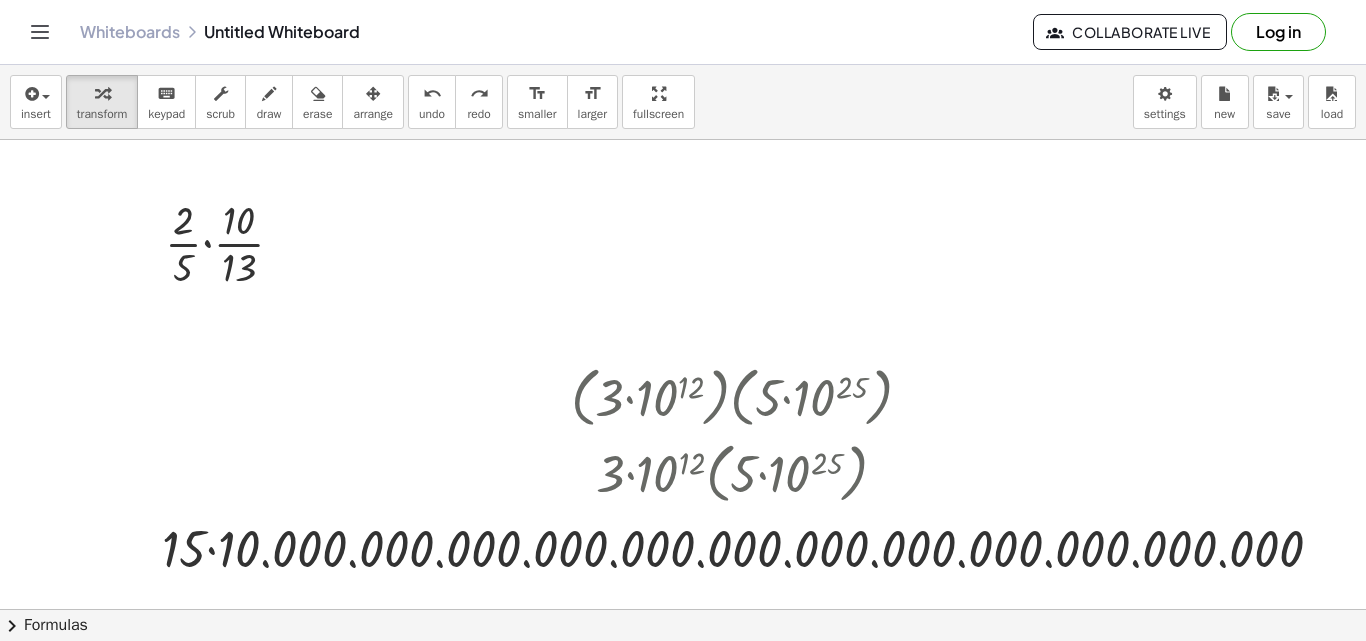 scroll, scrollTop: 0, scrollLeft: 0, axis: both 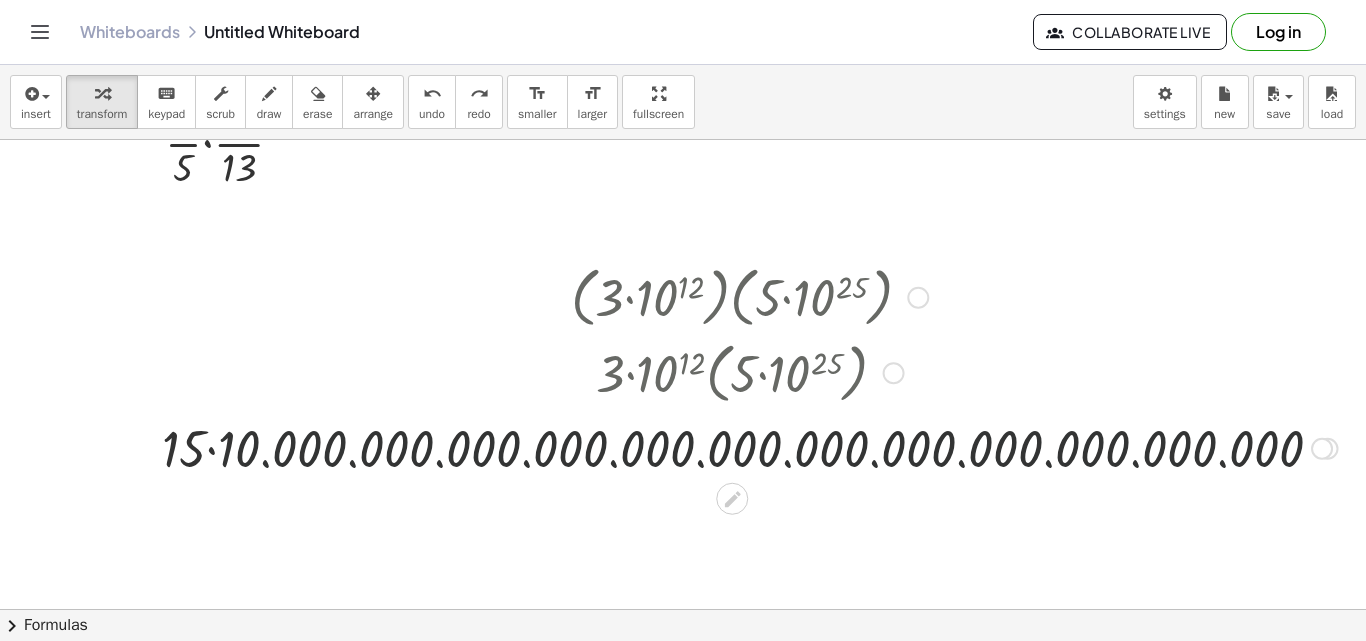 click at bounding box center [750, 447] 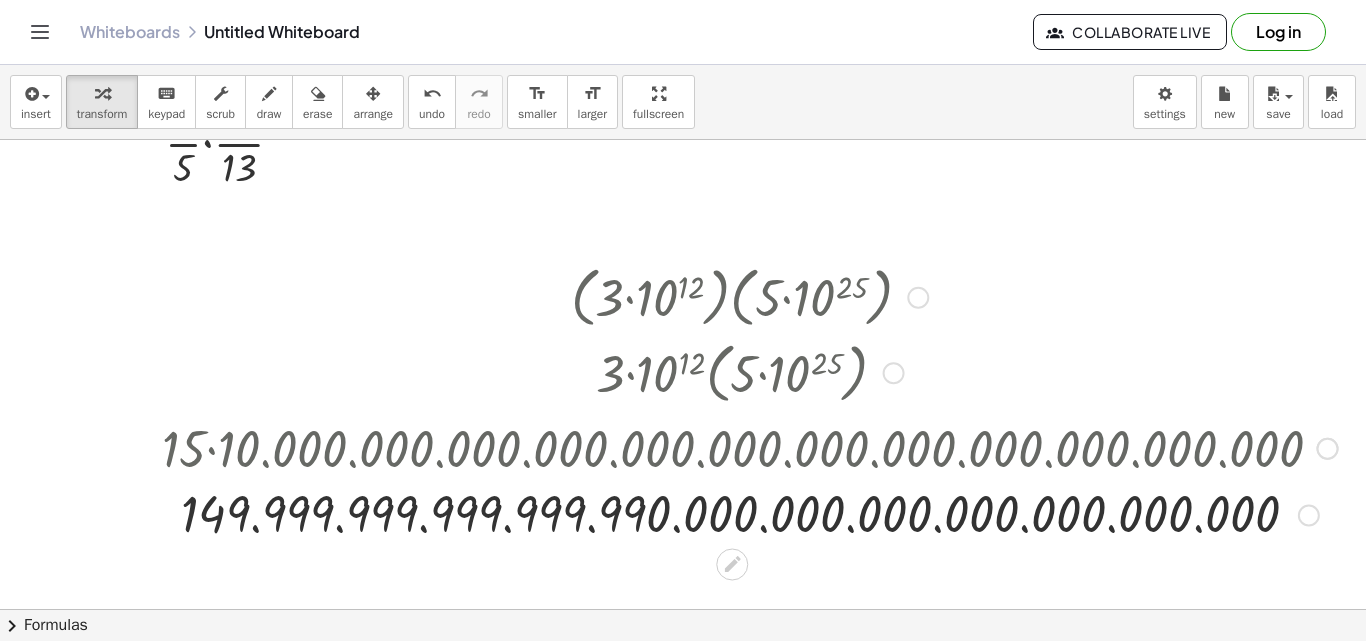 click at bounding box center [750, 447] 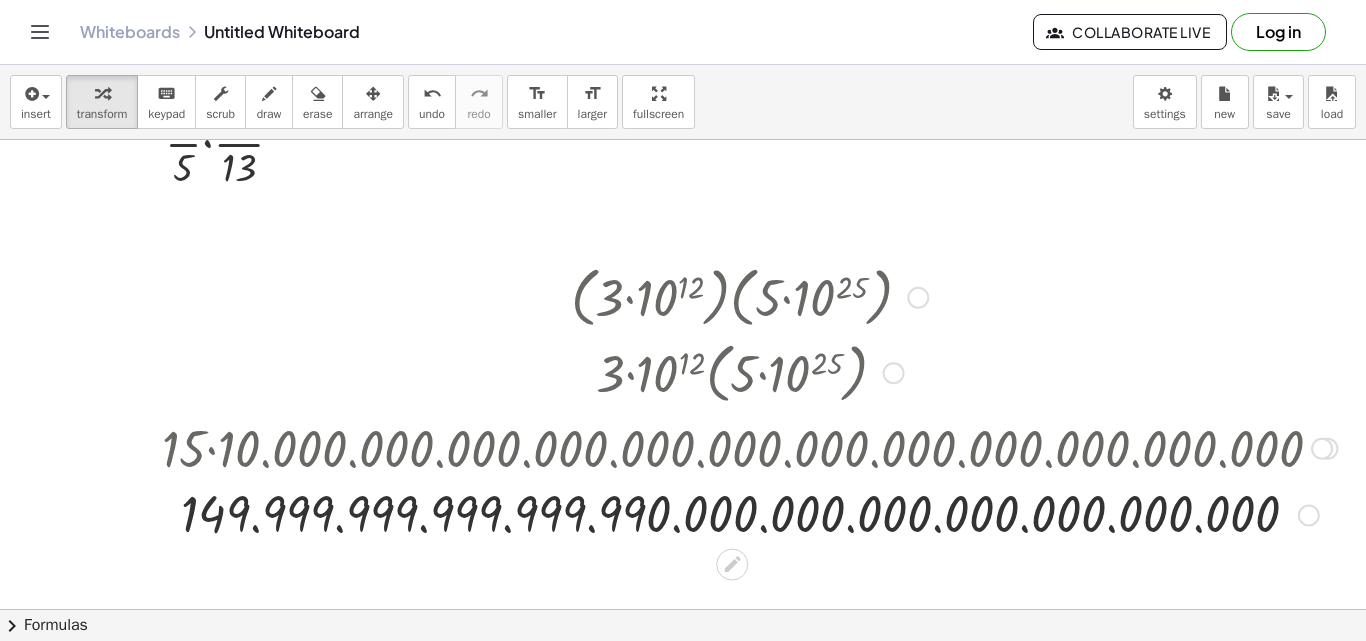 click at bounding box center [750, 514] 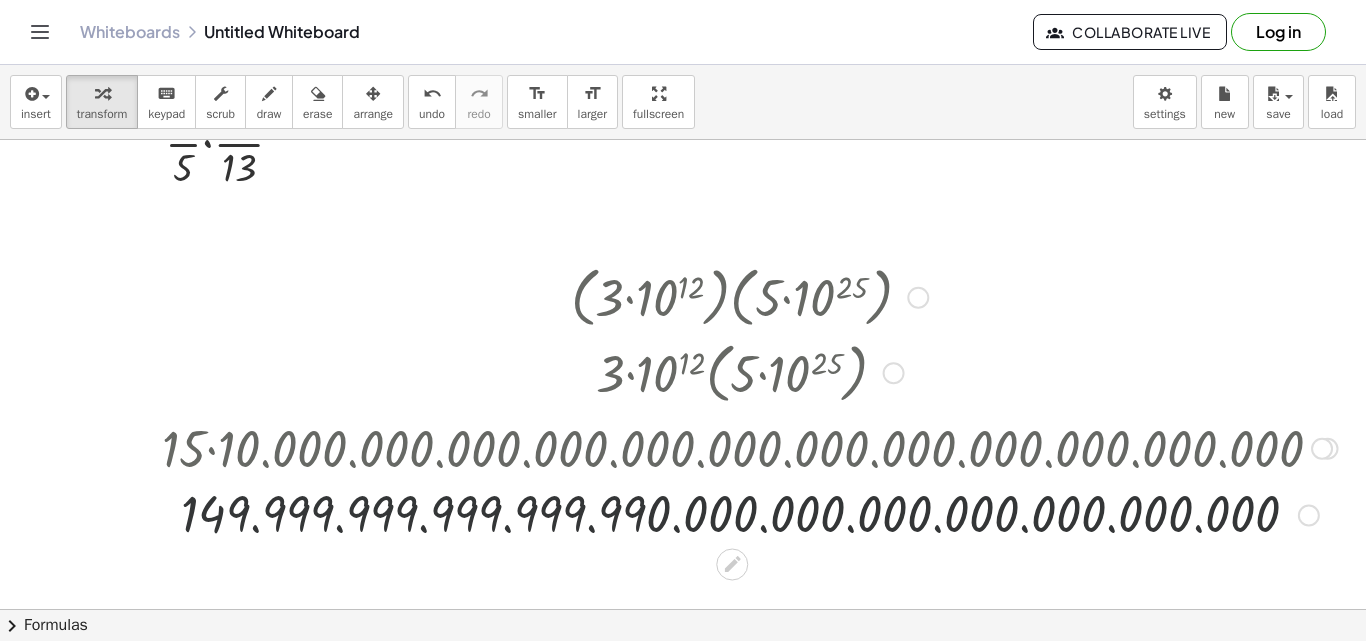 click at bounding box center [750, 514] 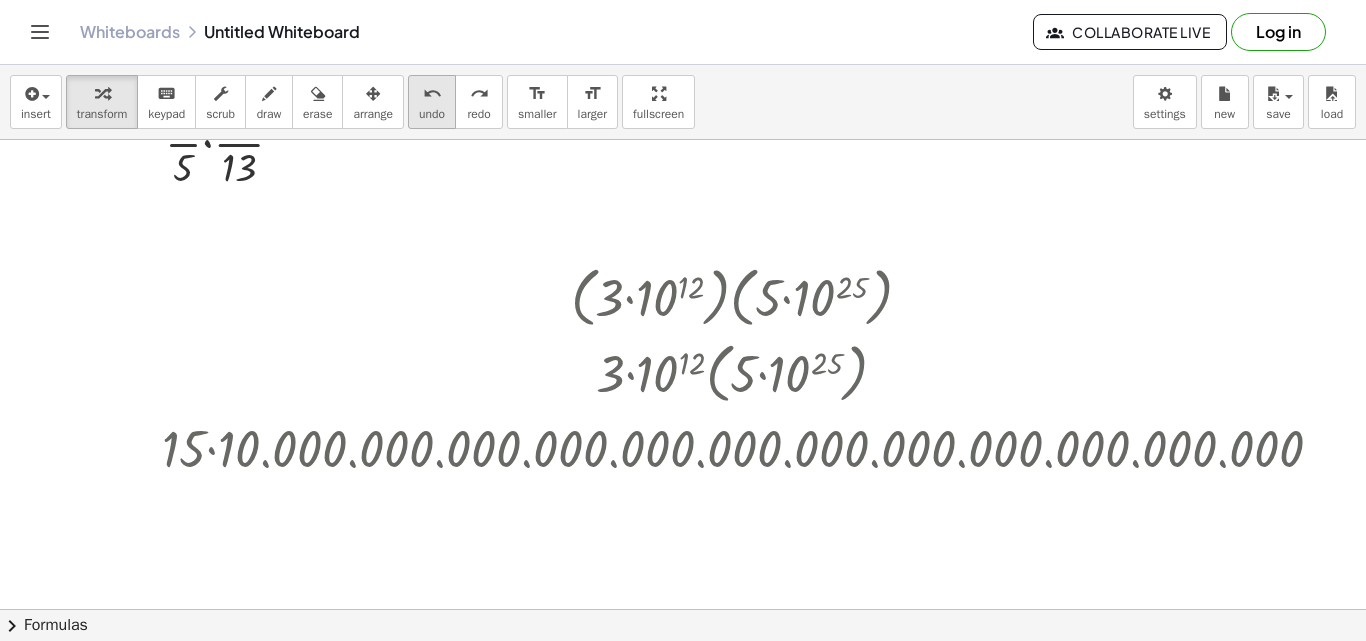 click on "undo" at bounding box center (432, 114) 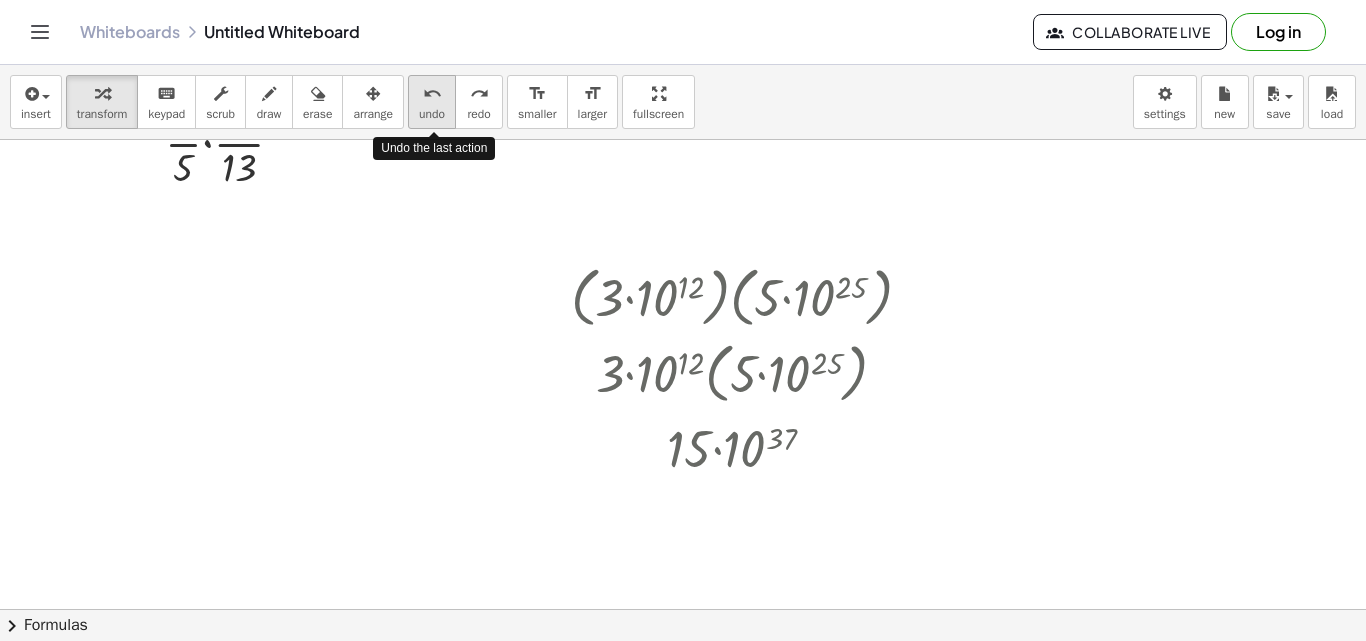 click on "undo" at bounding box center (432, 114) 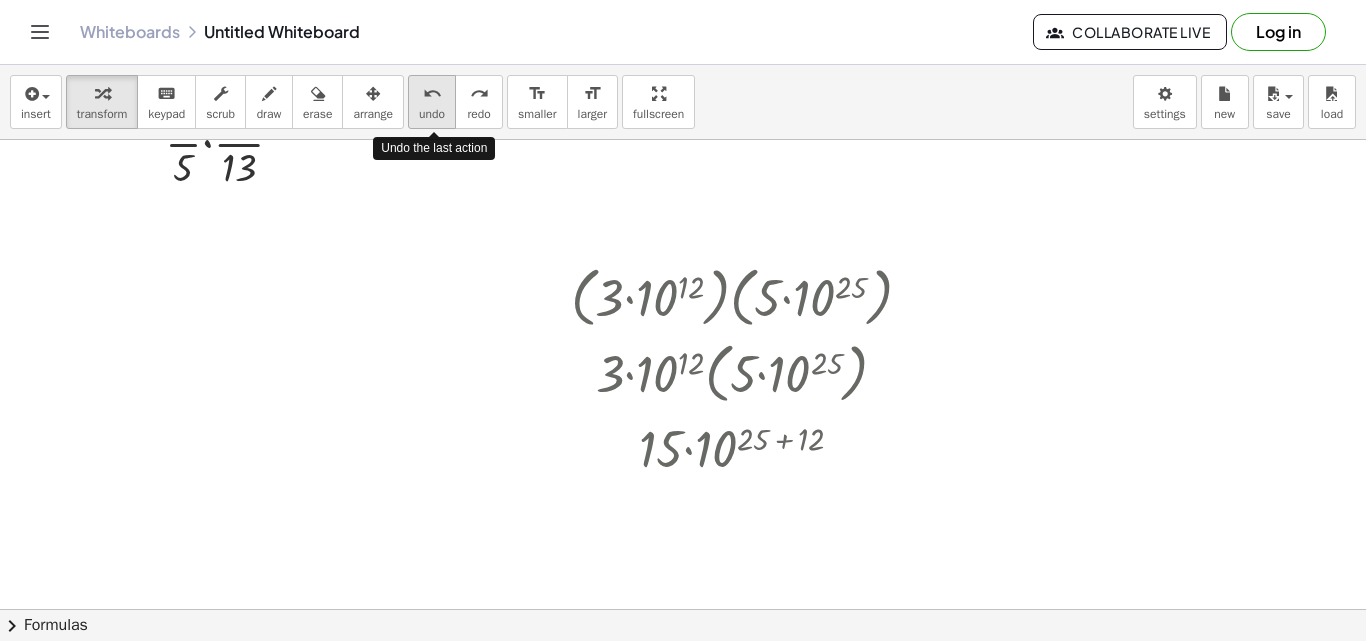 click on "undo" at bounding box center [432, 114] 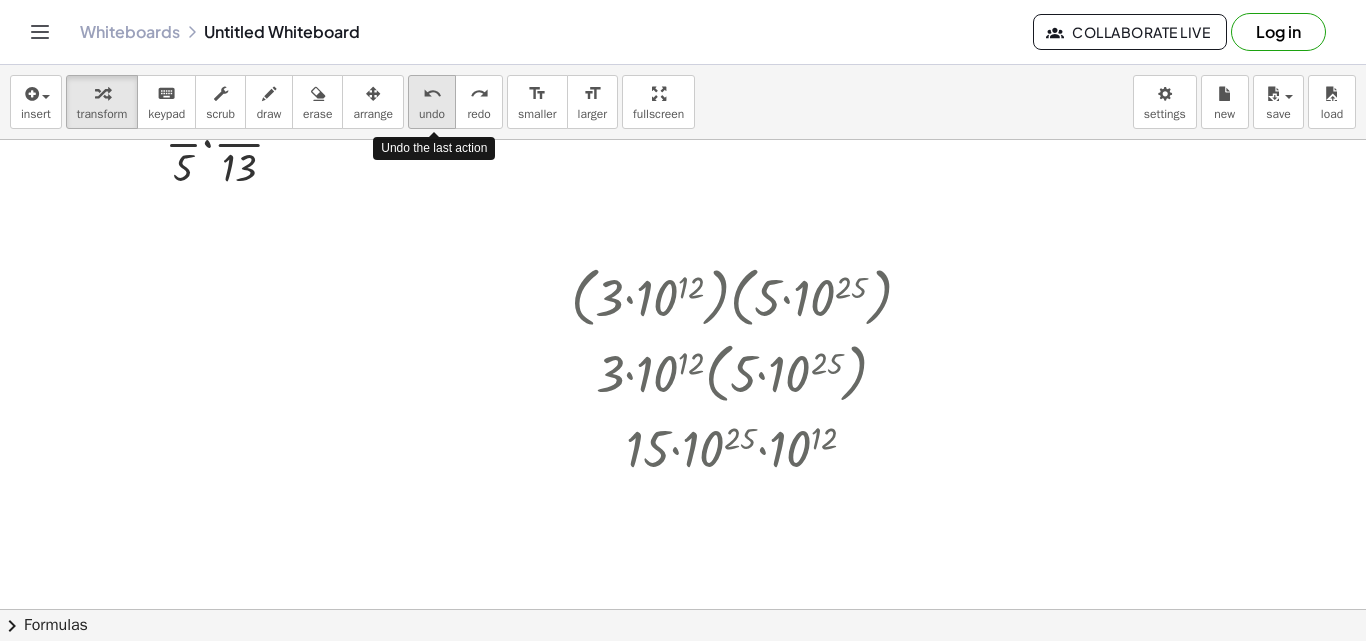 click on "undo" at bounding box center [432, 114] 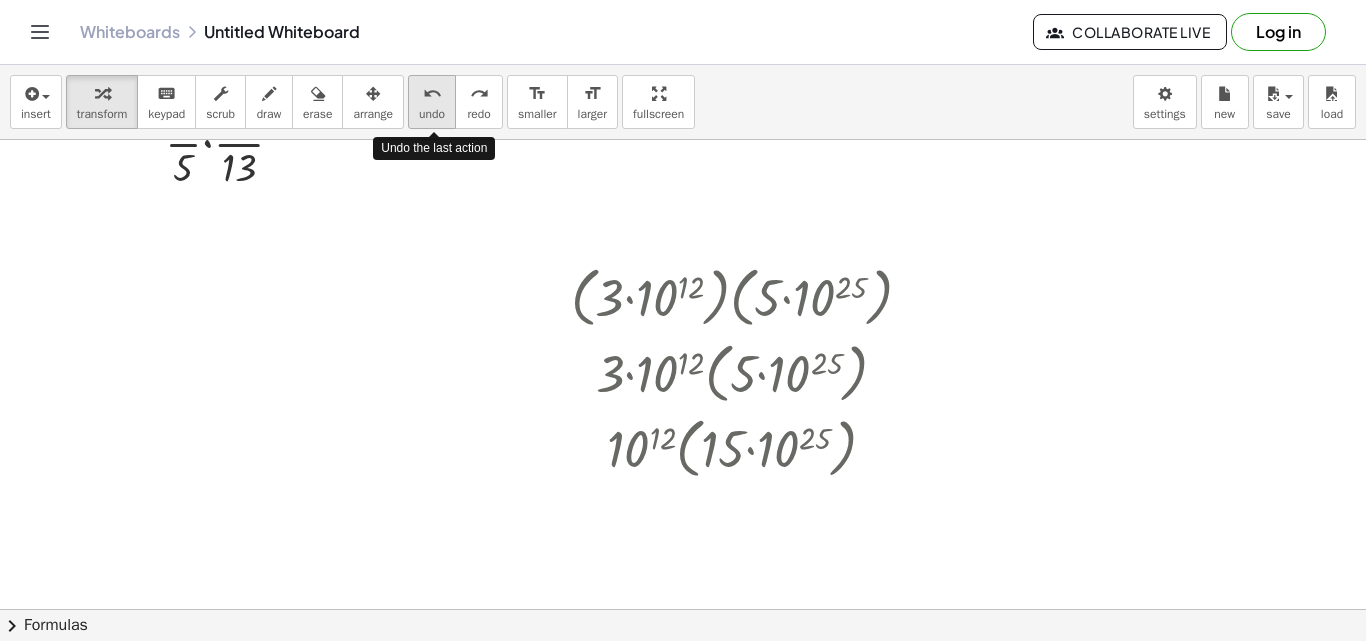 click on "undo" at bounding box center [432, 114] 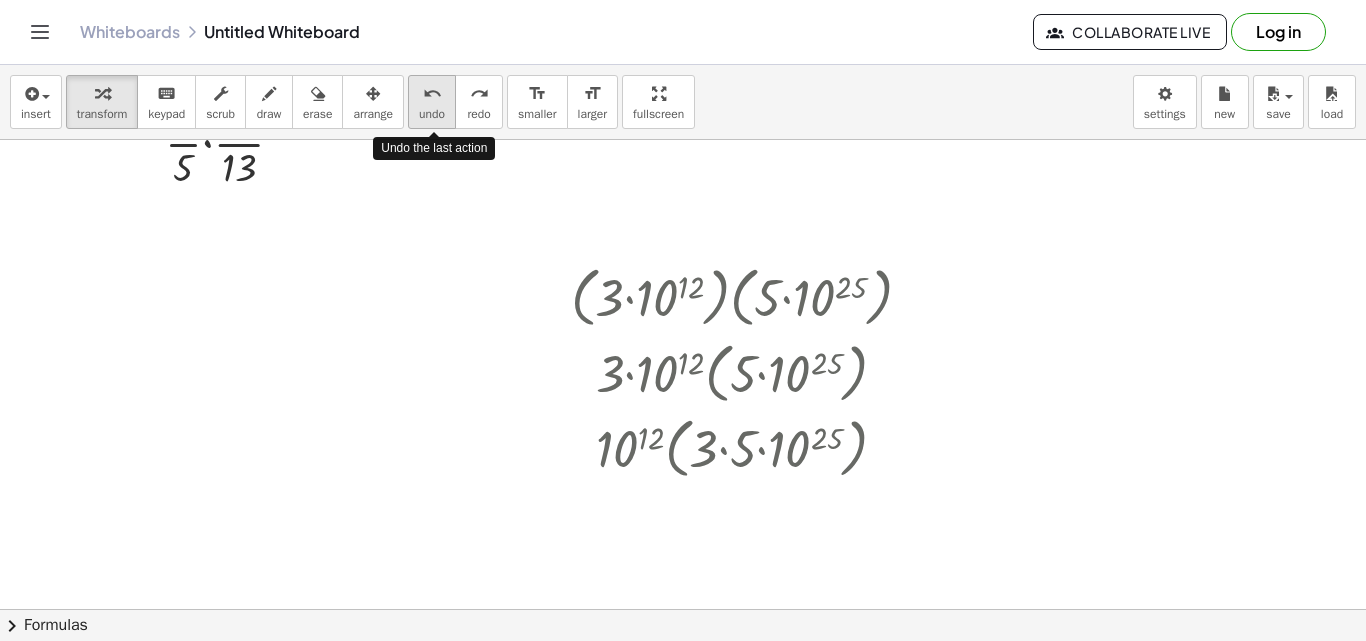click on "undo" at bounding box center [432, 114] 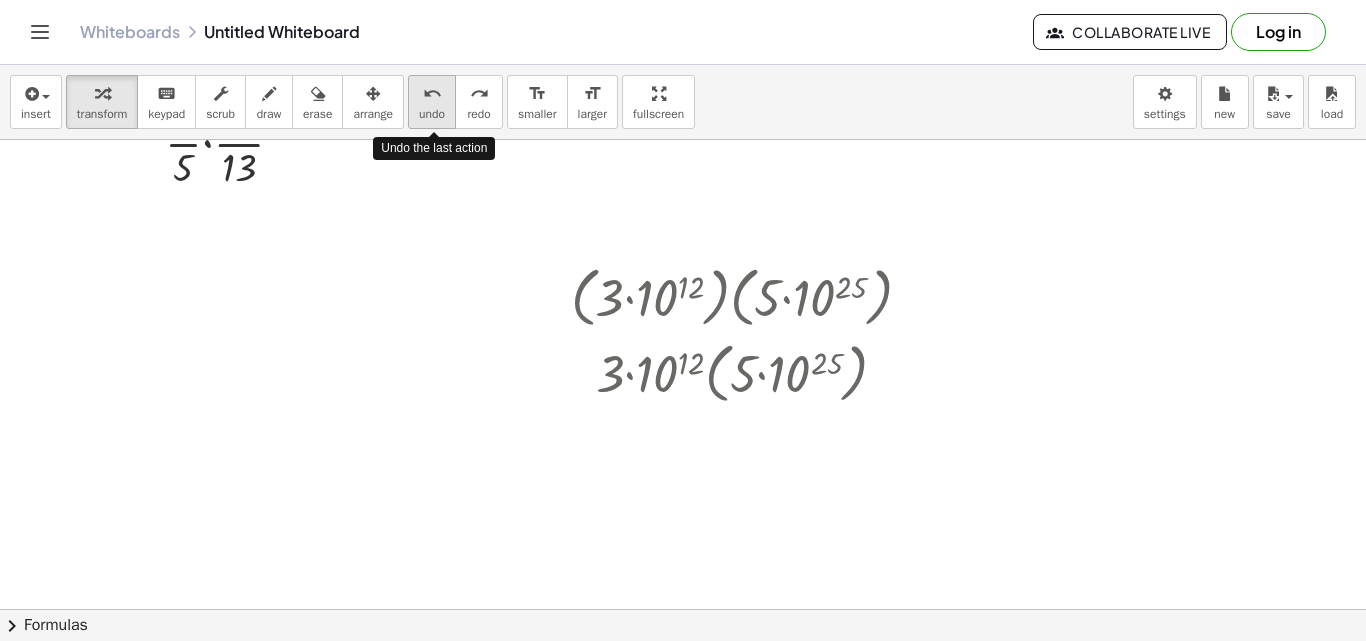 click on "undo" at bounding box center [432, 114] 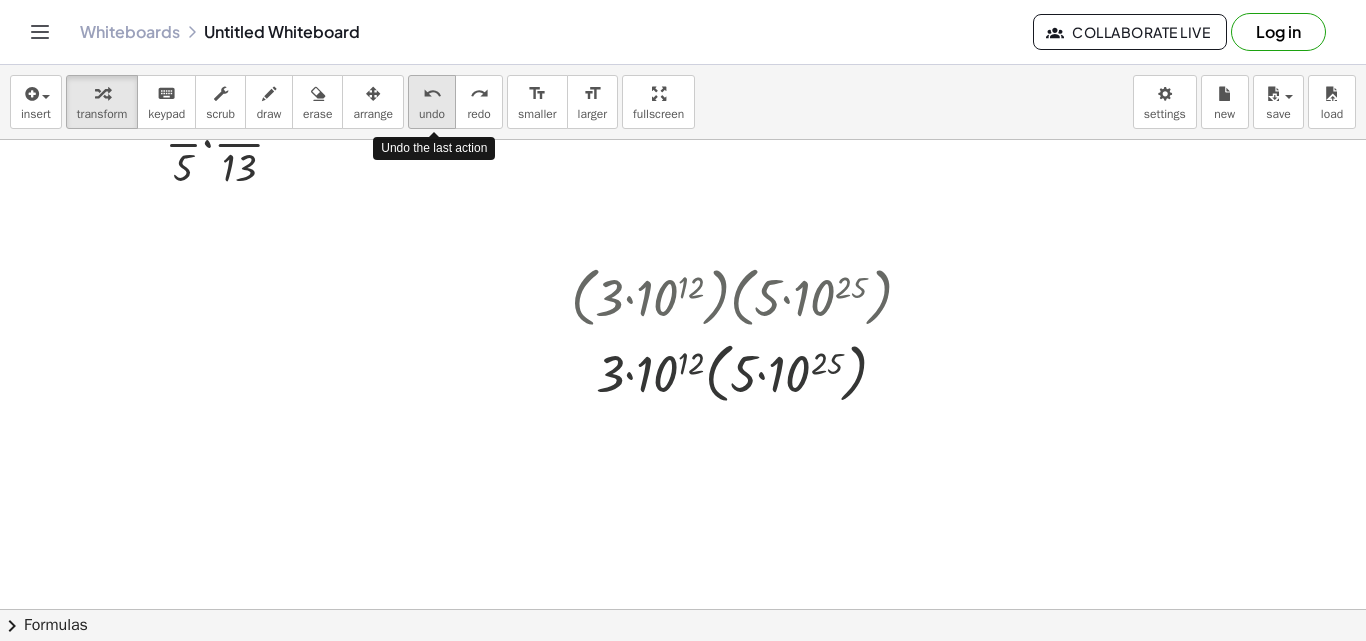 click on "undo" at bounding box center [432, 114] 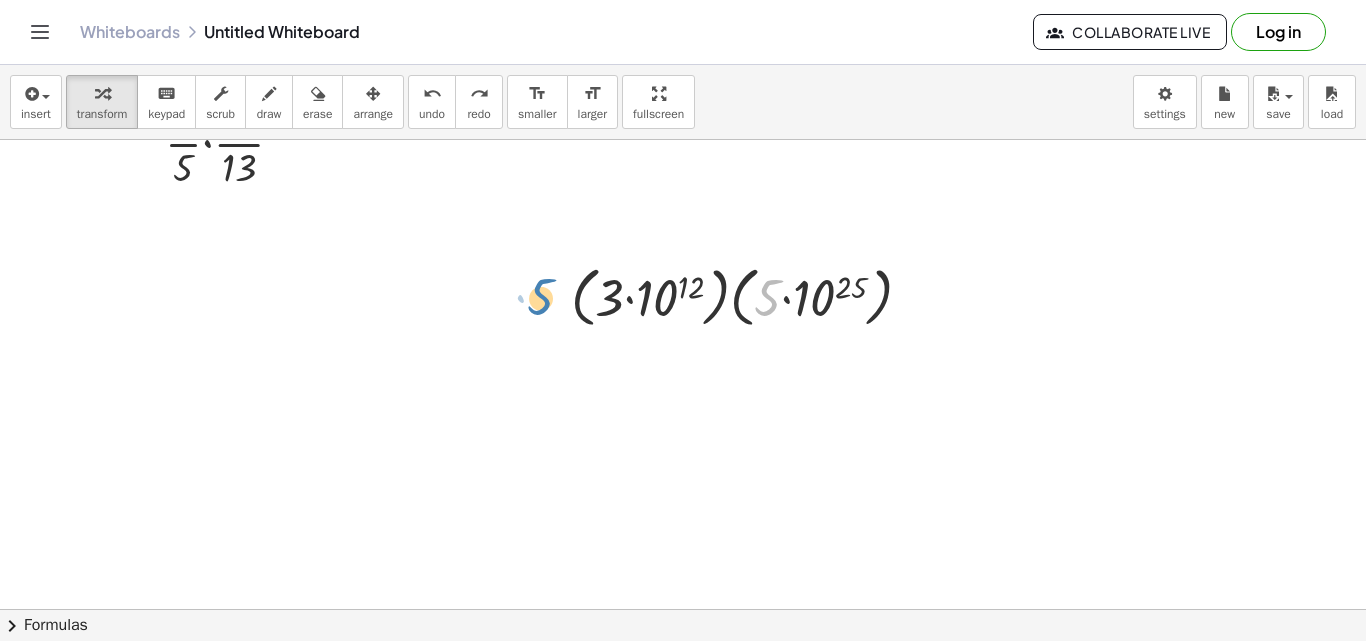 drag, startPoint x: 773, startPoint y: 304, endPoint x: 545, endPoint y: 303, distance: 228.0022 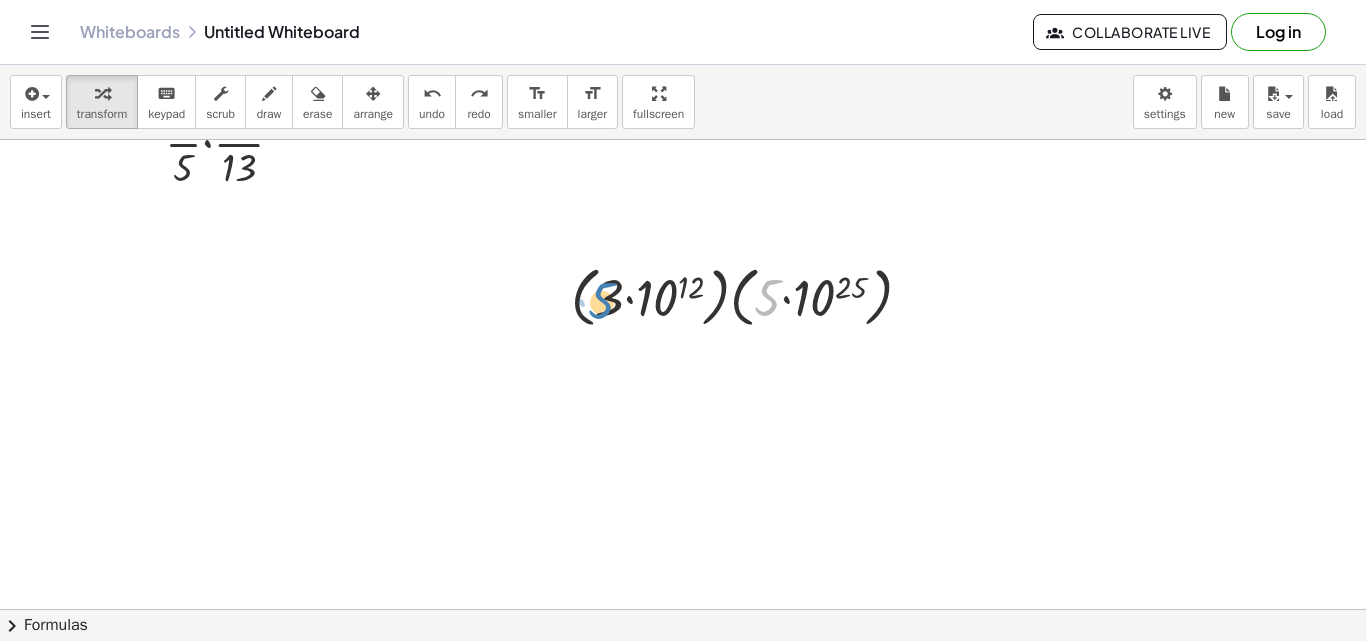 drag, startPoint x: 773, startPoint y: 304, endPoint x: 607, endPoint y: 307, distance: 166.0271 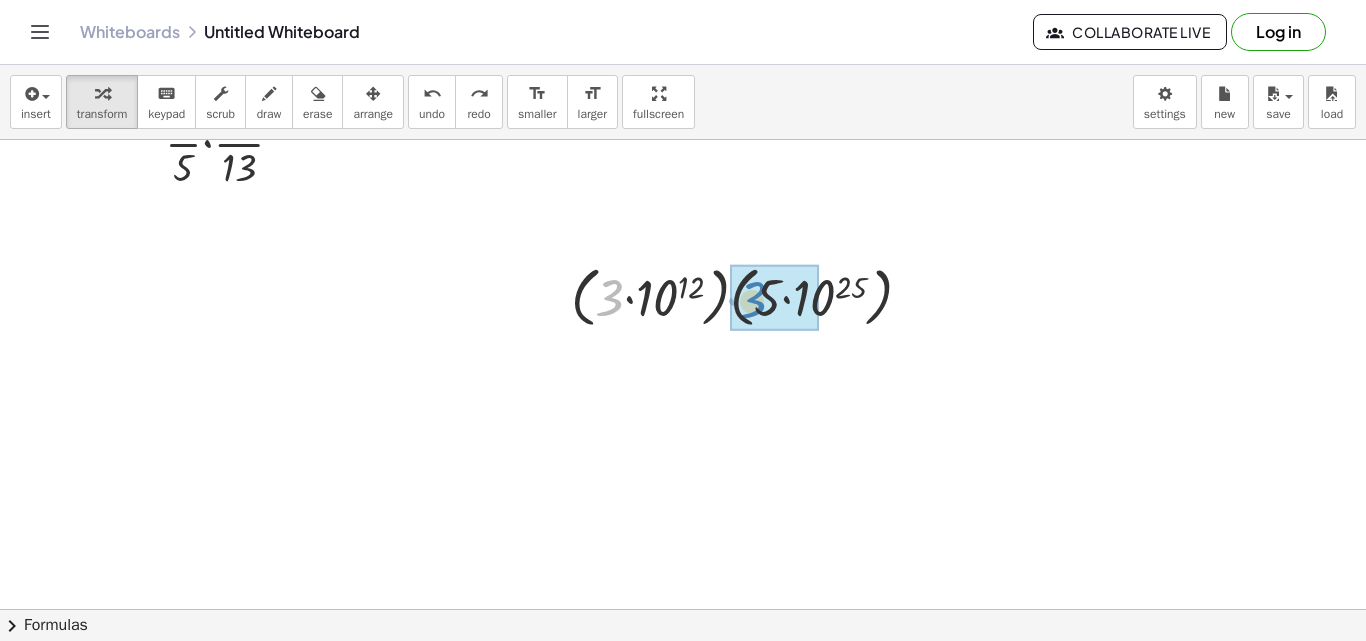 drag, startPoint x: 607, startPoint y: 307, endPoint x: 750, endPoint y: 309, distance: 143.01399 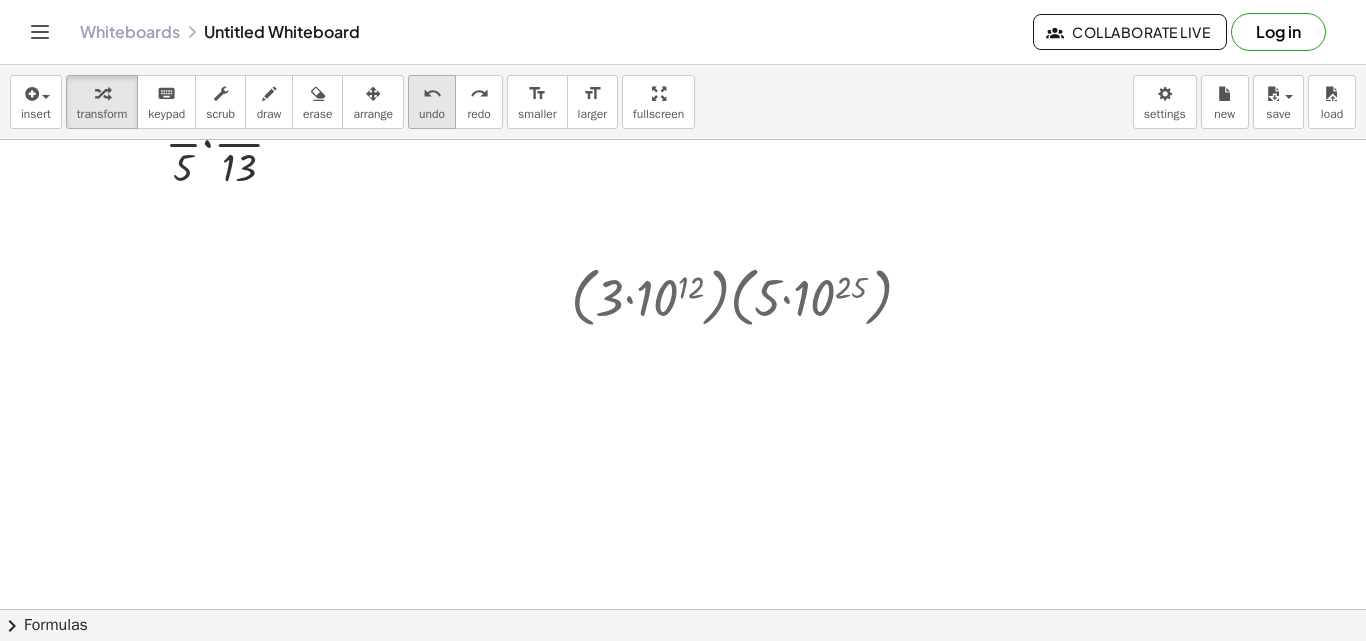 click on "undo" at bounding box center (432, 93) 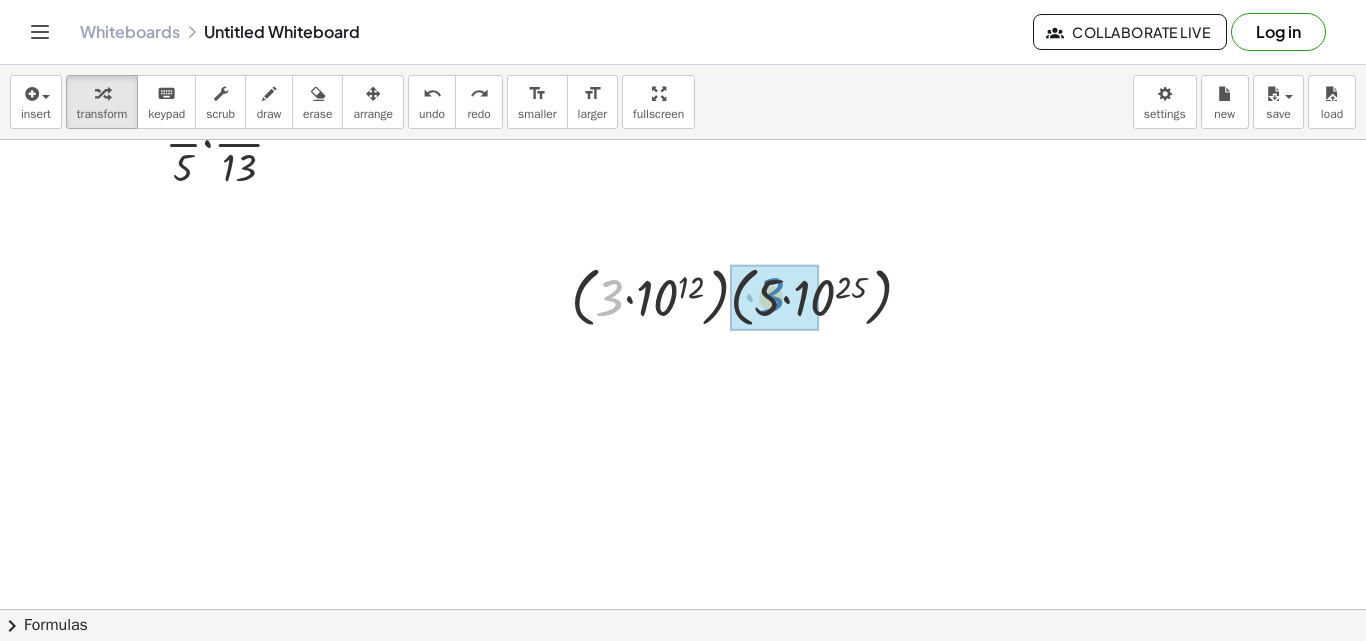 drag, startPoint x: 614, startPoint y: 291, endPoint x: 775, endPoint y: 289, distance: 161.01242 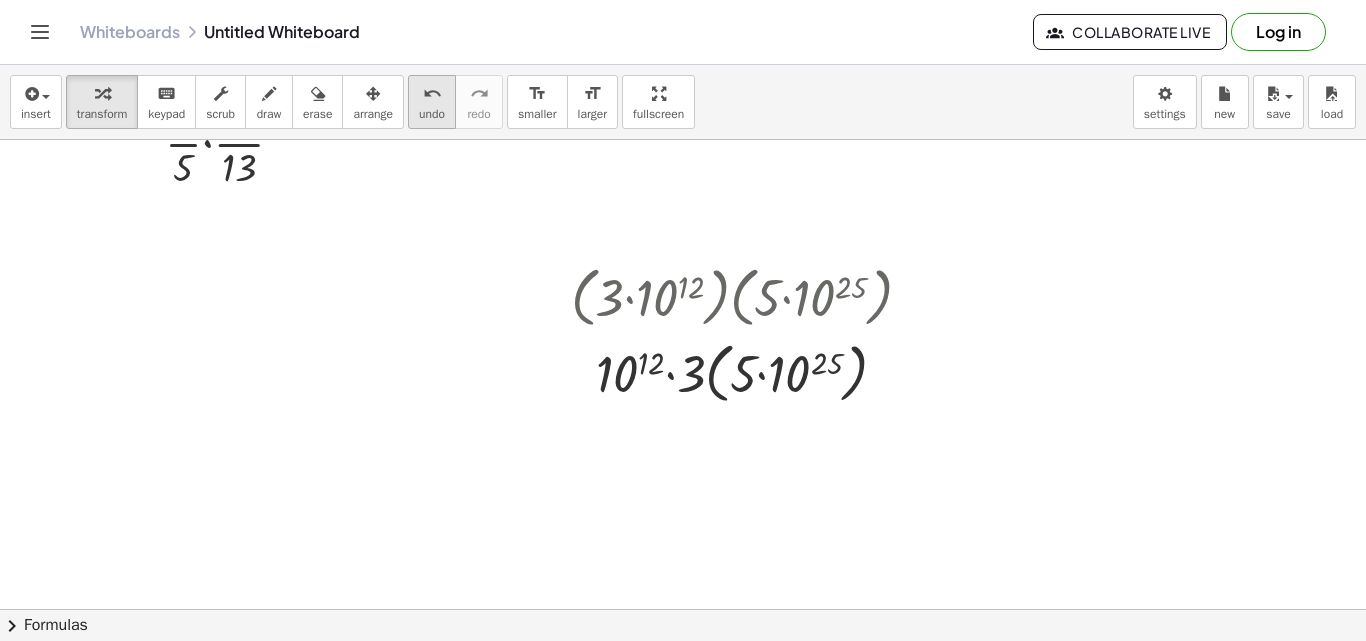 click on "undo undo" at bounding box center (432, 102) 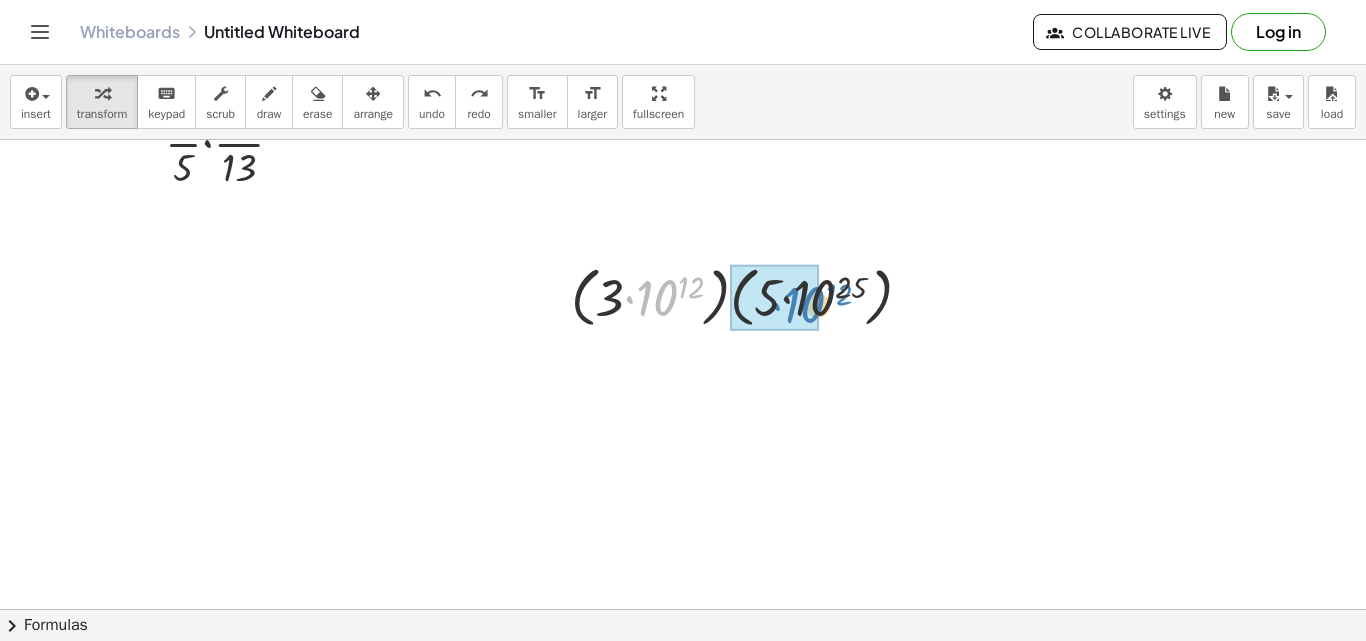 drag, startPoint x: 658, startPoint y: 295, endPoint x: 806, endPoint y: 302, distance: 148.16545 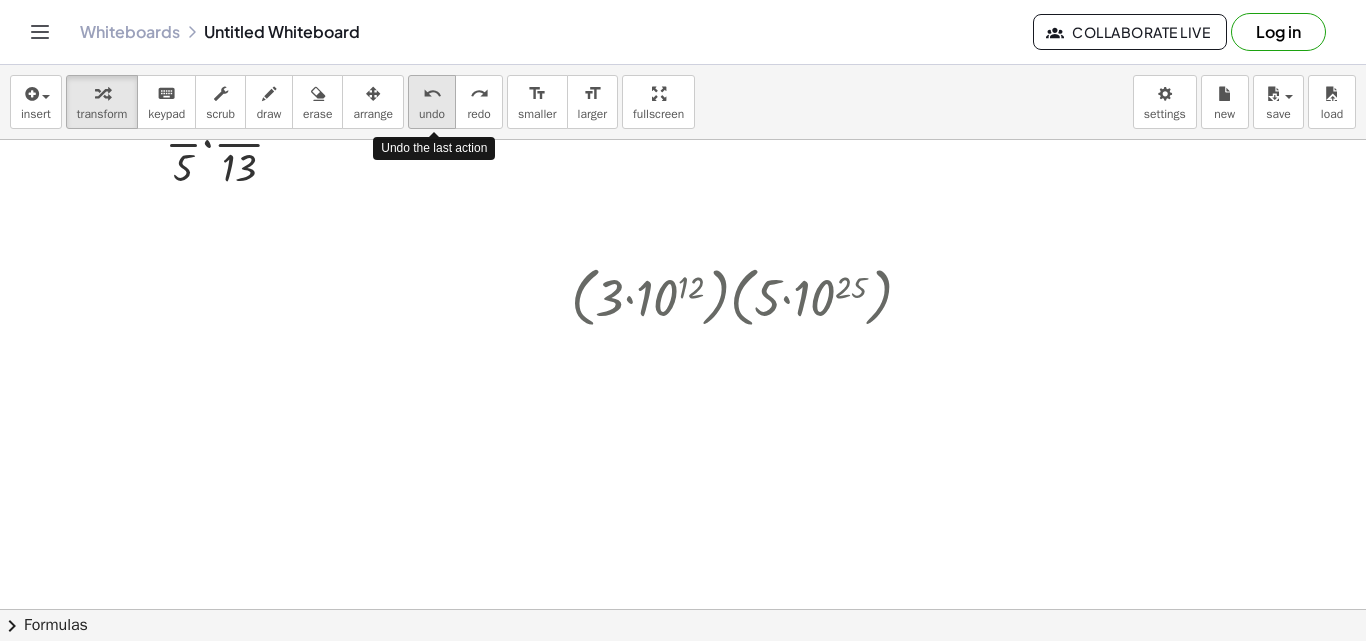 click on "undo" at bounding box center (432, 93) 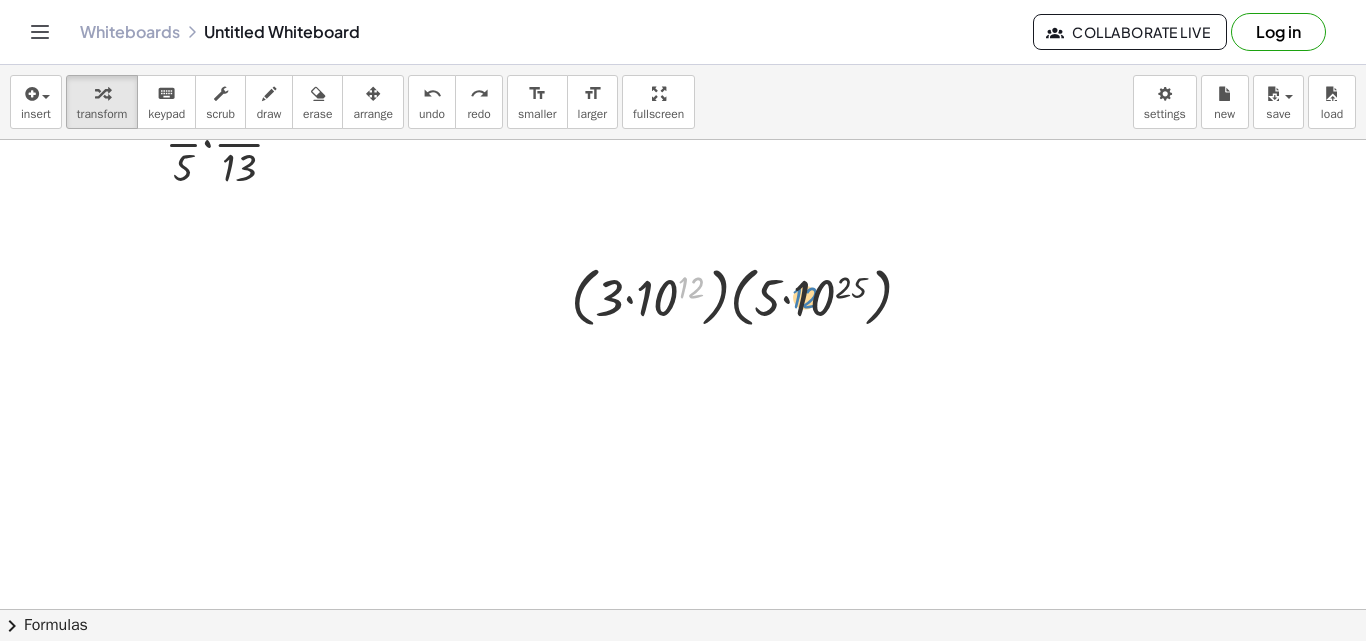 drag, startPoint x: 681, startPoint y: 293, endPoint x: 795, endPoint y: 303, distance: 114.43776 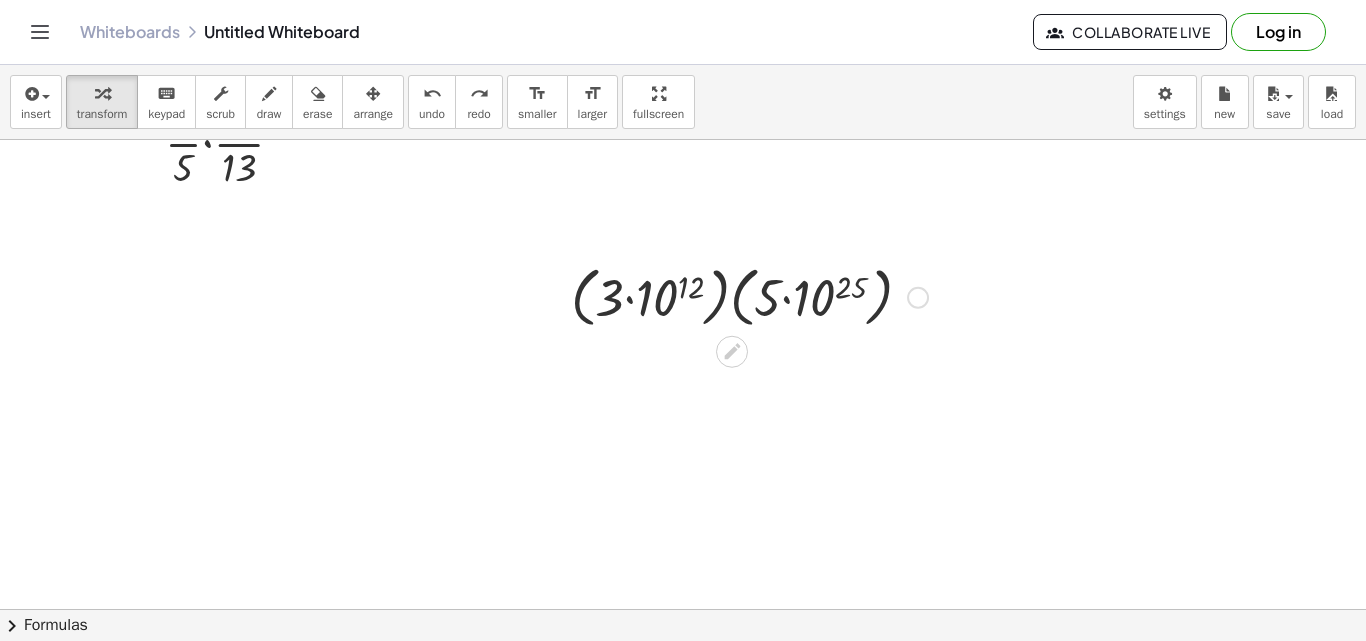 click at bounding box center (749, 296) 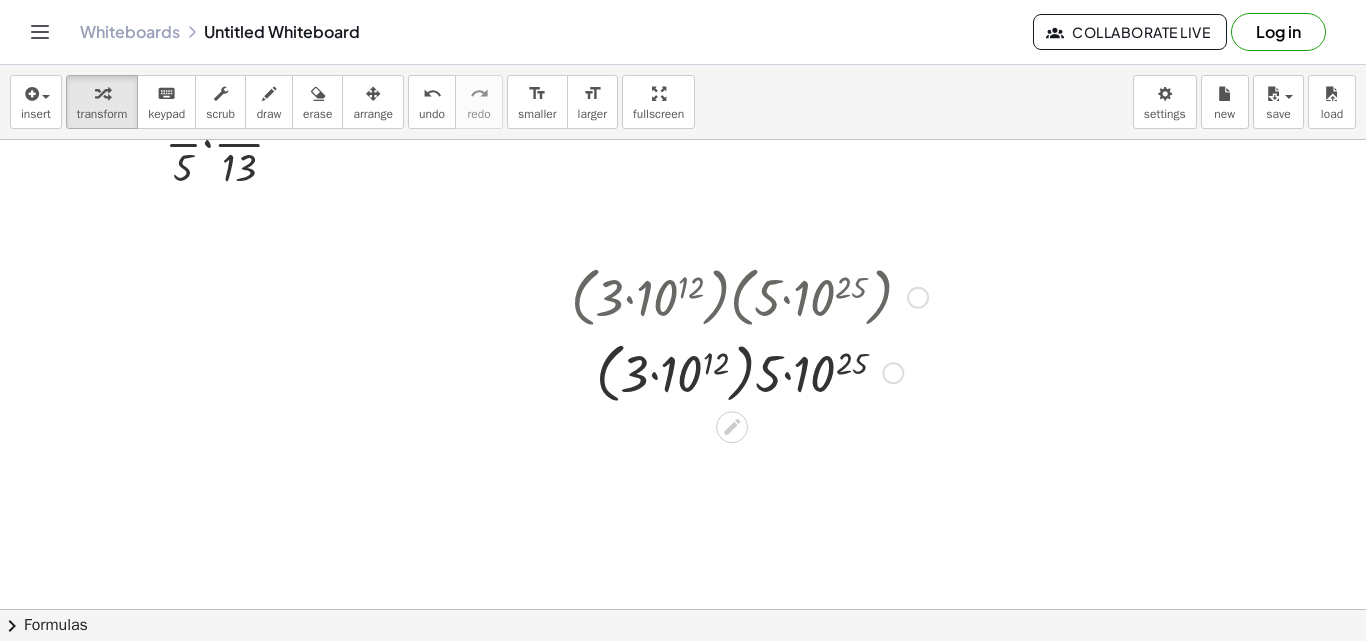 click at bounding box center (749, 372) 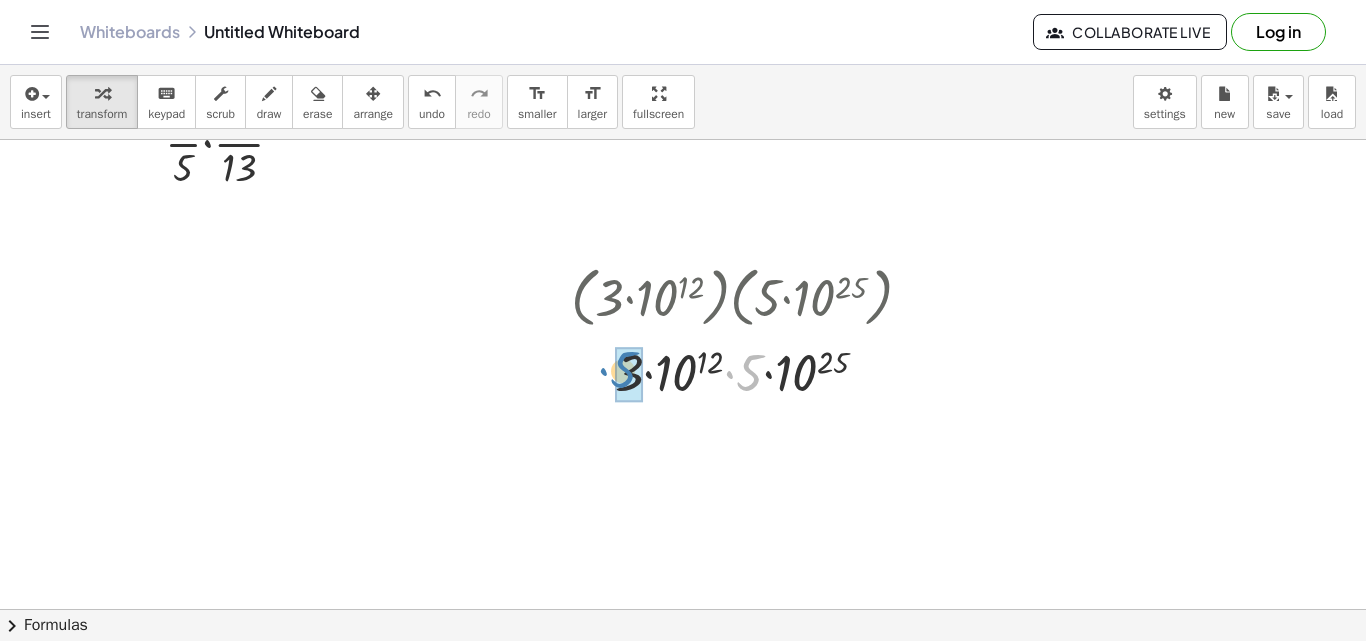 drag, startPoint x: 748, startPoint y: 375, endPoint x: 622, endPoint y: 372, distance: 126.035706 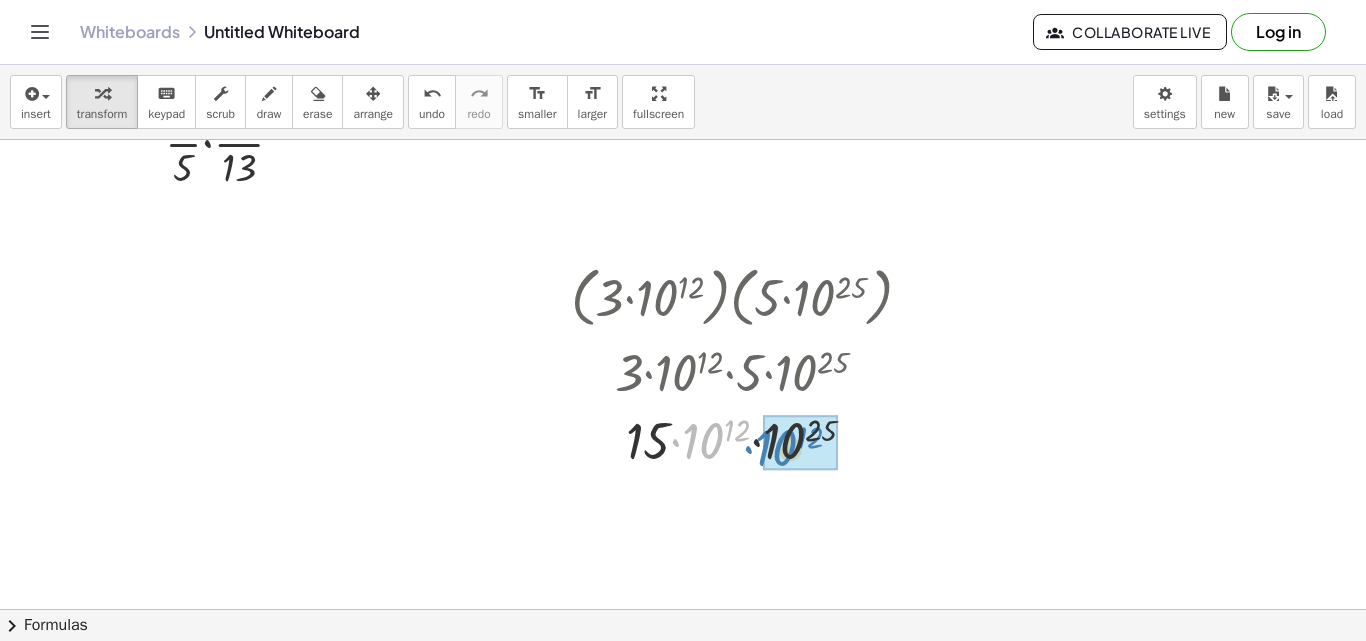 drag, startPoint x: 705, startPoint y: 442, endPoint x: 778, endPoint y: 449, distance: 73.33485 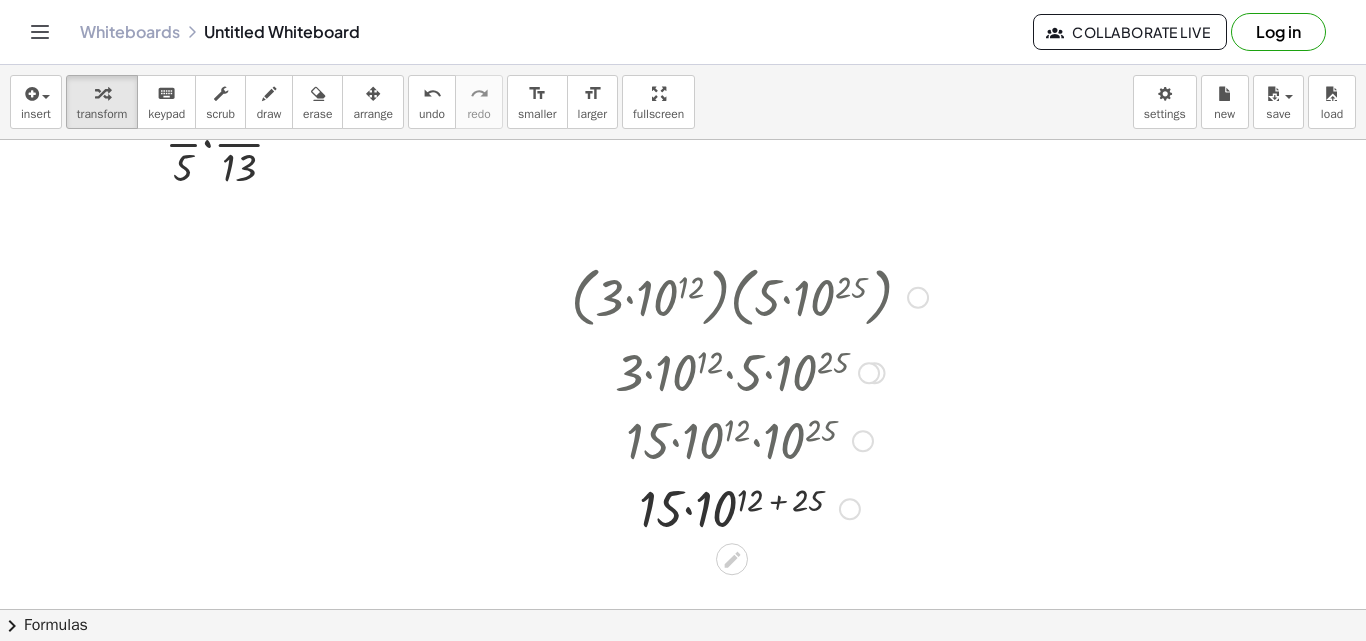 click at bounding box center (749, 507) 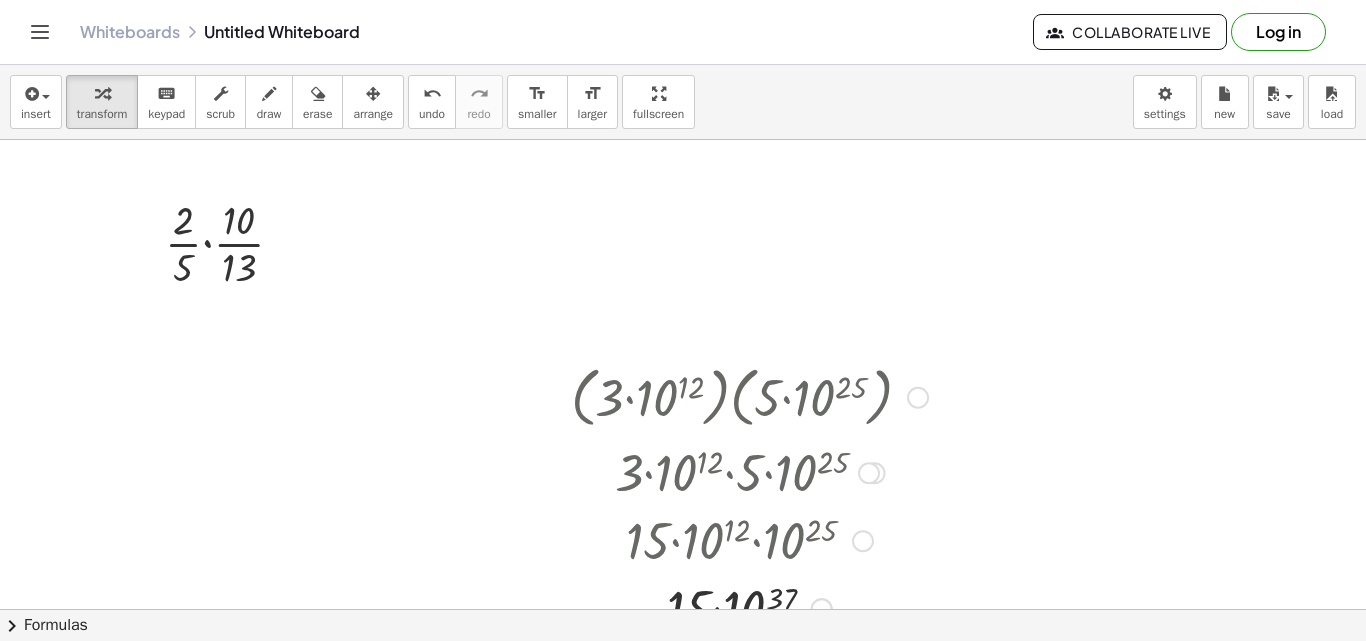 scroll, scrollTop: 100, scrollLeft: 0, axis: vertical 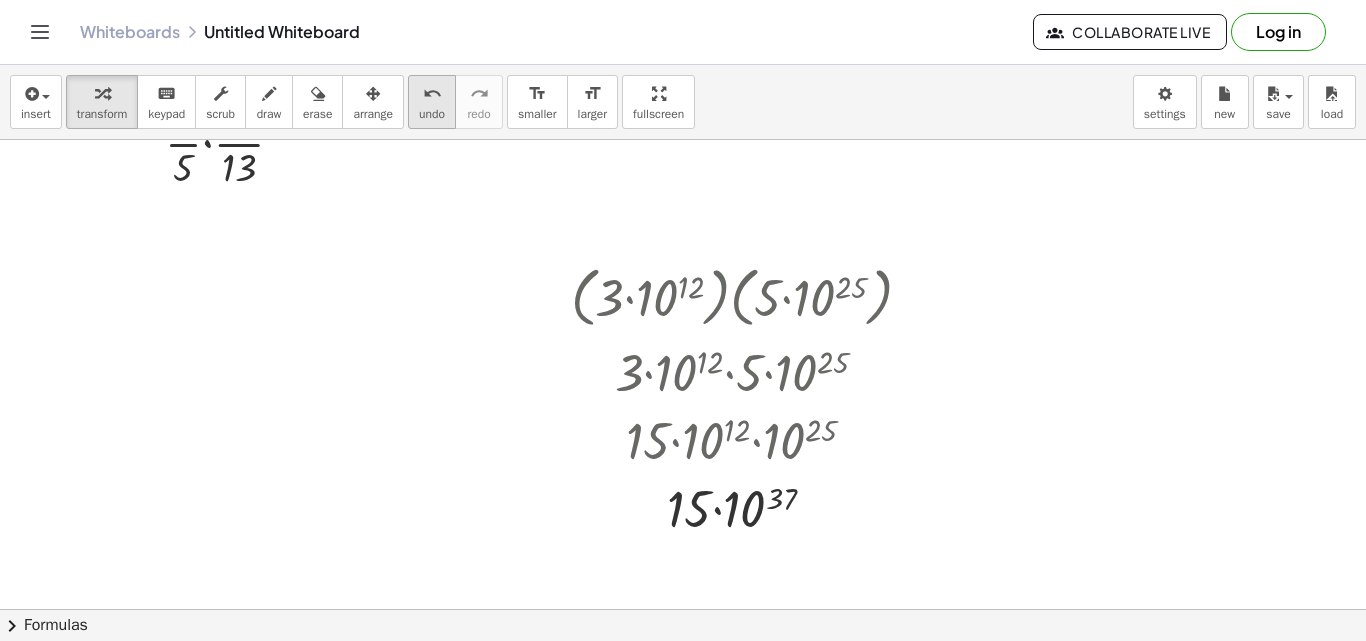 click on "undo" at bounding box center (432, 94) 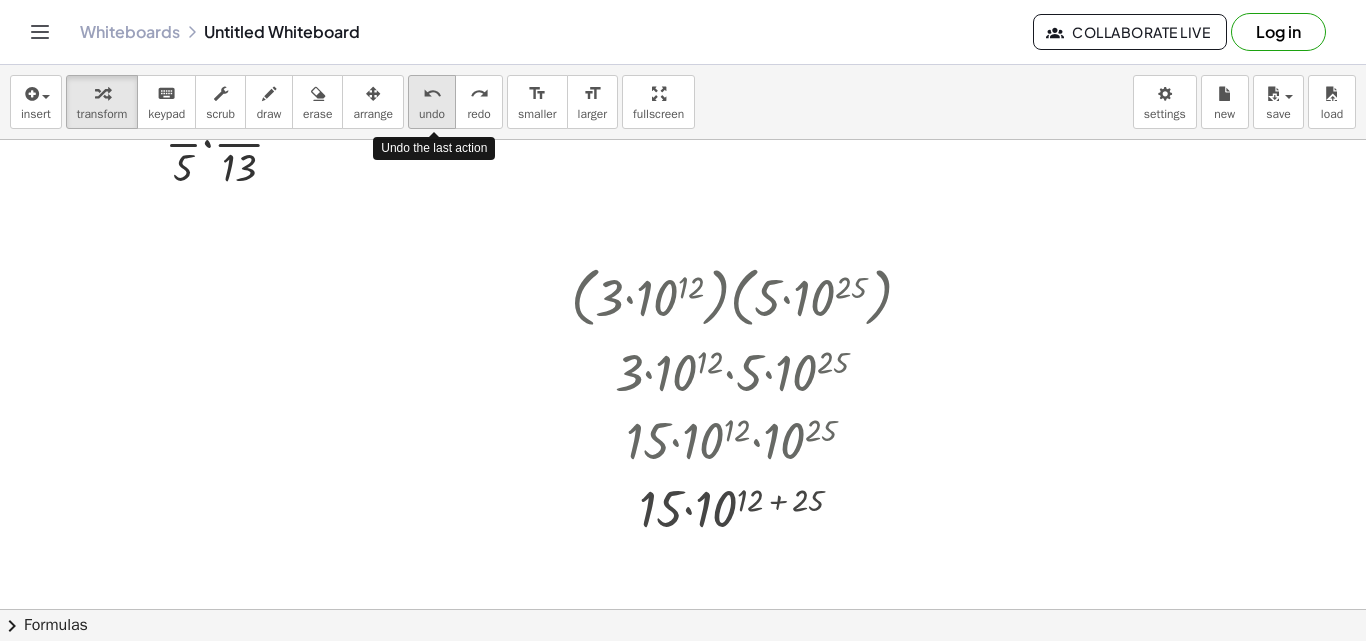 click on "undo" at bounding box center (432, 94) 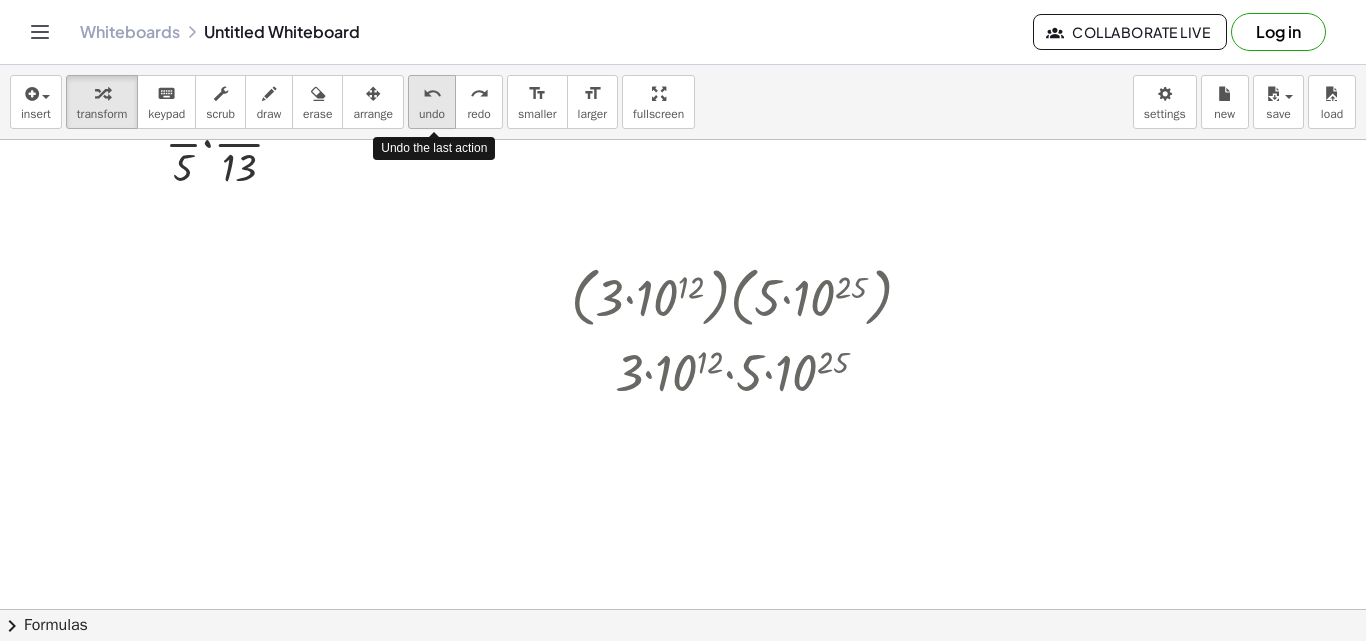 click on "undo" at bounding box center [432, 94] 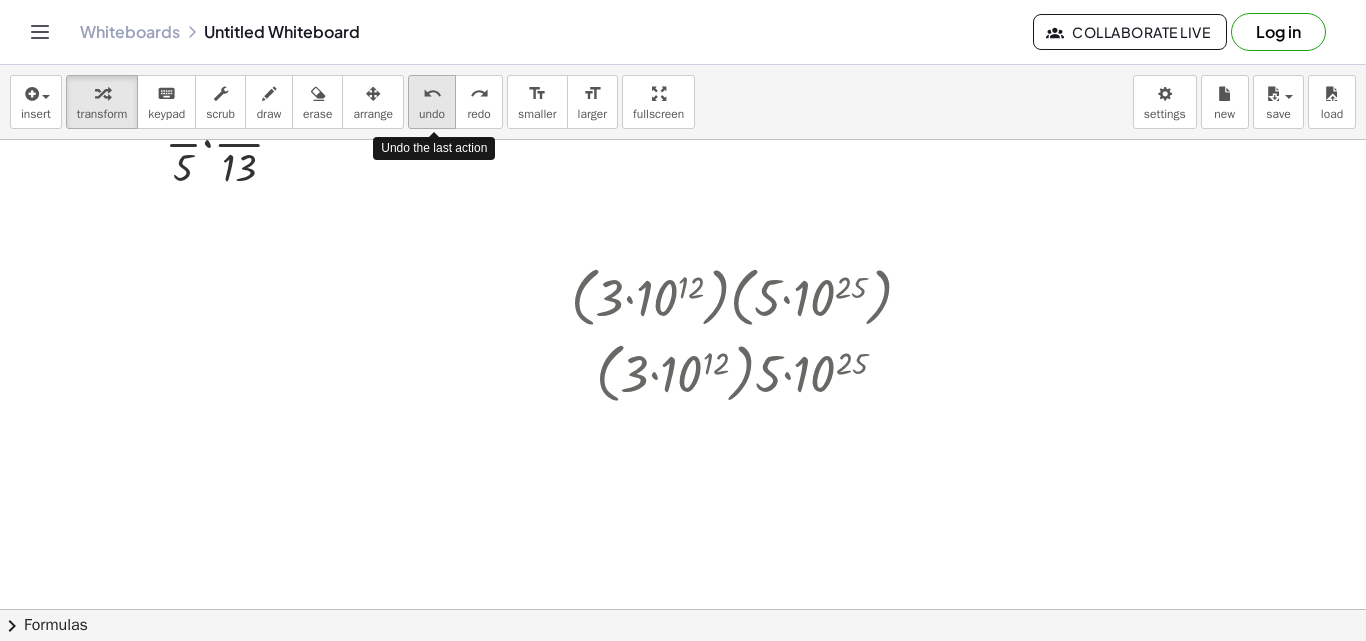 click on "undo" at bounding box center (432, 94) 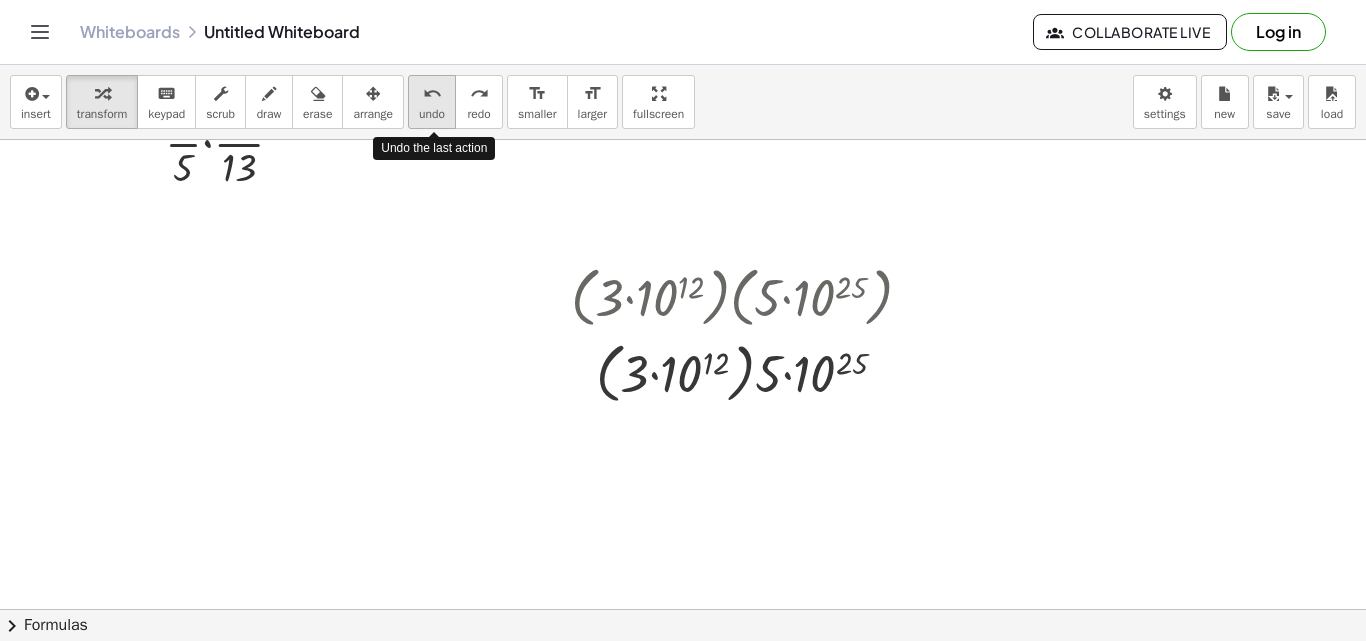 click on "undo" at bounding box center [432, 94] 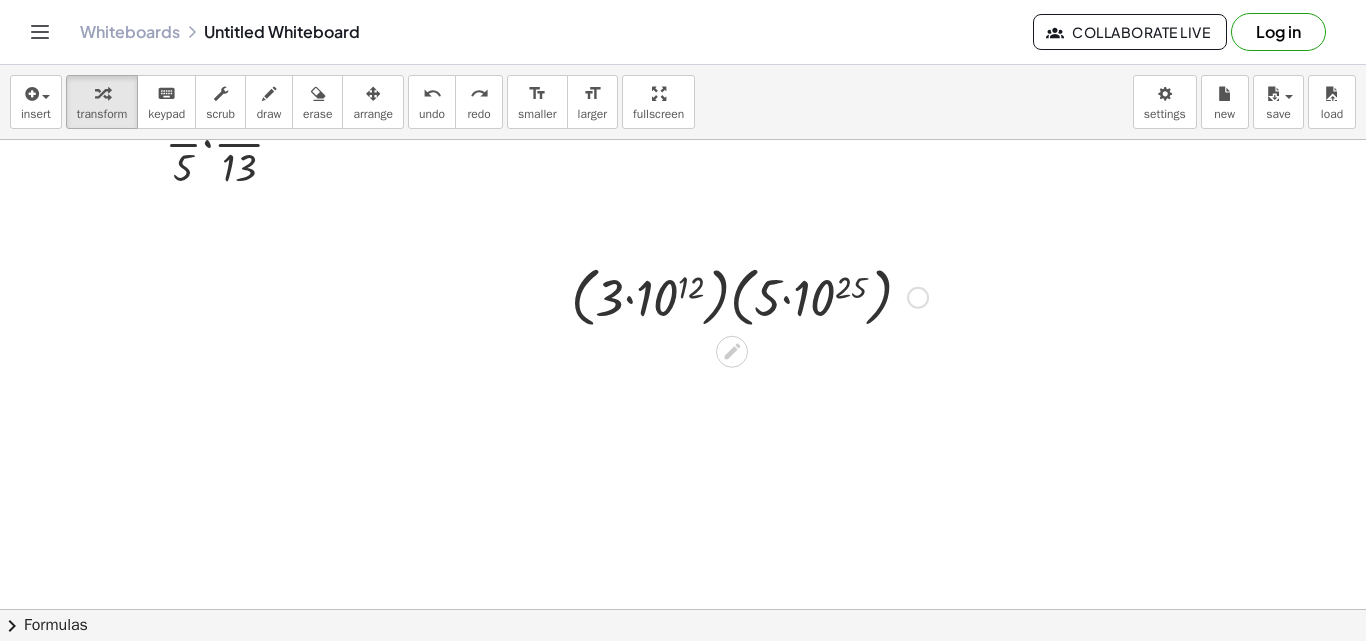 click at bounding box center [749, 296] 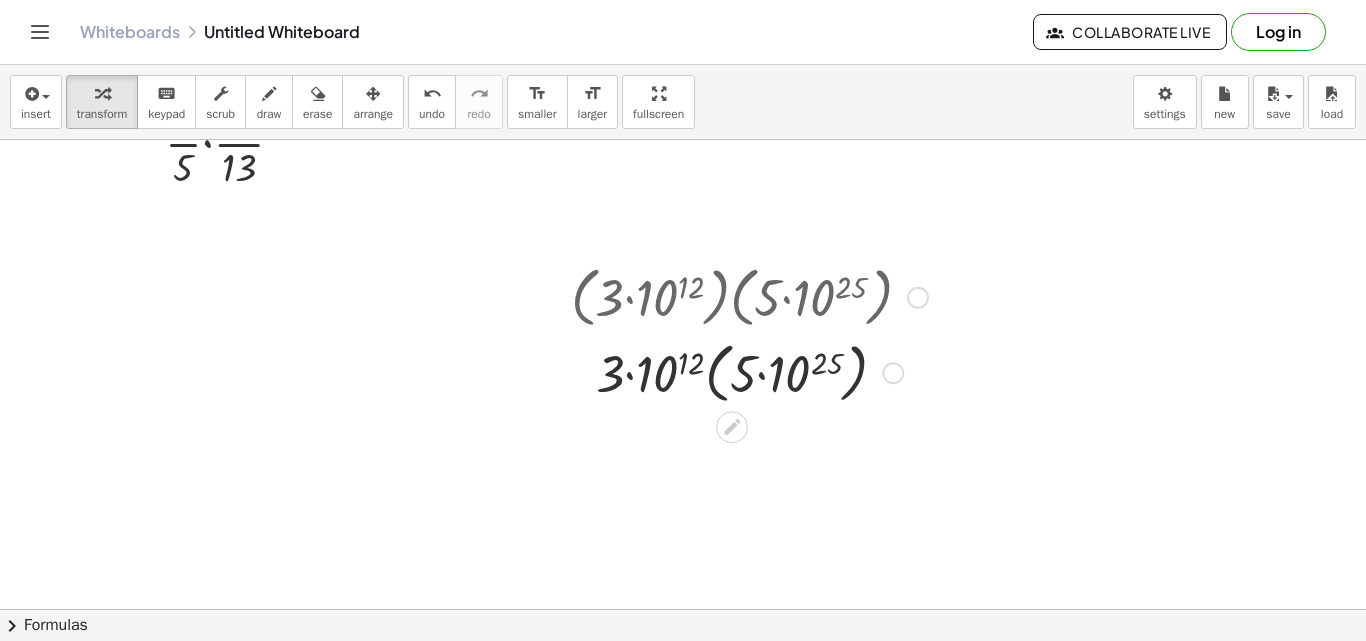 click at bounding box center (749, 372) 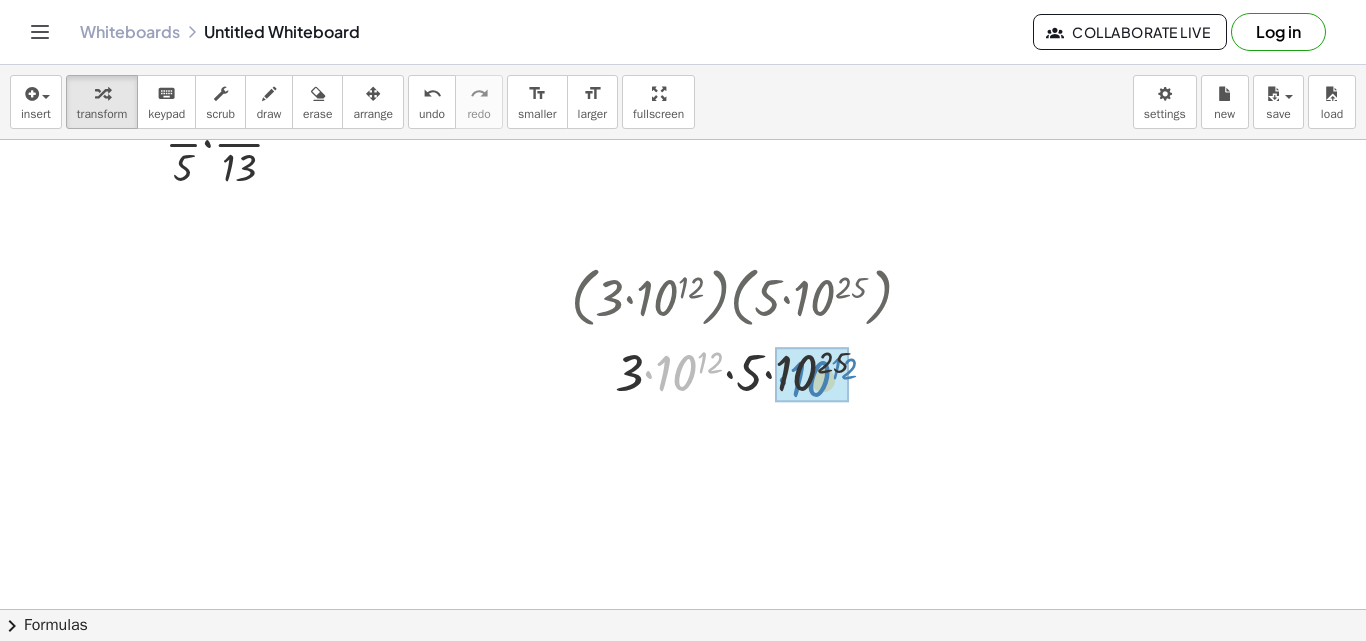 drag, startPoint x: 681, startPoint y: 376, endPoint x: 815, endPoint y: 382, distance: 134.13426 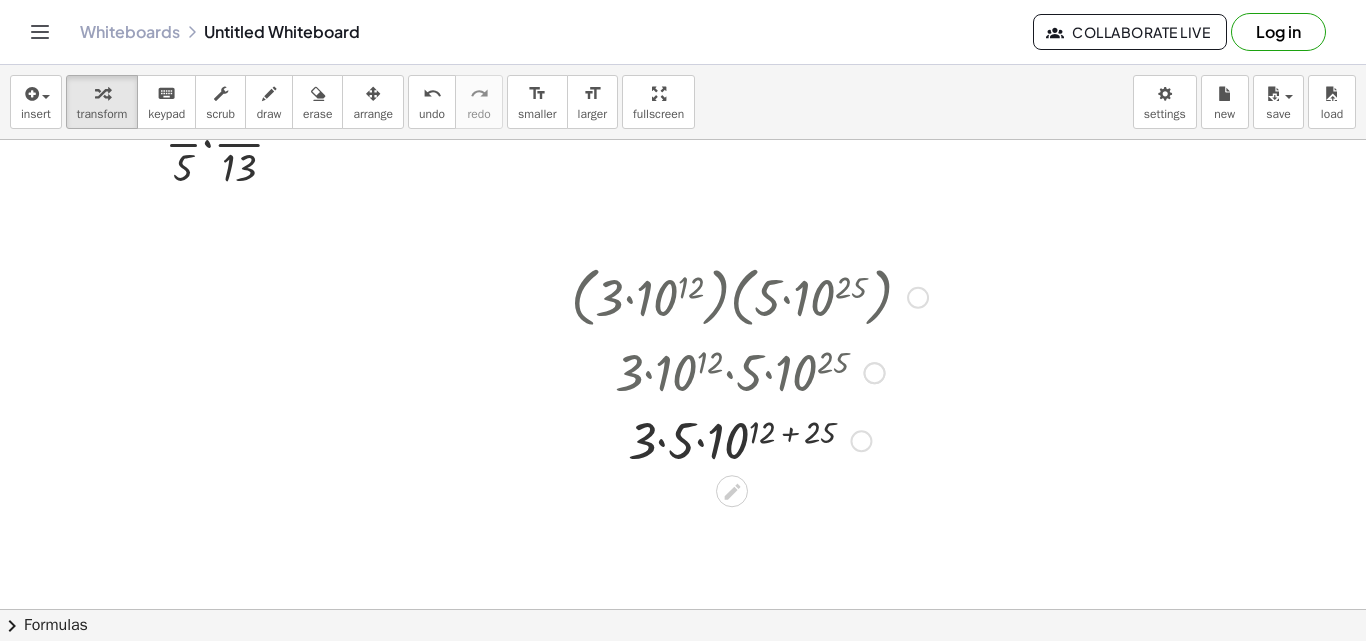 click at bounding box center [749, 439] 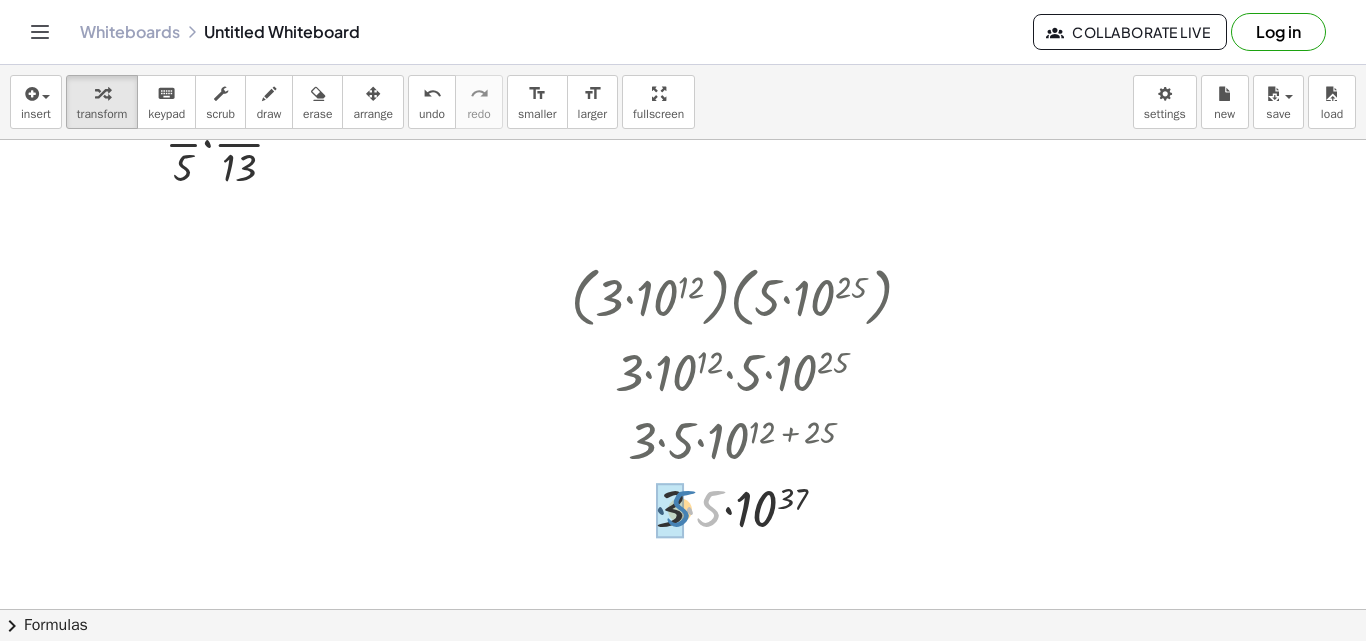 drag, startPoint x: 709, startPoint y: 500, endPoint x: 679, endPoint y: 500, distance: 30 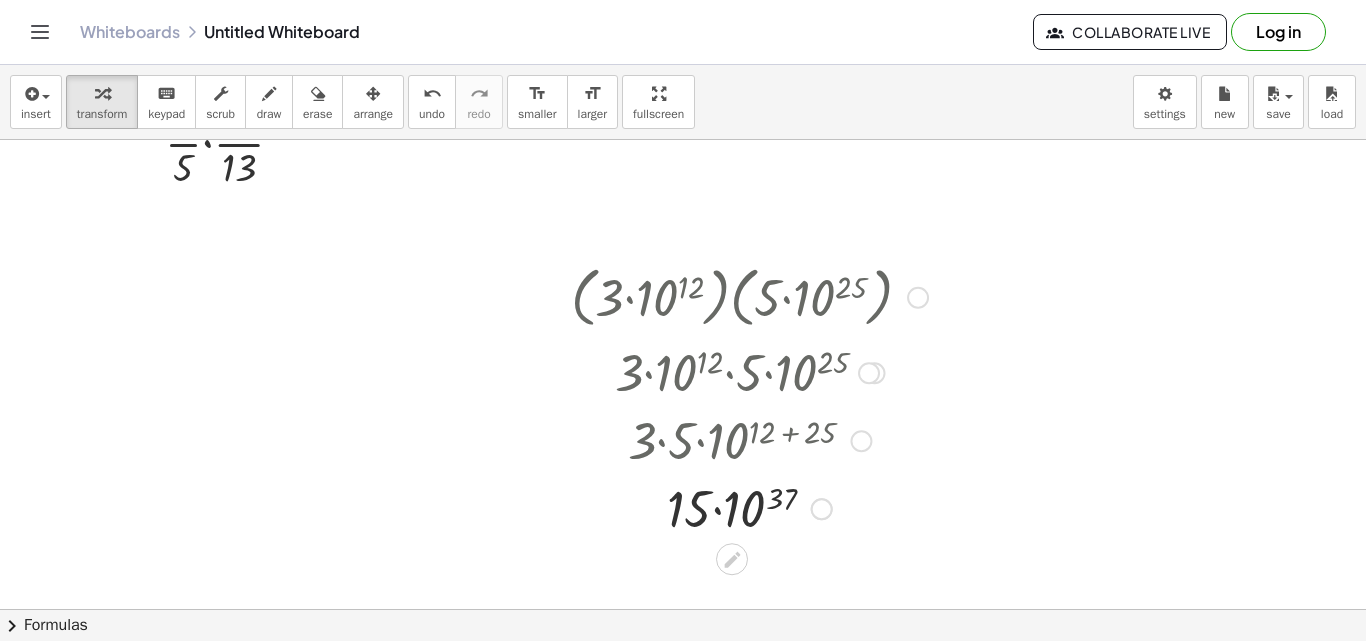 click at bounding box center [750, 439] 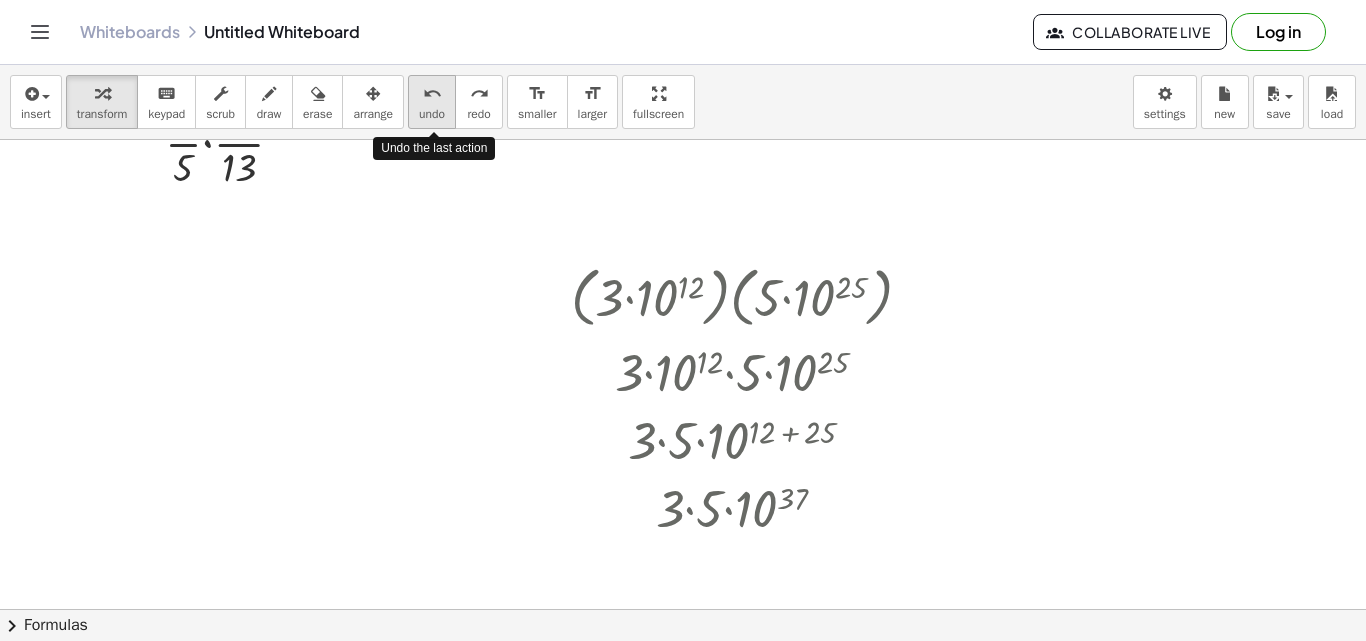 click on "undo" at bounding box center [432, 114] 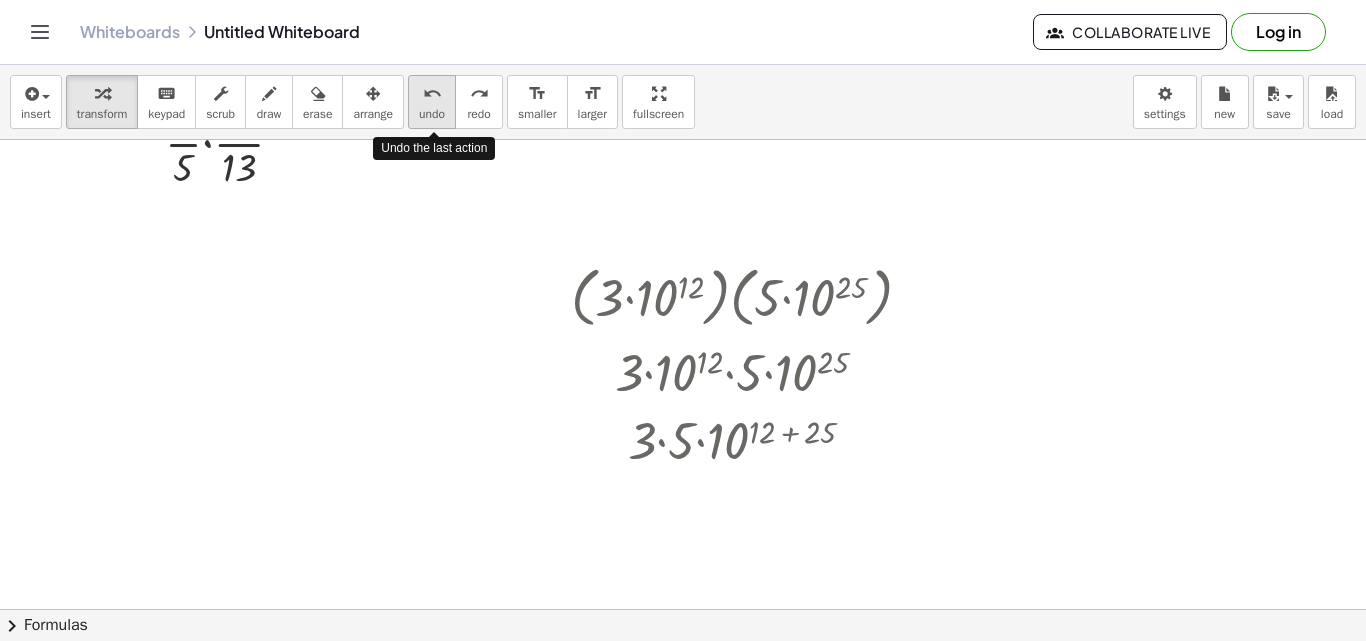click on "undo" at bounding box center (432, 114) 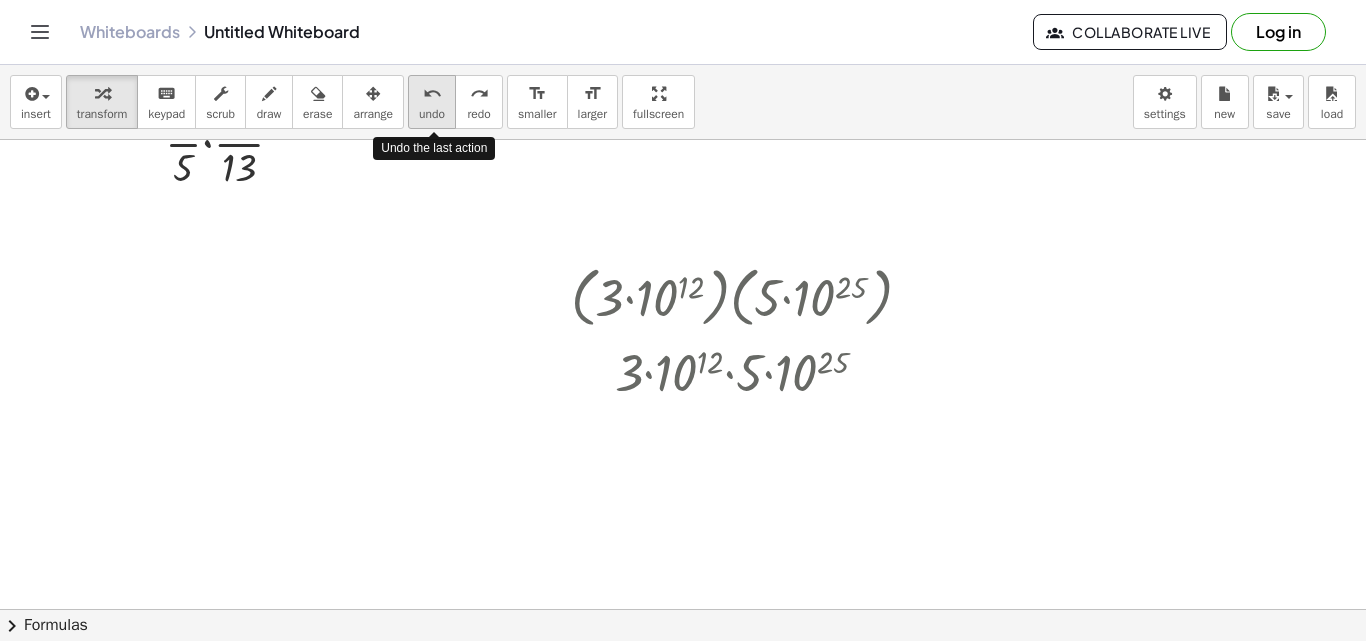 click on "undo" at bounding box center (432, 114) 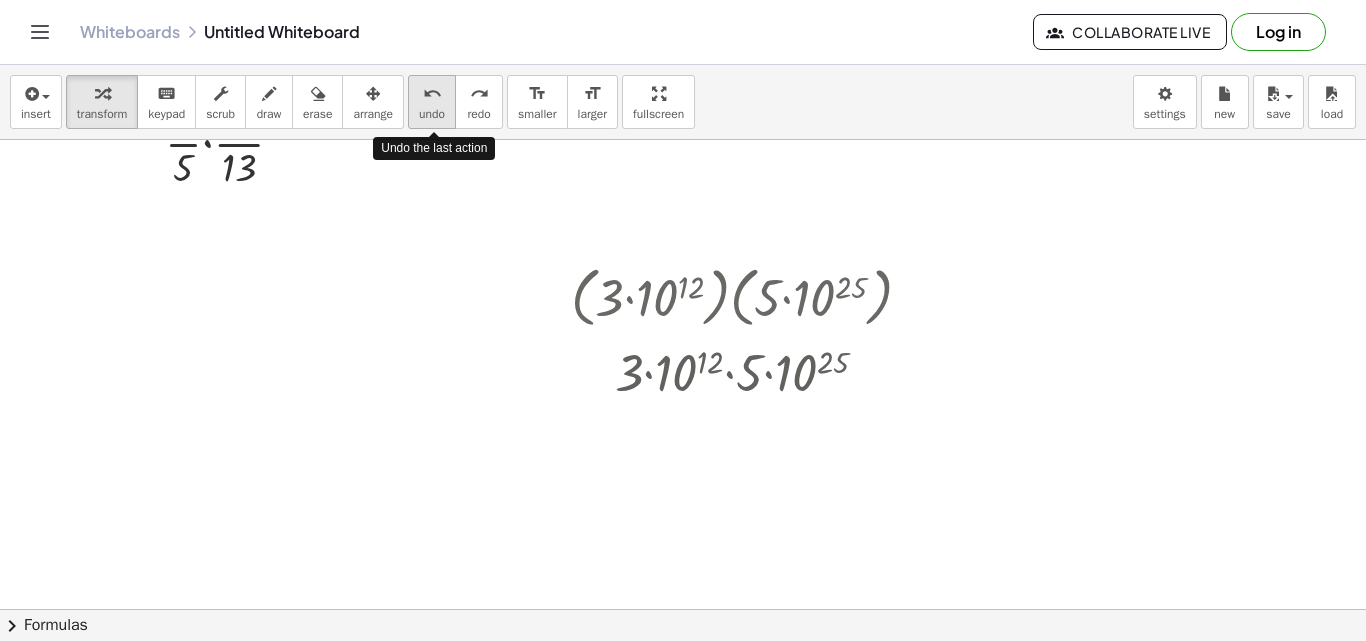 click on "undo" at bounding box center [432, 114] 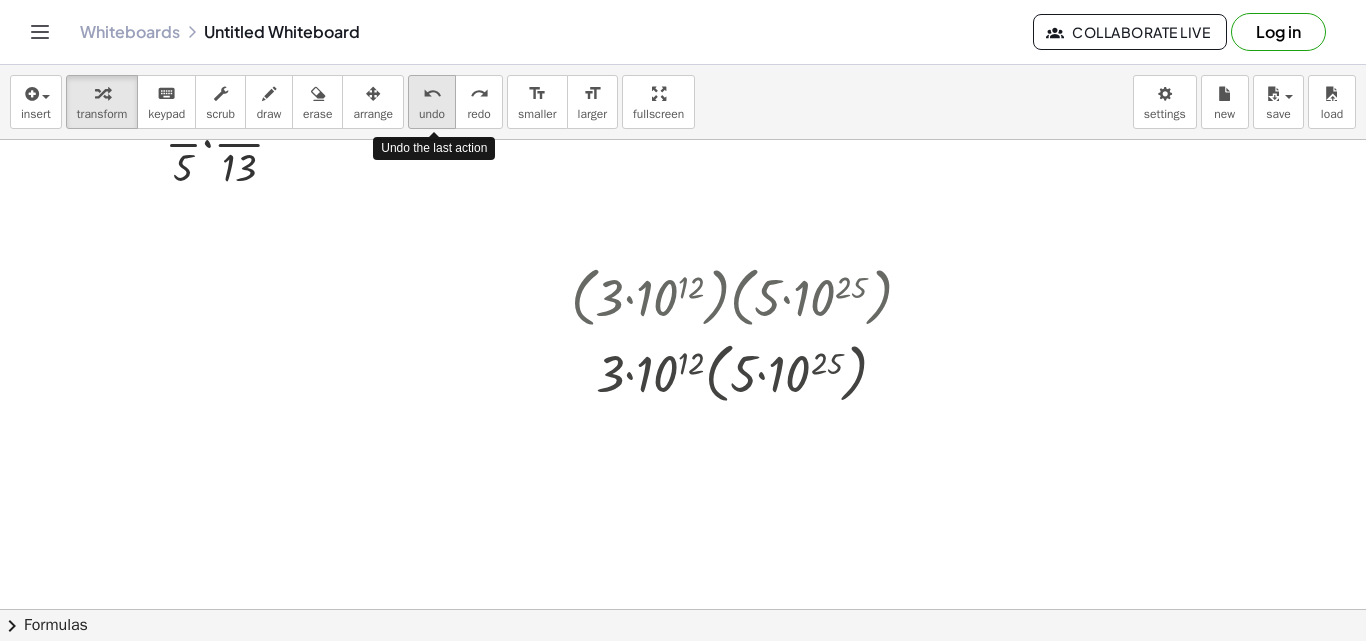 click on "undo" at bounding box center (432, 114) 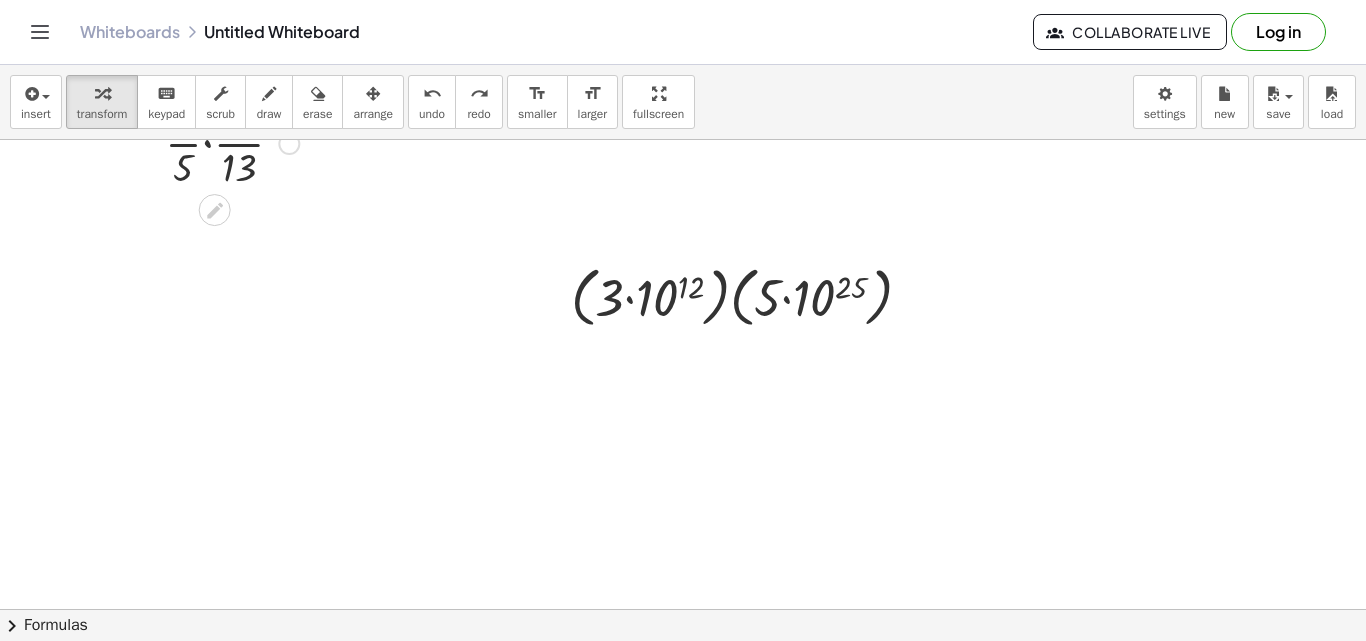 click at bounding box center (232, 142) 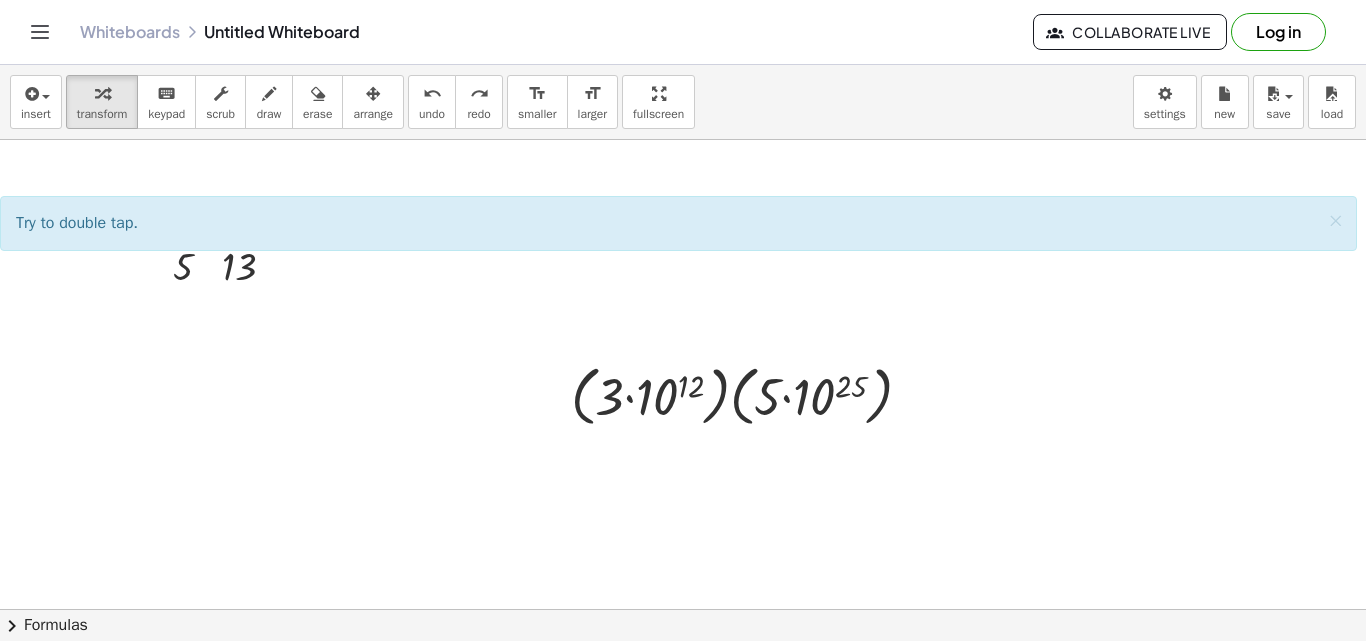scroll, scrollTop: 0, scrollLeft: 0, axis: both 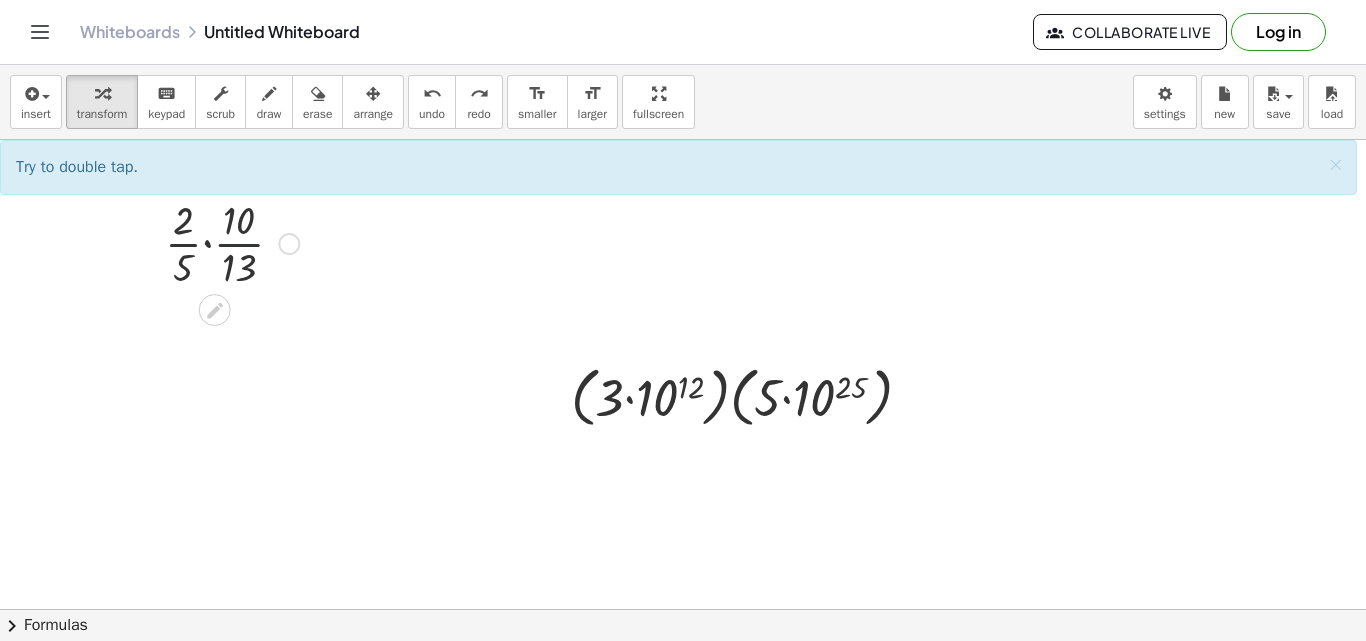 click at bounding box center [232, 242] 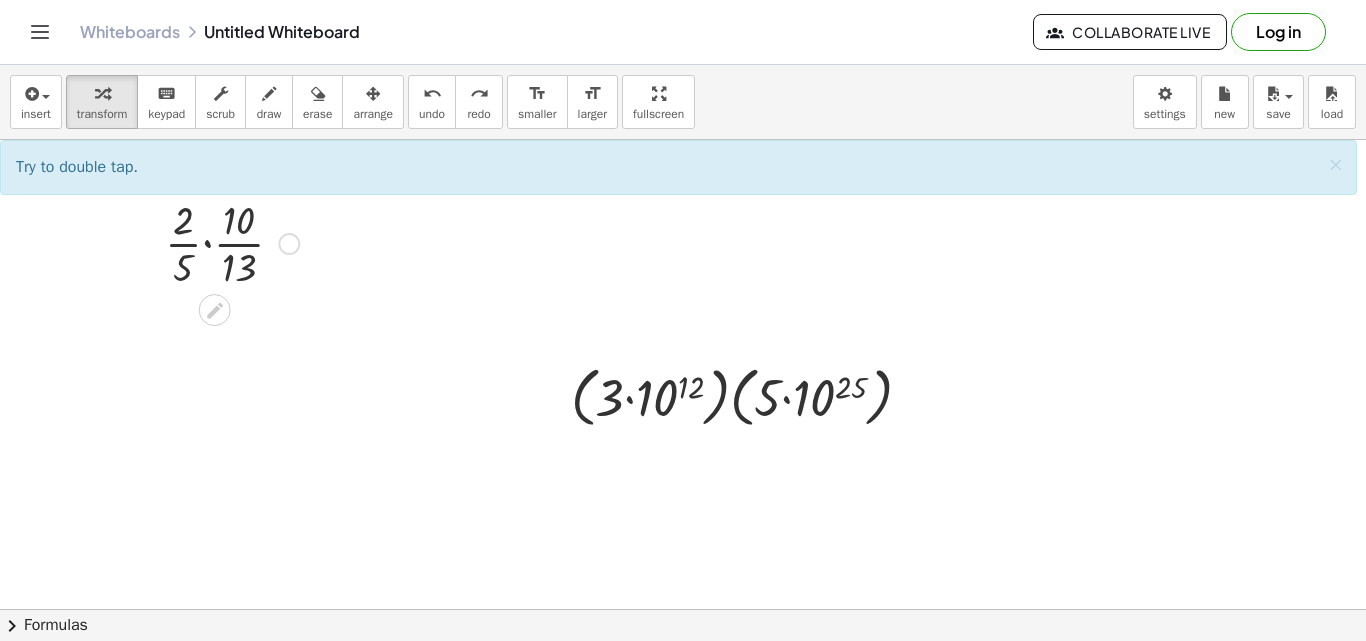 click at bounding box center [232, 242] 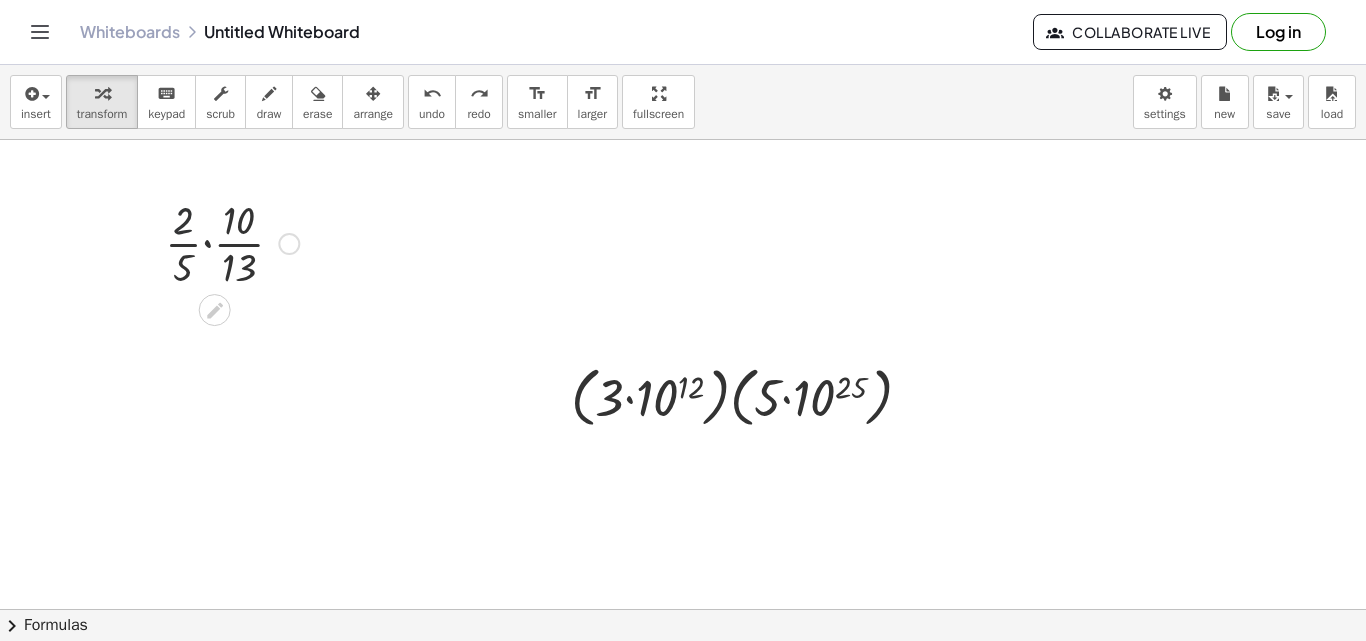 click at bounding box center (232, 242) 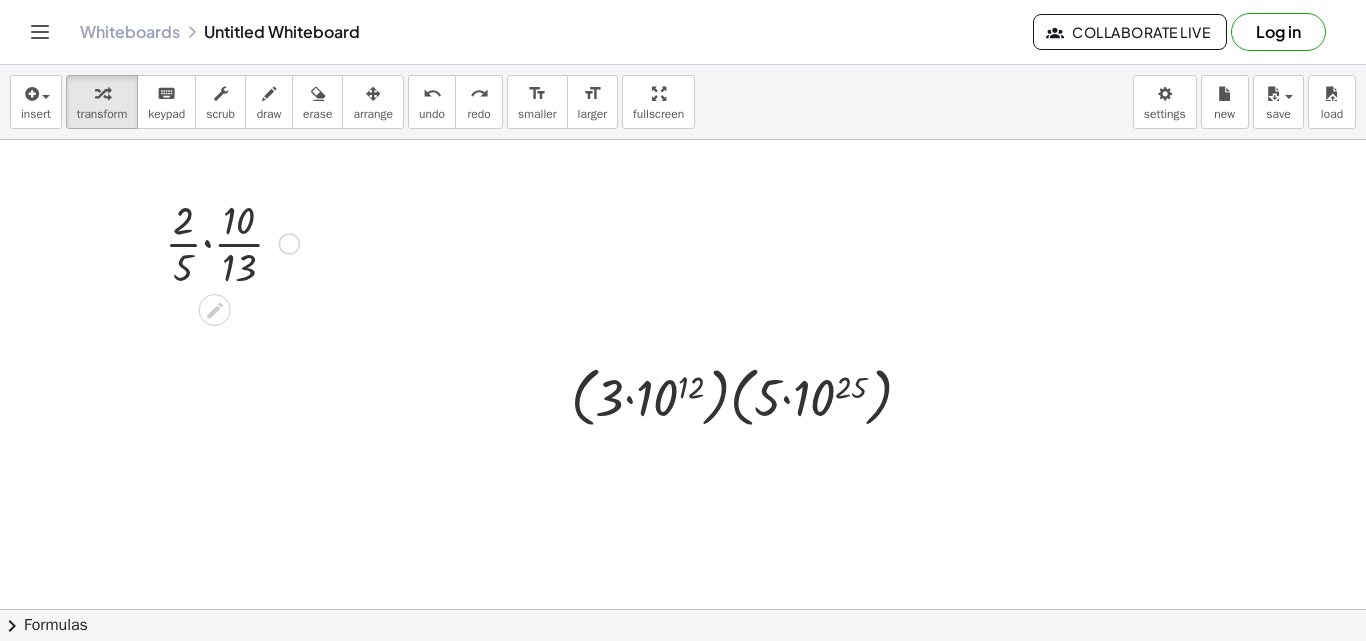 click at bounding box center (232, 242) 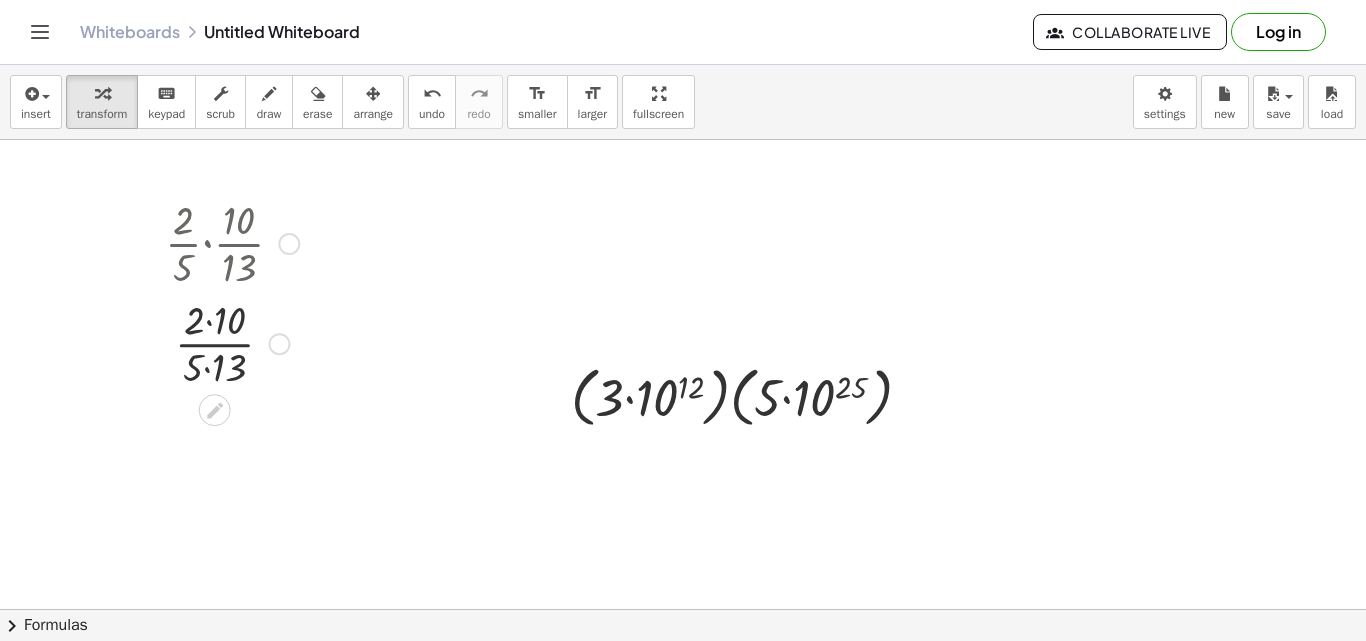 click at bounding box center [232, 342] 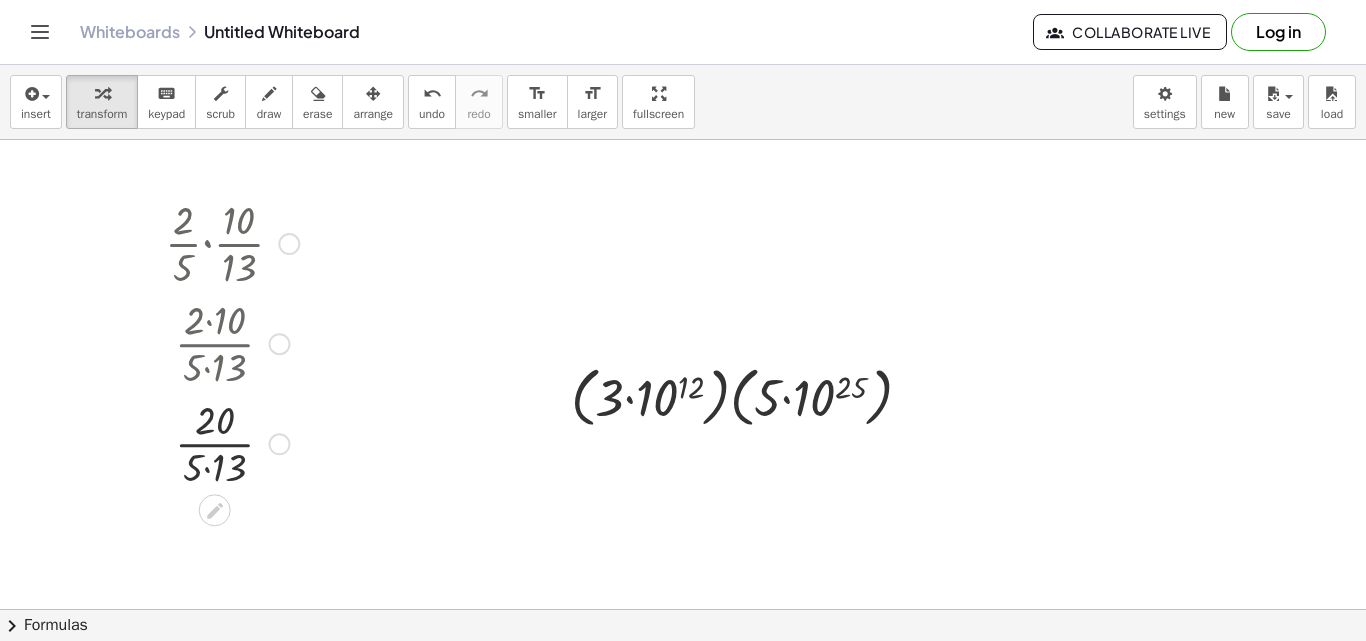 click at bounding box center (232, 442) 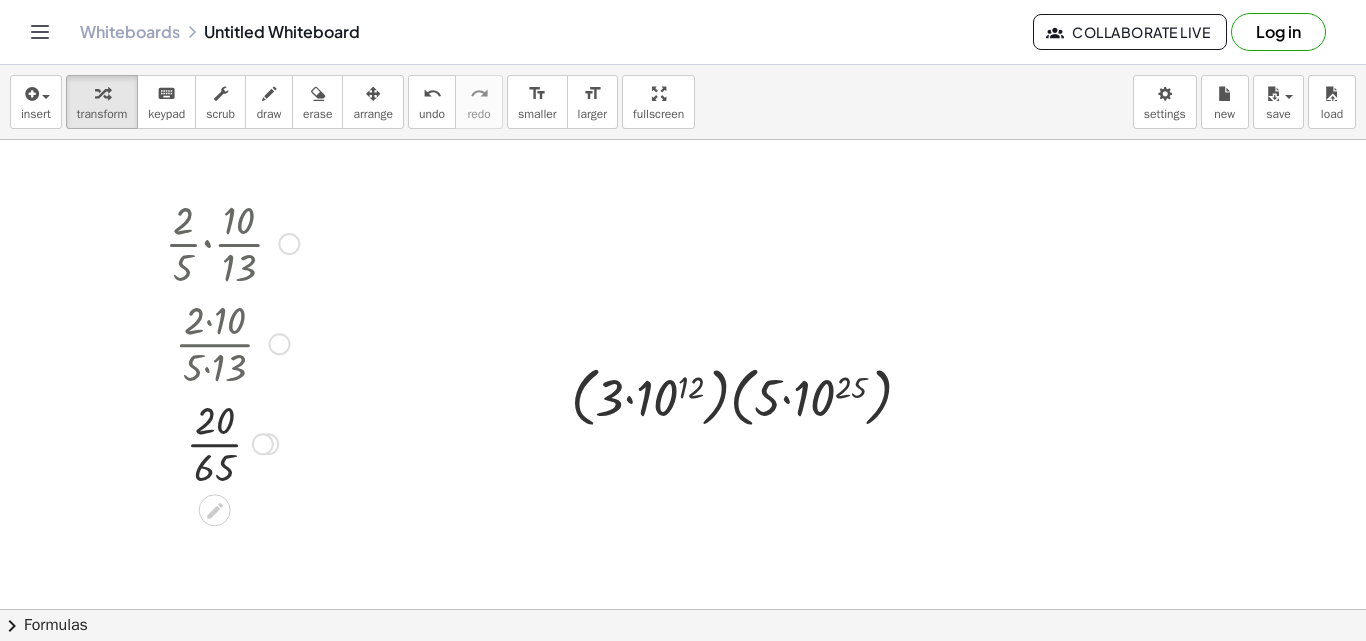 click at bounding box center (232, 442) 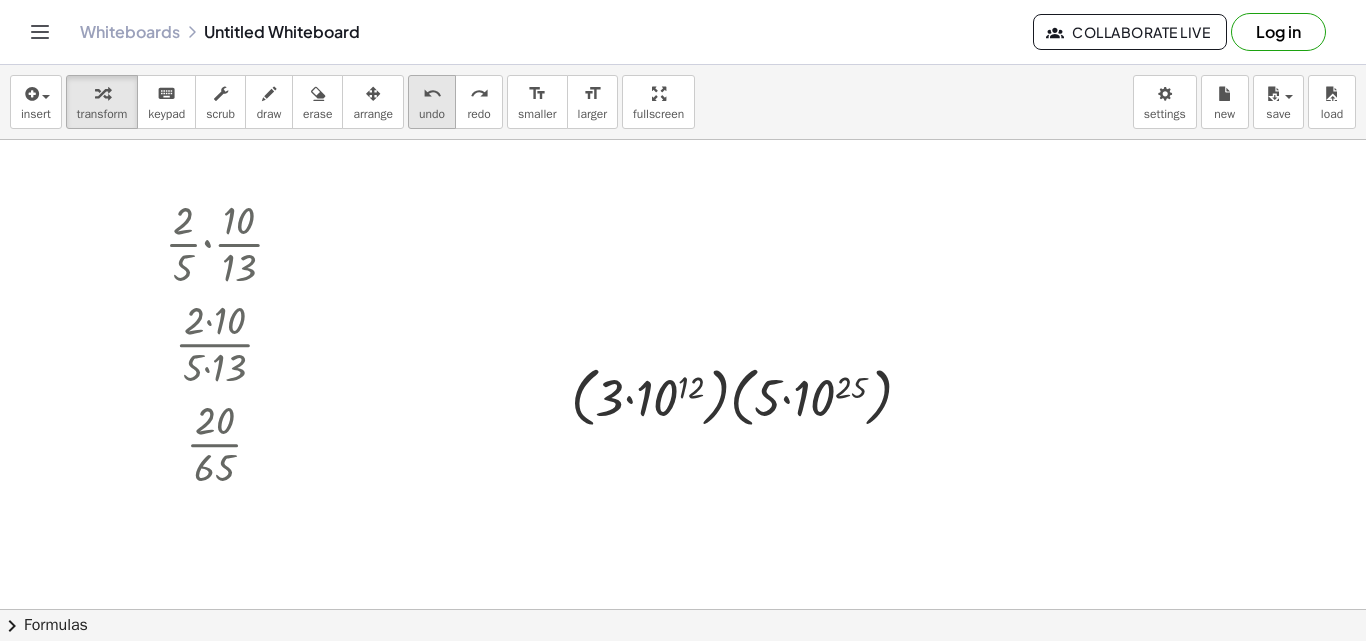 click on "undo" at bounding box center (432, 114) 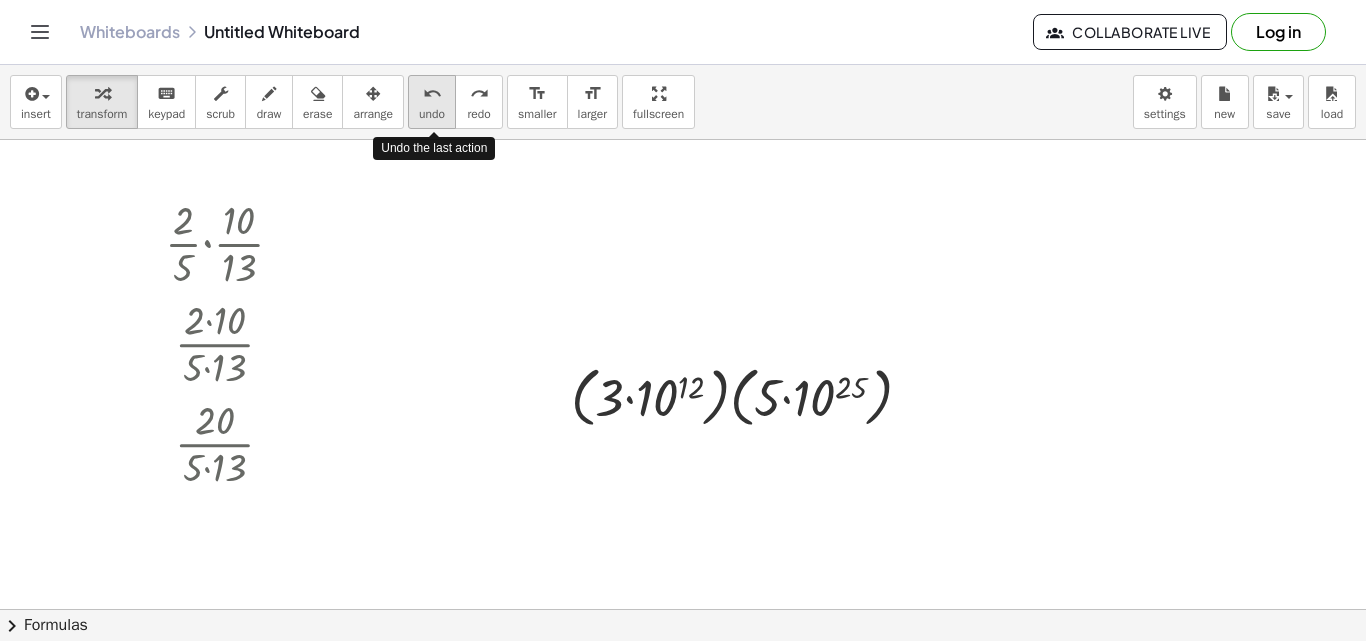 click on "undo" at bounding box center [432, 114] 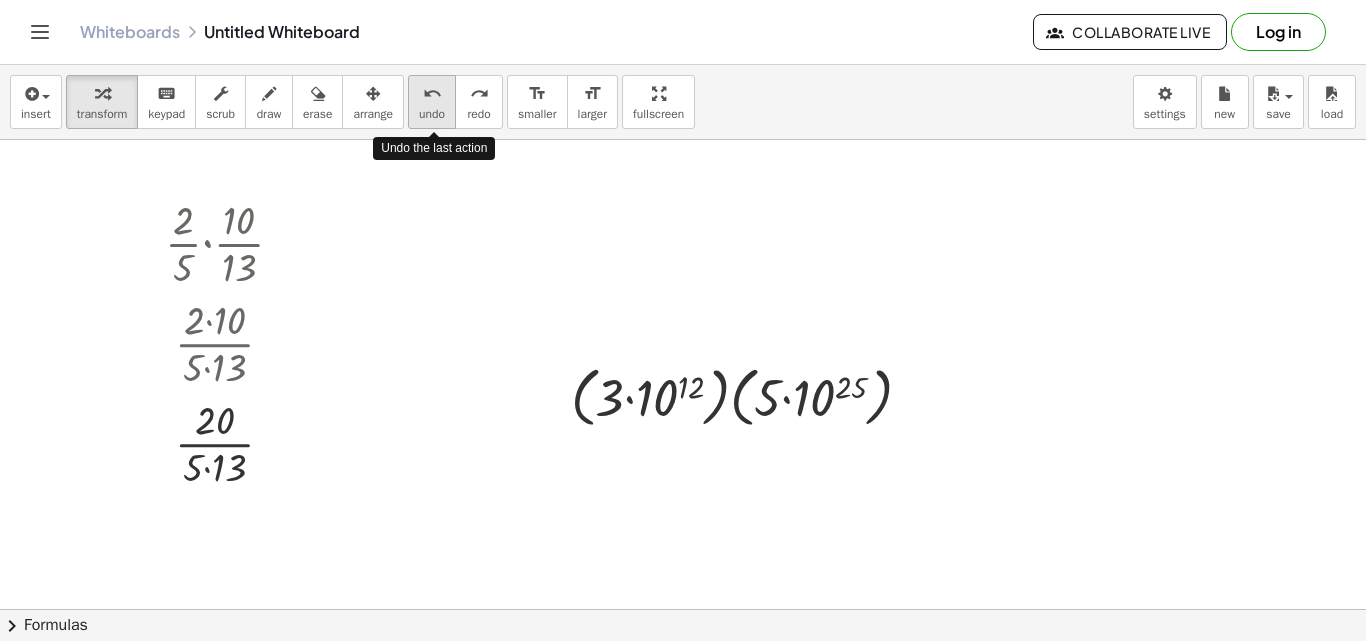 click on "undo" at bounding box center (432, 114) 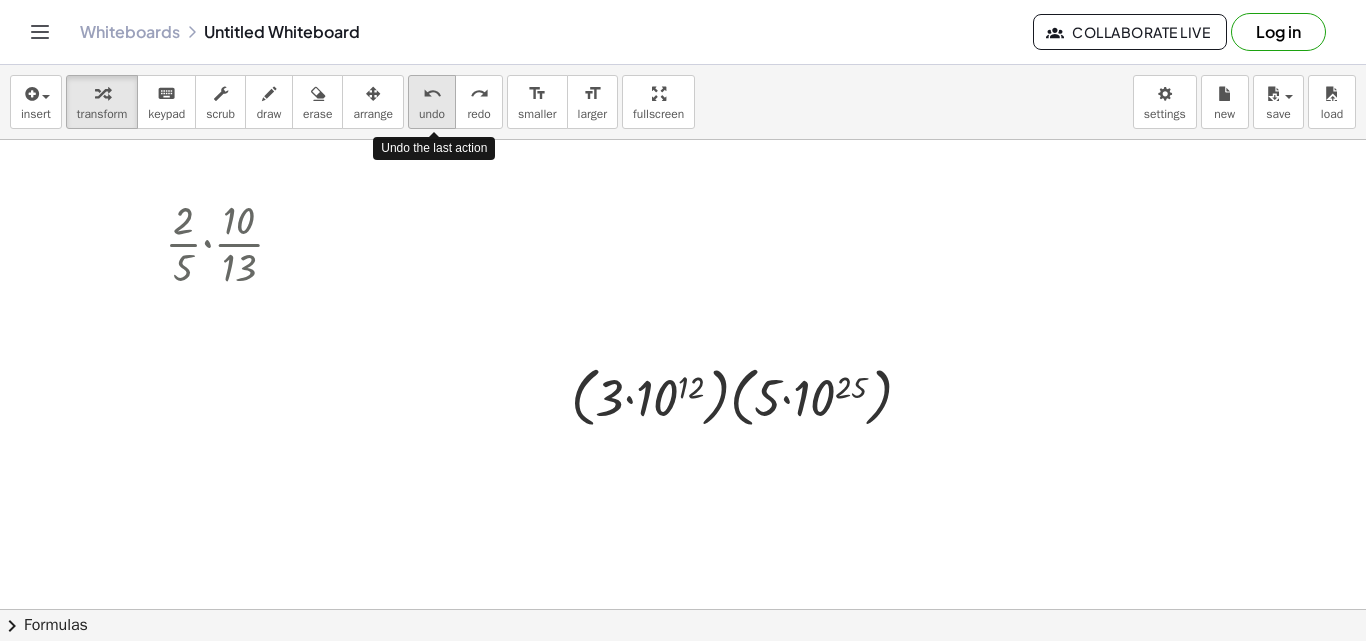 click on "undo" at bounding box center [432, 114] 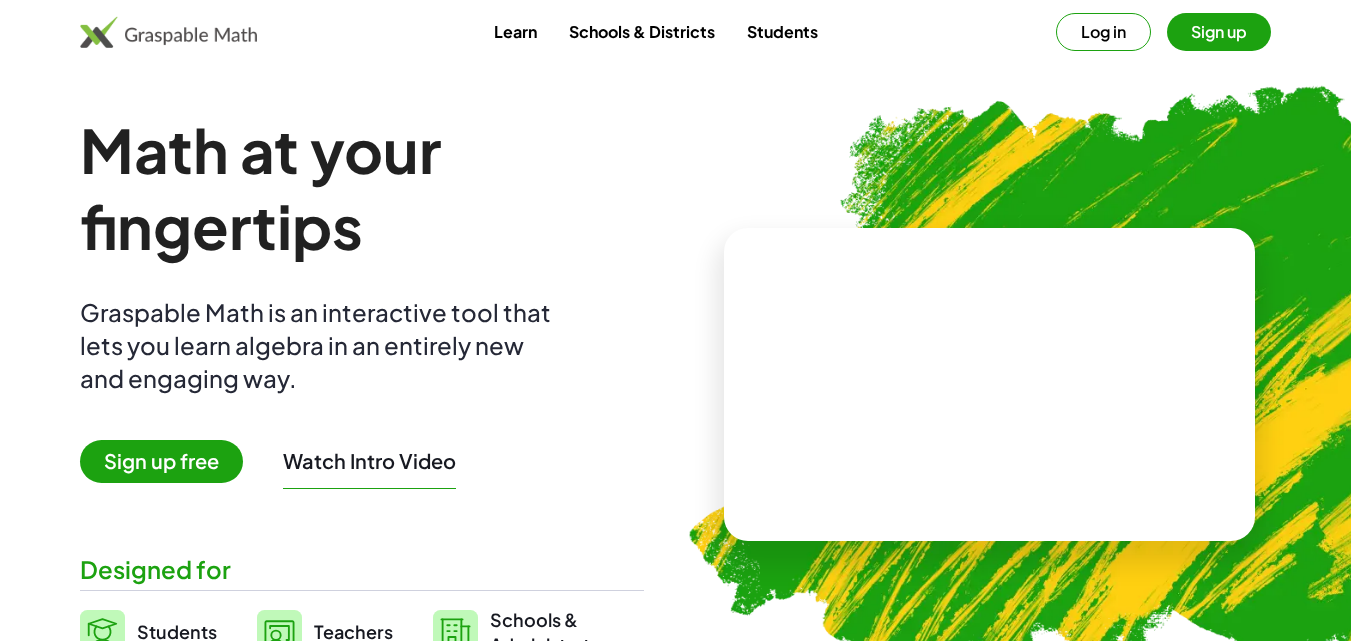 scroll, scrollTop: 0, scrollLeft: 0, axis: both 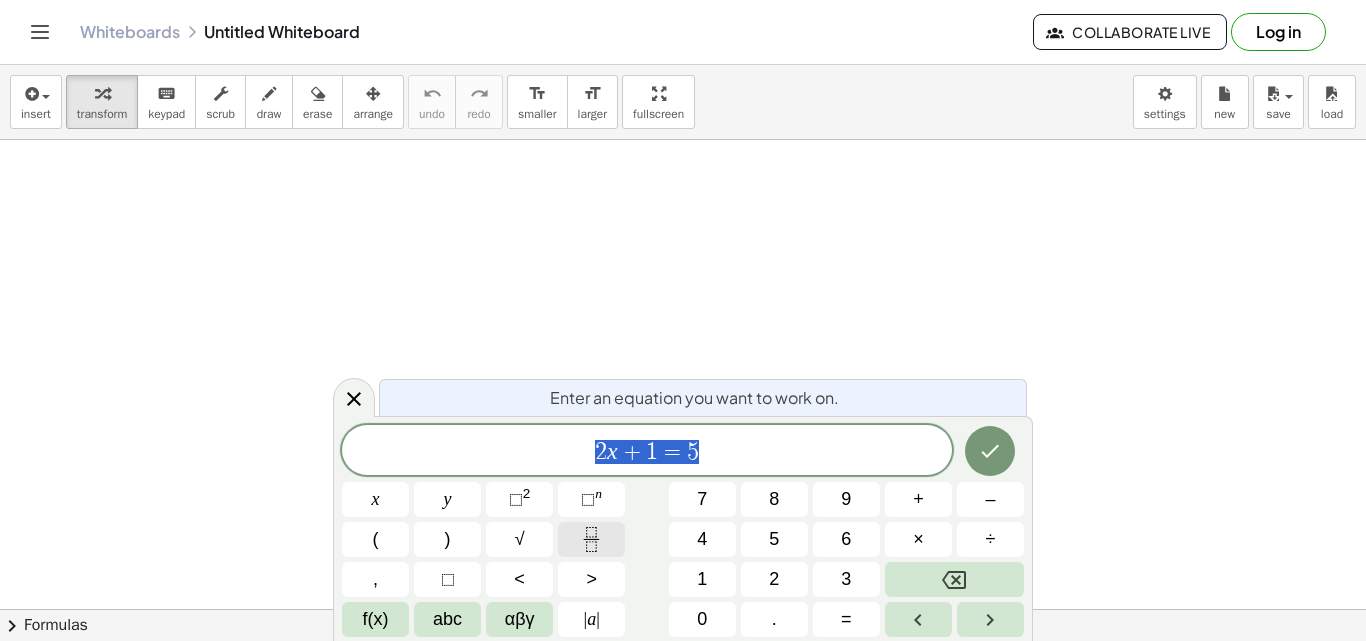 click 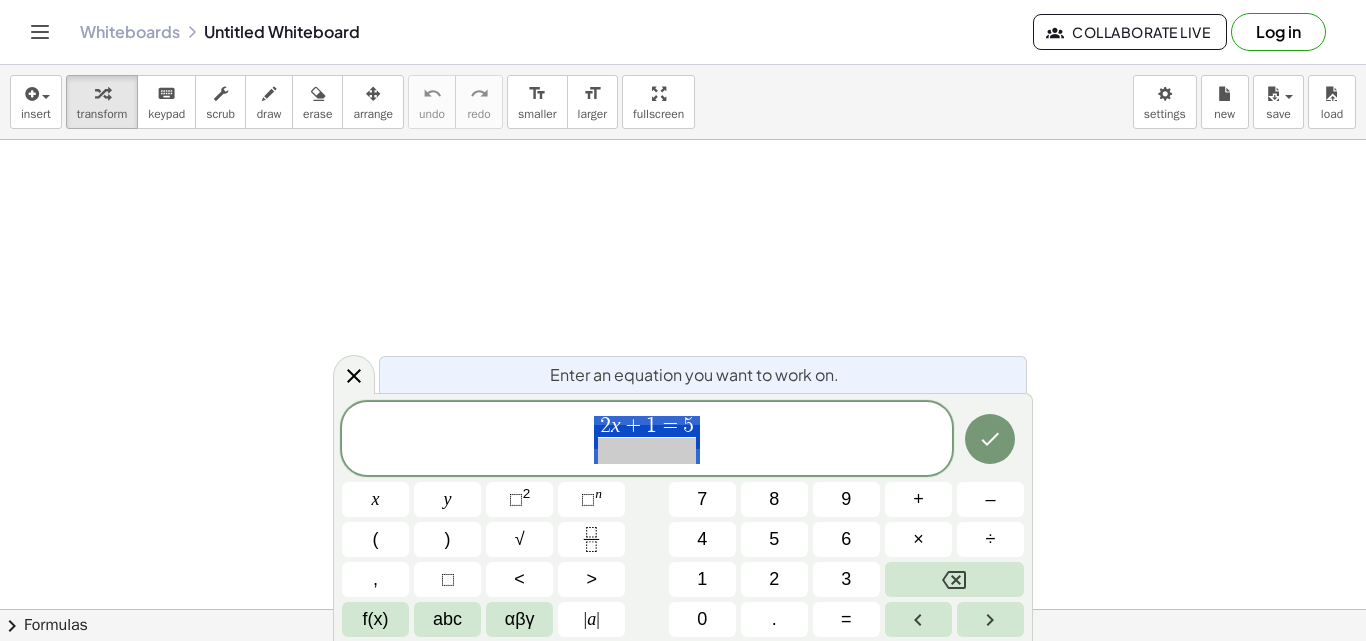 drag, startPoint x: 692, startPoint y: 452, endPoint x: 598, endPoint y: 417, distance: 100.304535 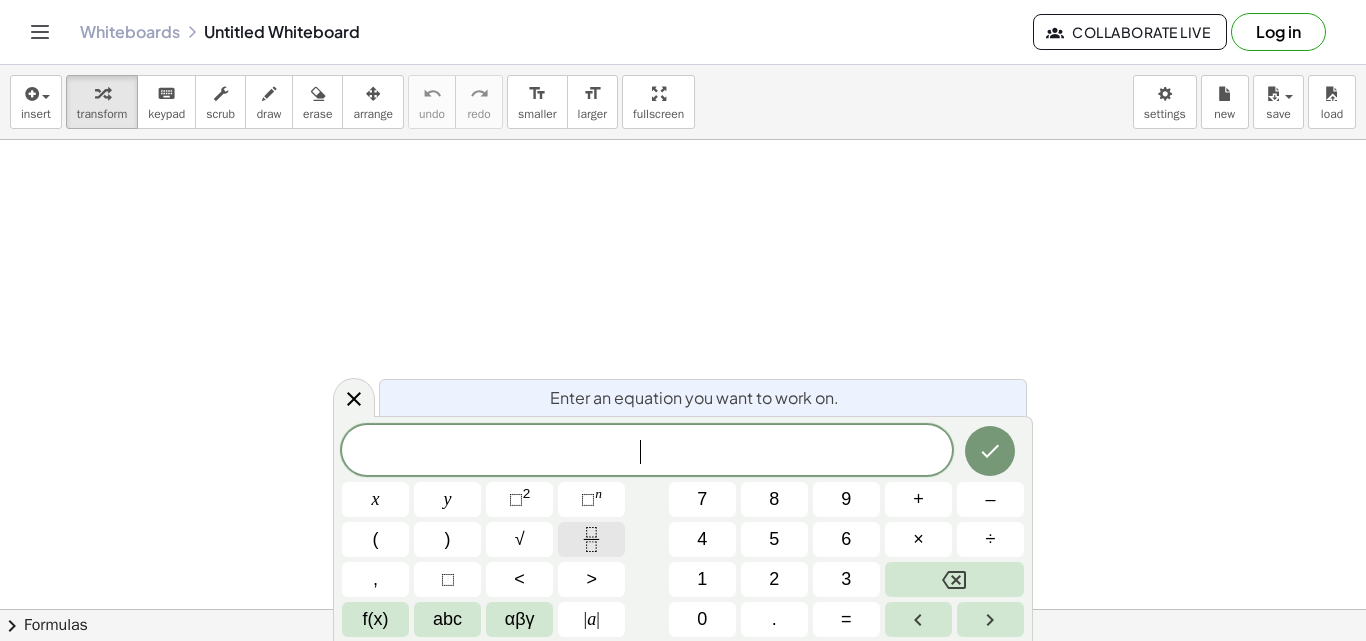 click 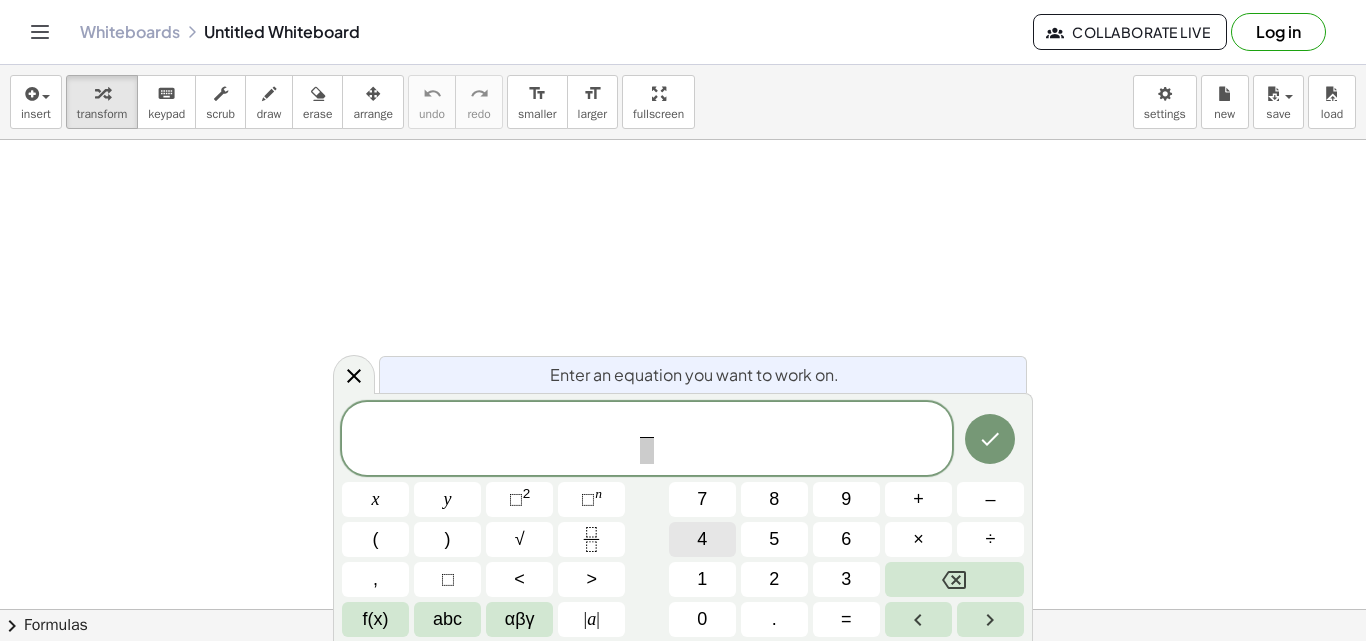click on "4" at bounding box center (702, 539) 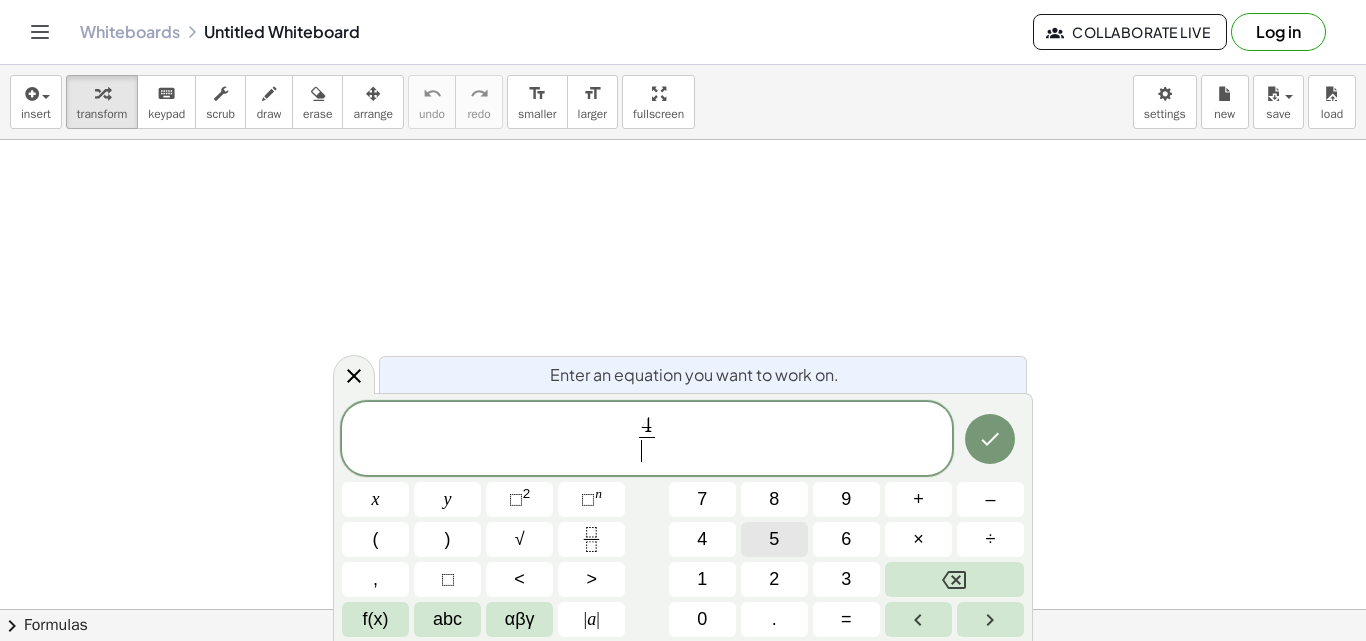 click on "5" at bounding box center (774, 539) 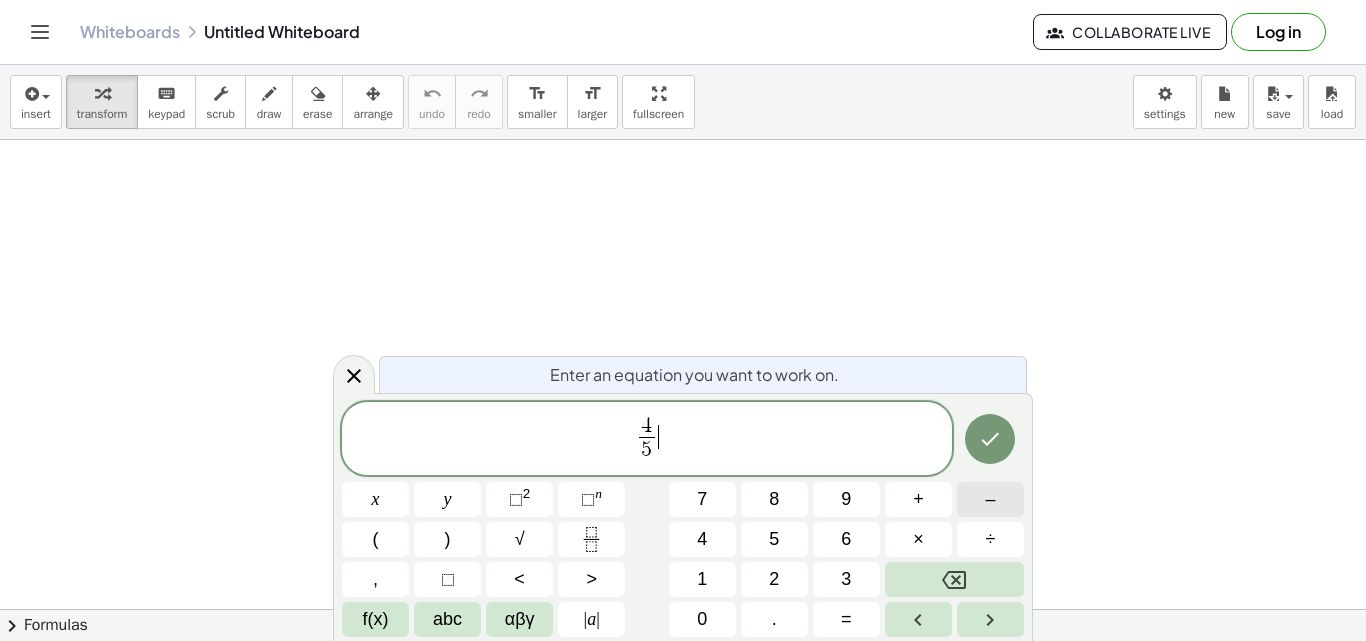 click on "–" at bounding box center (990, 499) 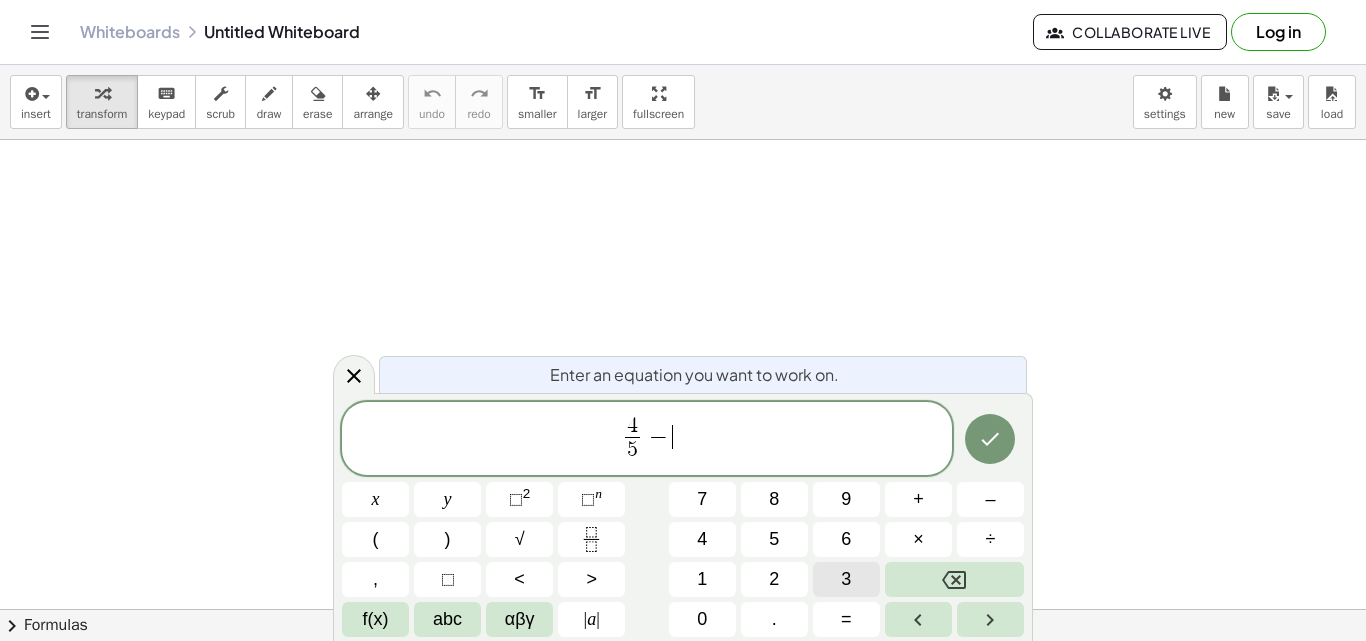click on "3" at bounding box center [846, 579] 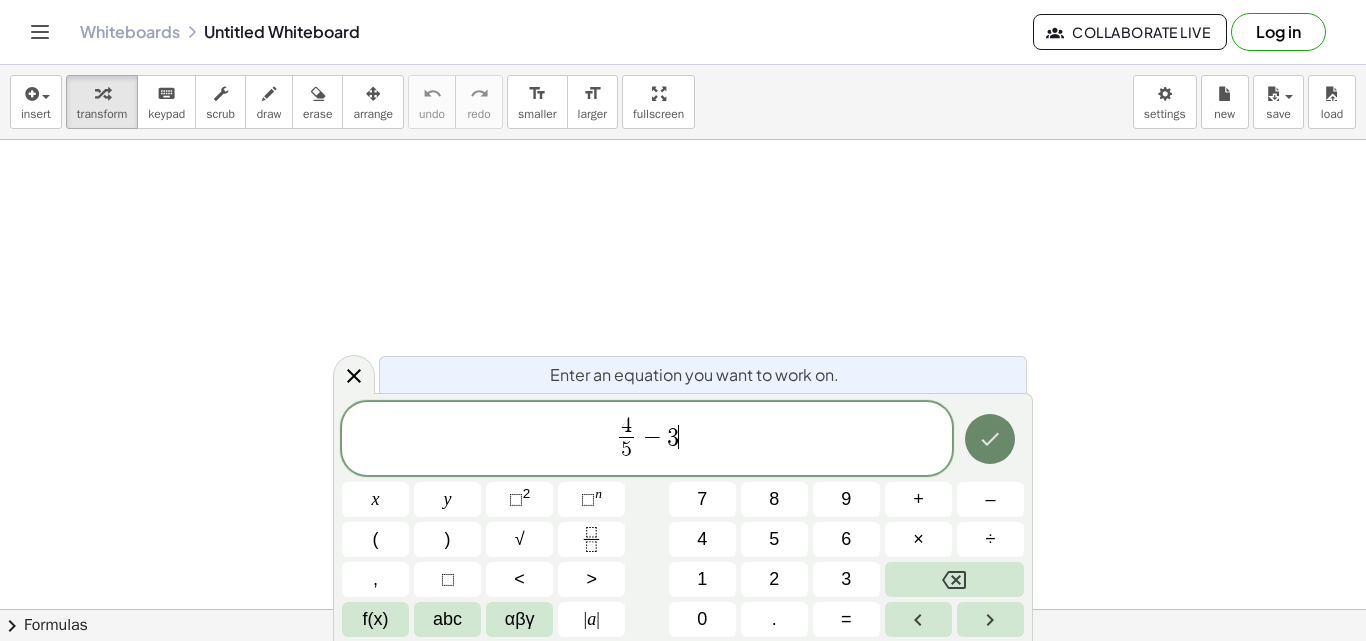 click 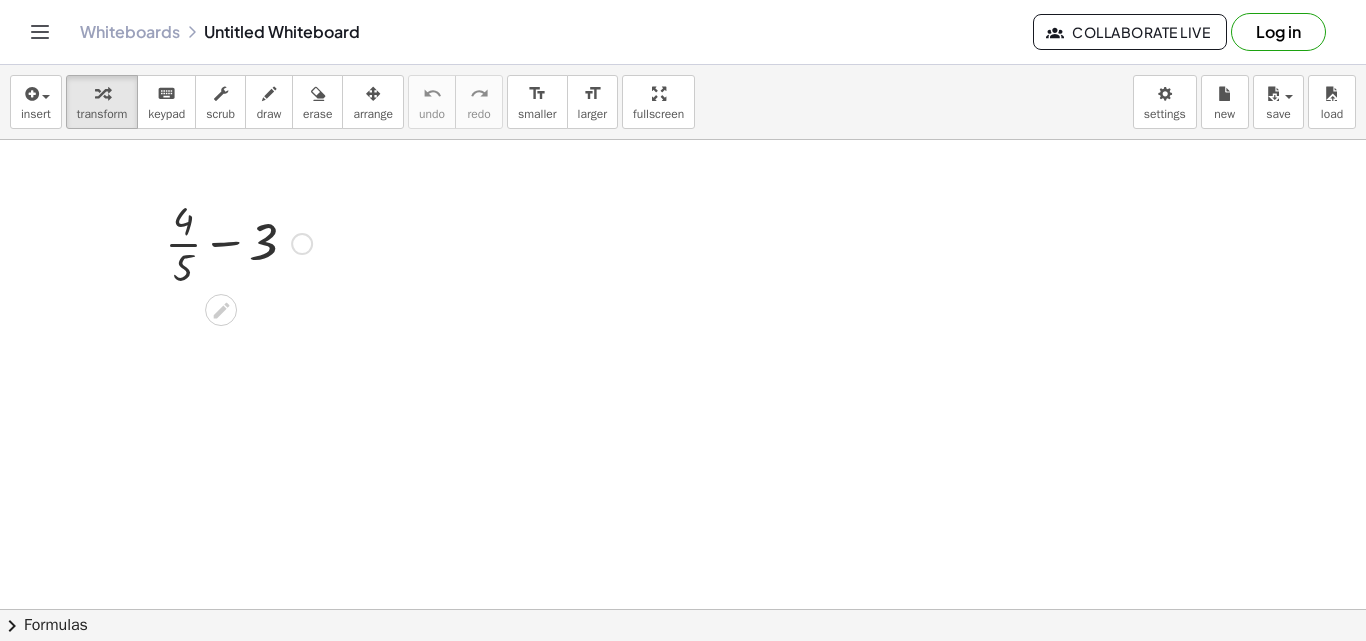 click at bounding box center [238, 242] 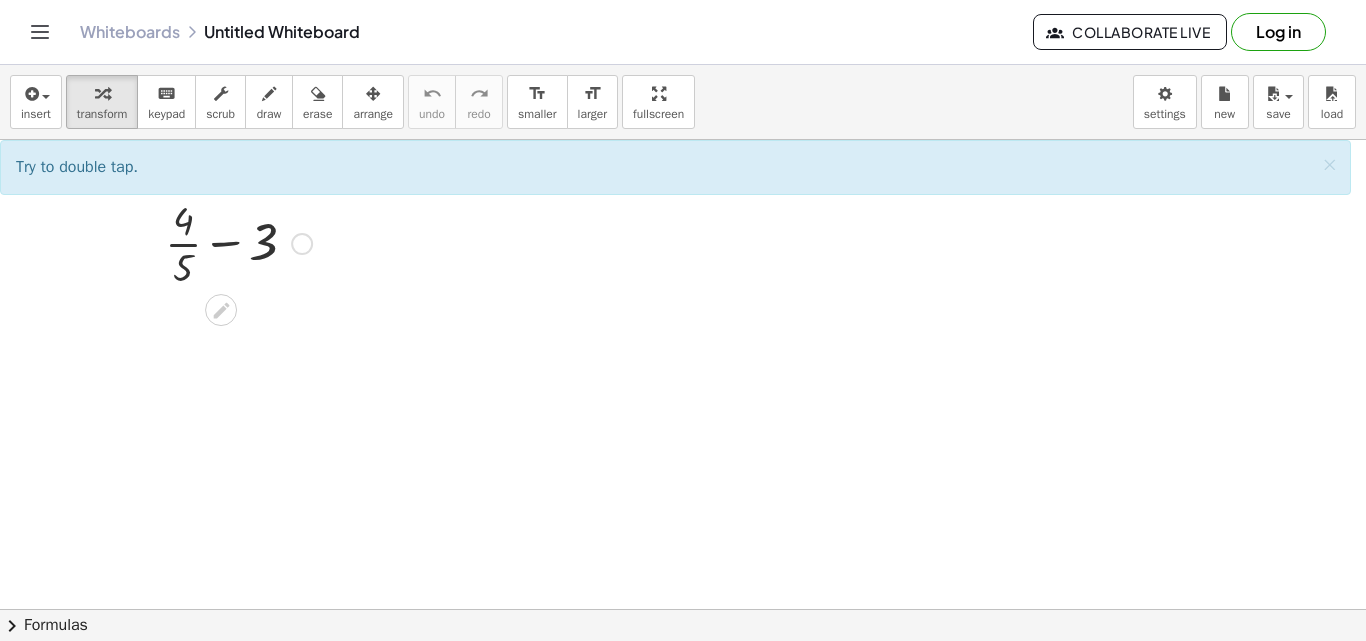 click at bounding box center [238, 242] 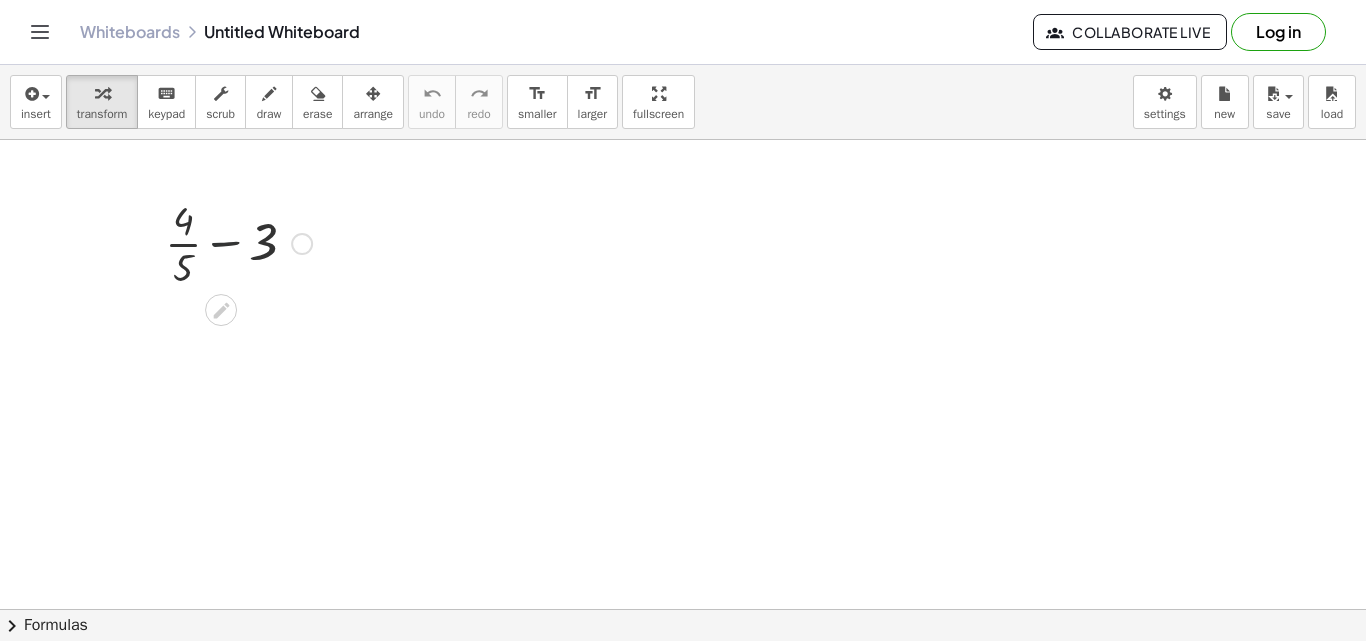 click at bounding box center (238, 242) 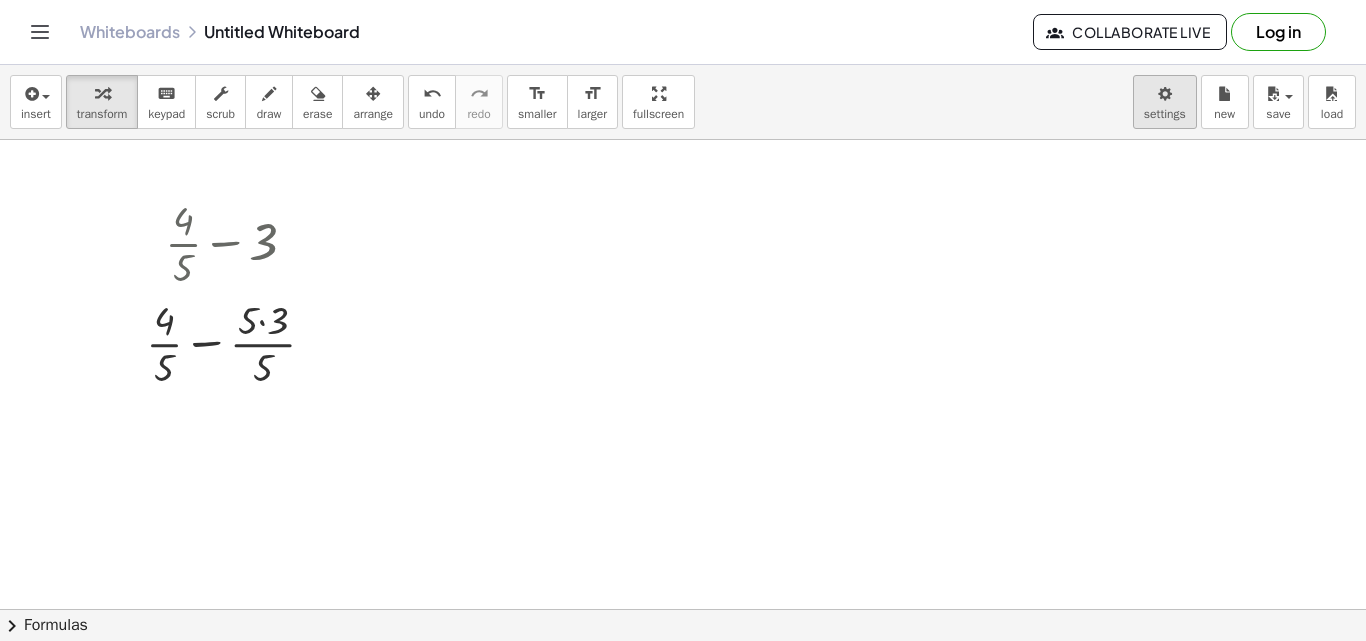 click on "Graspable Math Activities Get Started Activity Bank Assigned Work Classes Whiteboards Reference v1.28.3 | Privacy policy © 2025 | Graspable, Inc. Whiteboards Untitled Whiteboard Collaborate Live  Log in    insert select one: Math Expression Function Text Youtube Video Graphing Geometry Geometry 3D transform keyboard keypad scrub draw erase arrange undo undo redo redo format_size smaller format_size larger fullscreen load   save new settings + · 4 · 5 − 3 + · 4 − 3 · 5 · 5 · · 5 Try to double tap. × chevron_right  Formulas
Drag one side of a formula onto a highlighted expression on the canvas to apply it.
Quadratic Formula
+ · a · x 2 + · b · x + c = 0
⇔
x = · ( − b ± 2 √ ( + b 2 − · 4 · a · c ) ) · 2 · a
+ x 2 + · p · x + q = 0
x =" at bounding box center [683, 320] 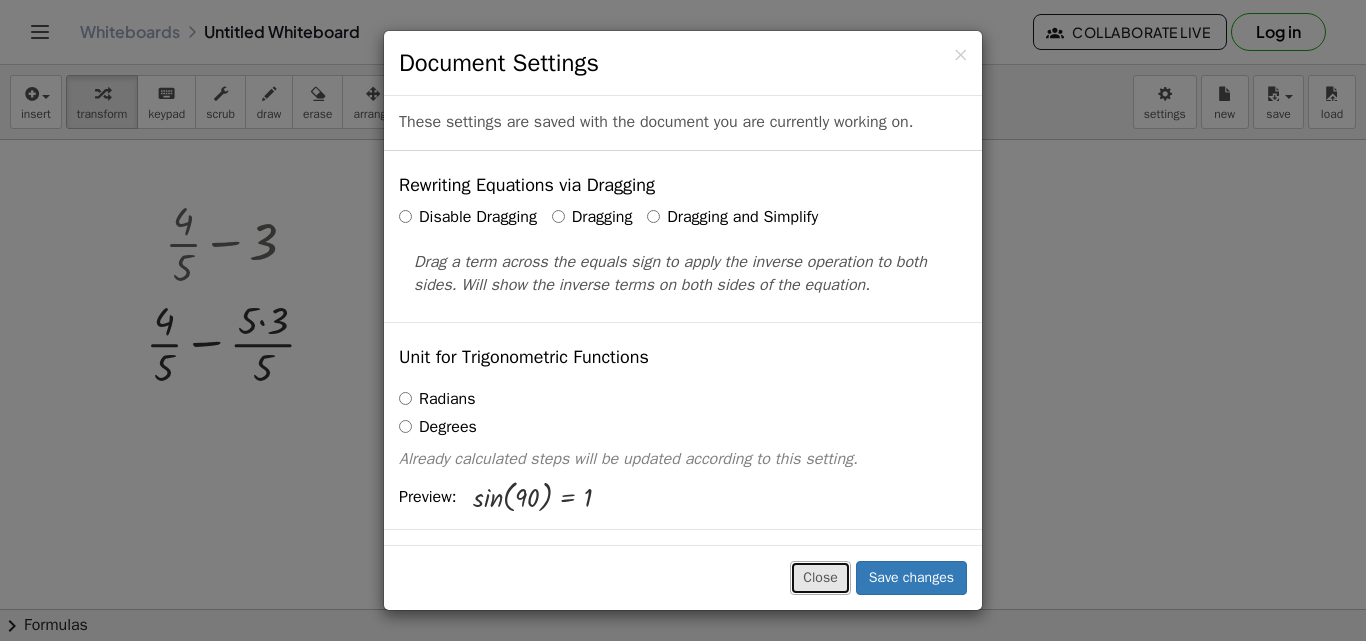 click on "Close" at bounding box center (820, 578) 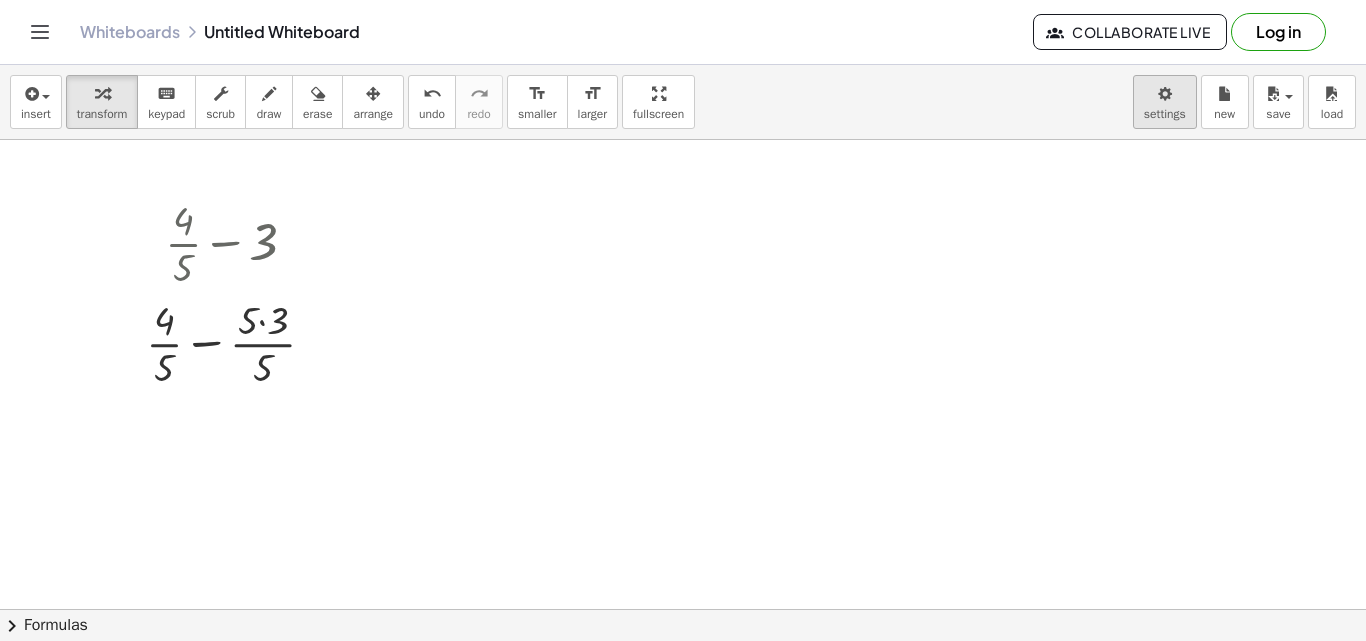 click on "Graspable Math Activities Get Started Activity Bank Assigned Work Classes Whiteboards Reference v1.28.3 | Privacy policy © 2025 | Graspable, Inc. Whiteboards Untitled Whiteboard Collaborate Live  Log in    insert select one: Math Expression Function Text Youtube Video Graphing Geometry Geometry 3D transform keyboard keypad scrub draw erase arrange undo undo redo redo format_size smaller format_size larger fullscreen load   save new settings + · 4 · 5 − 3 + · 4 − 3 · 5 · 5 · · 5 Try to double tap. × chevron_right  Formulas
Drag one side of a formula onto a highlighted expression on the canvas to apply it.
Quadratic Formula
+ · a · x 2 + · b · x + c = 0
⇔
x = · ( − b ± 2 √ ( + b 2 − · 4 · a · c ) ) · 2 · a
+ x 2 + · p · x + q = 0
x =" at bounding box center [683, 320] 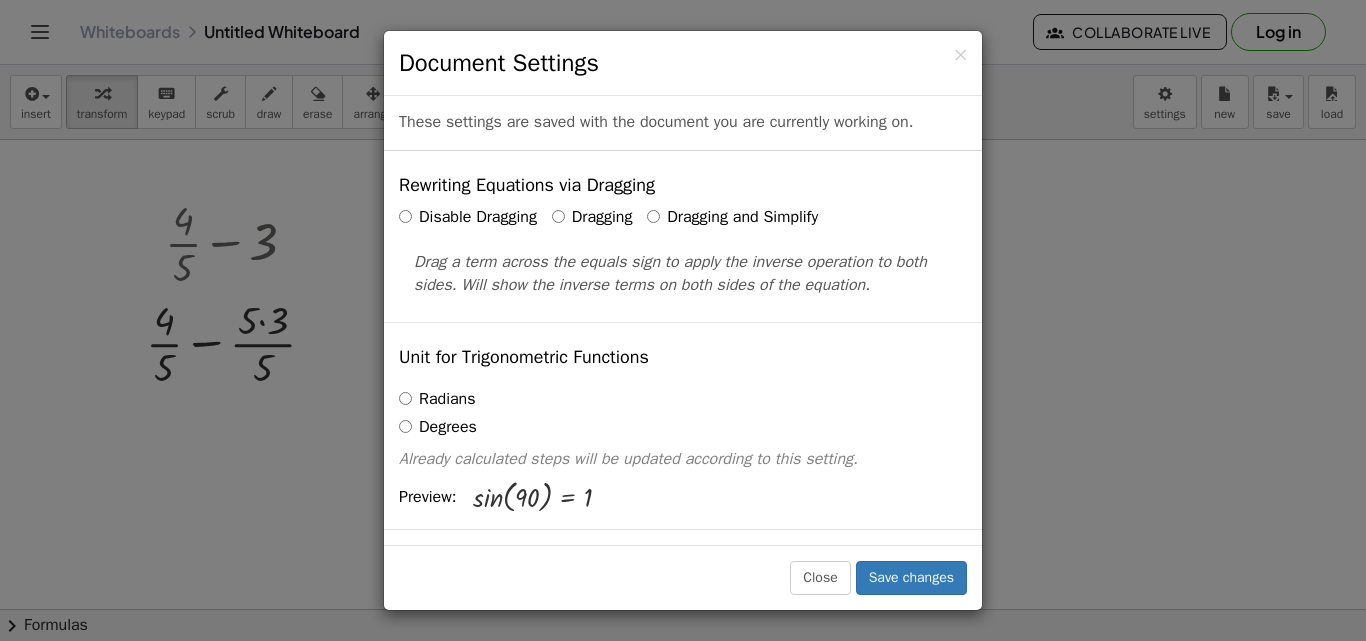 click on "Document Settings" at bounding box center (683, 63) 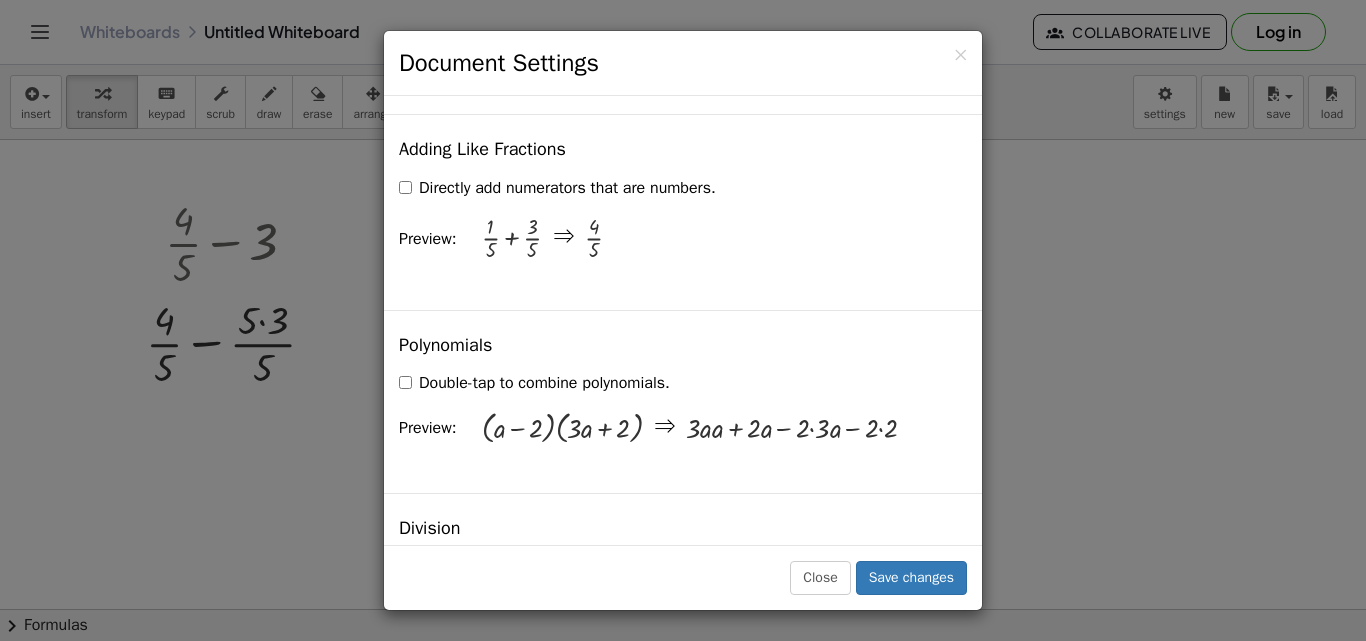 scroll, scrollTop: 1600, scrollLeft: 0, axis: vertical 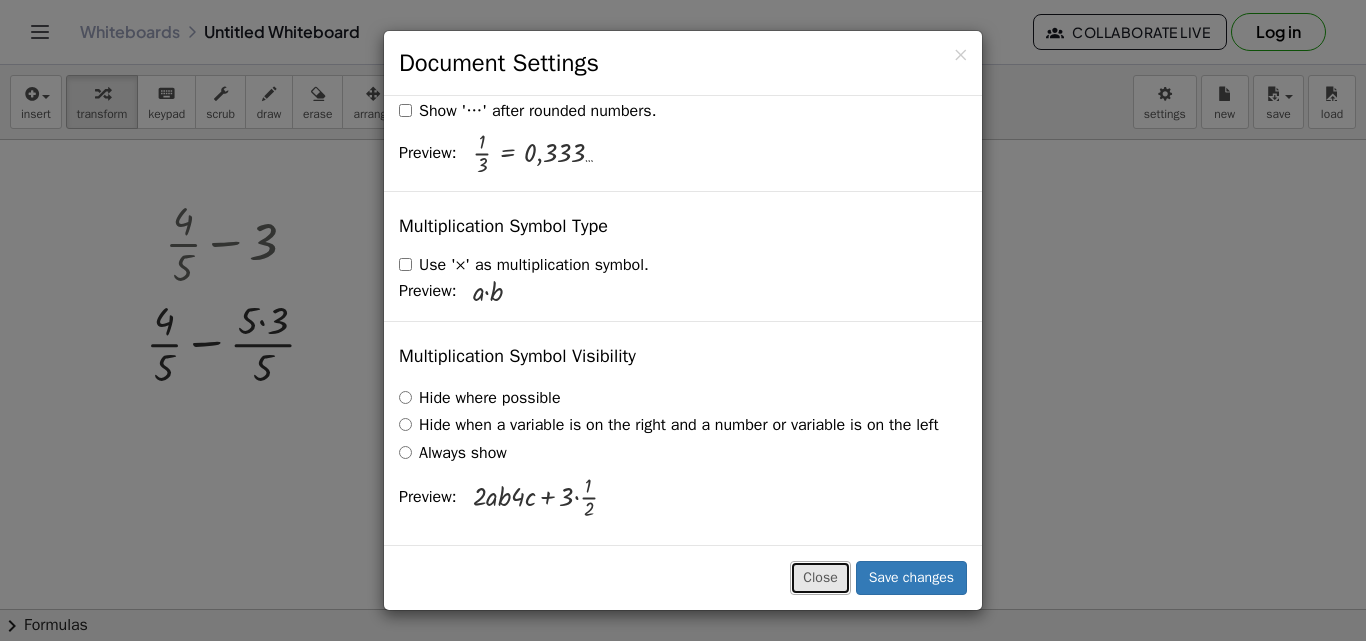 click on "Close" at bounding box center [820, 578] 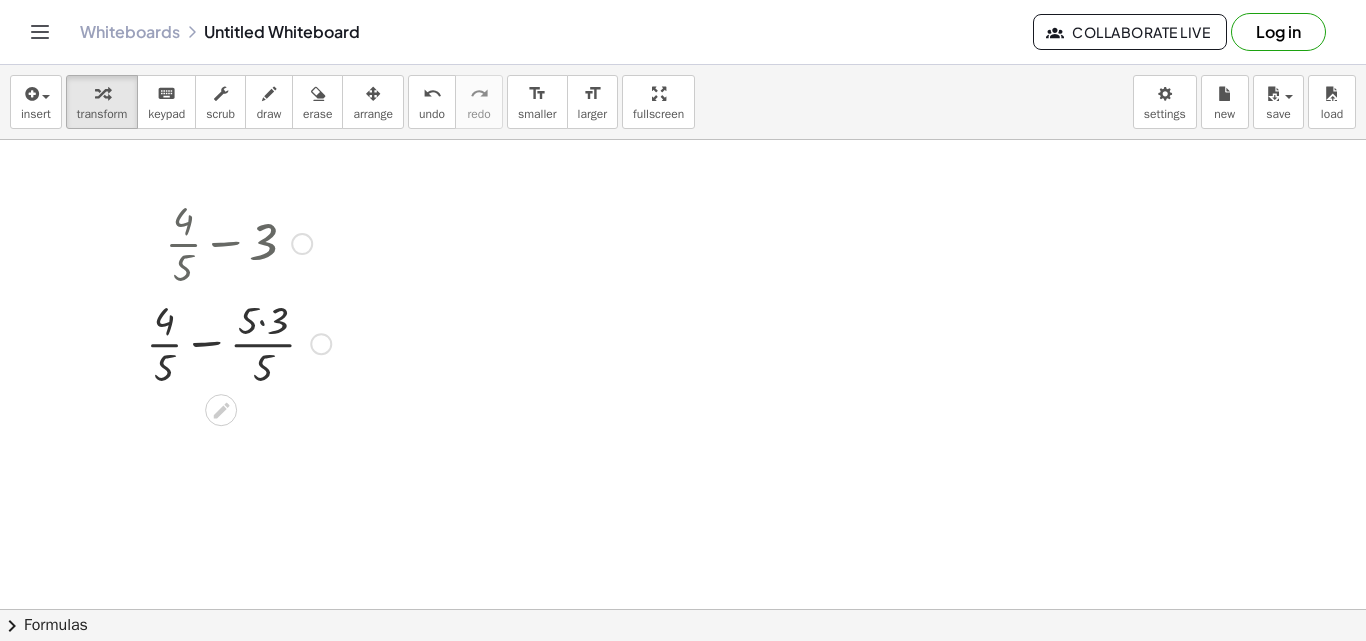 click at bounding box center (238, 342) 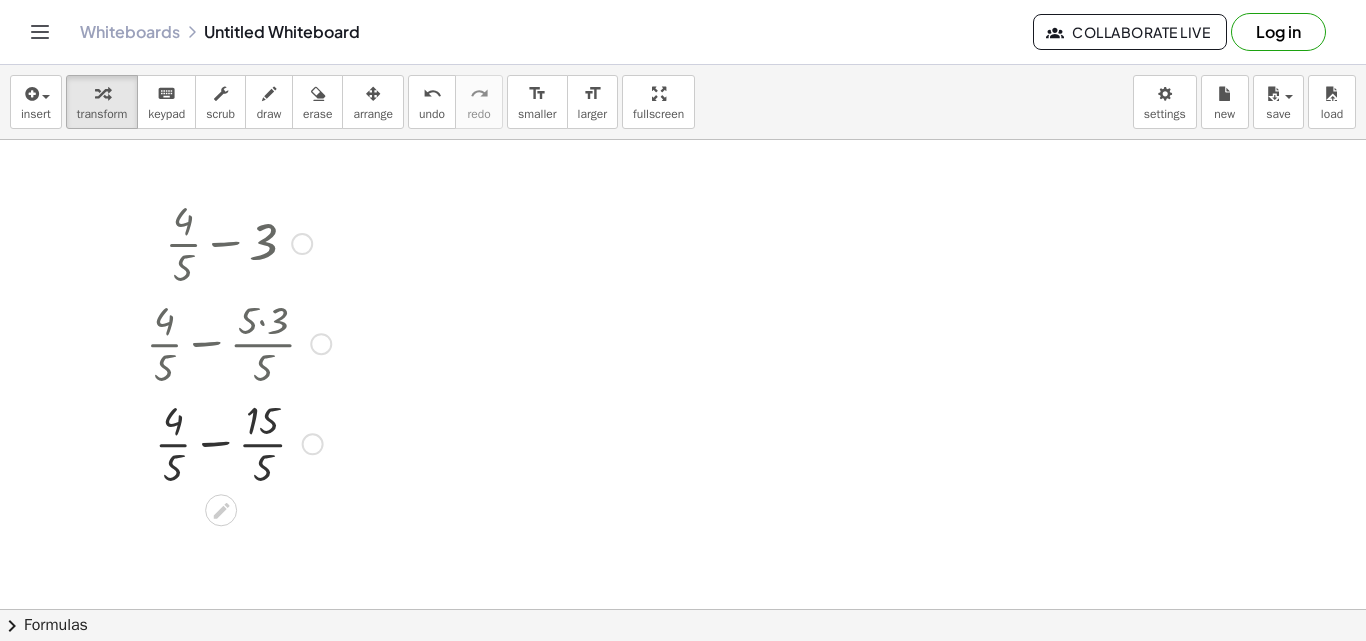 drag, startPoint x: 265, startPoint y: 418, endPoint x: 724, endPoint y: 268, distance: 482.88818 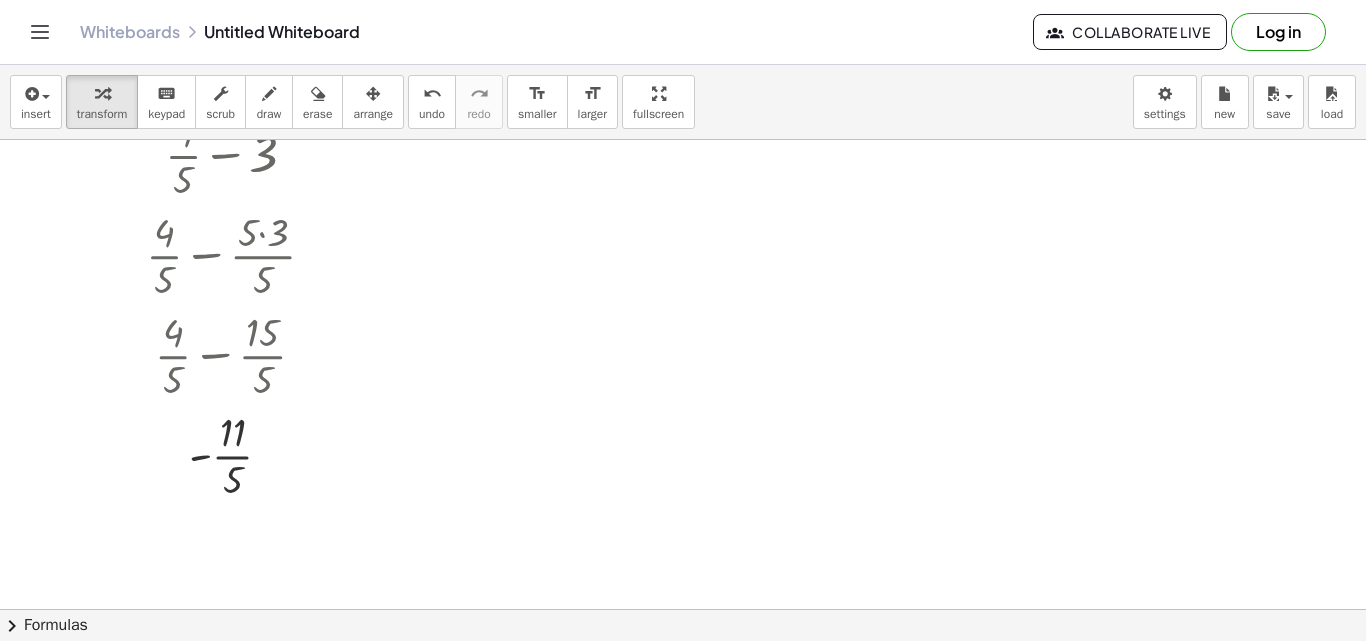 scroll, scrollTop: 0, scrollLeft: 0, axis: both 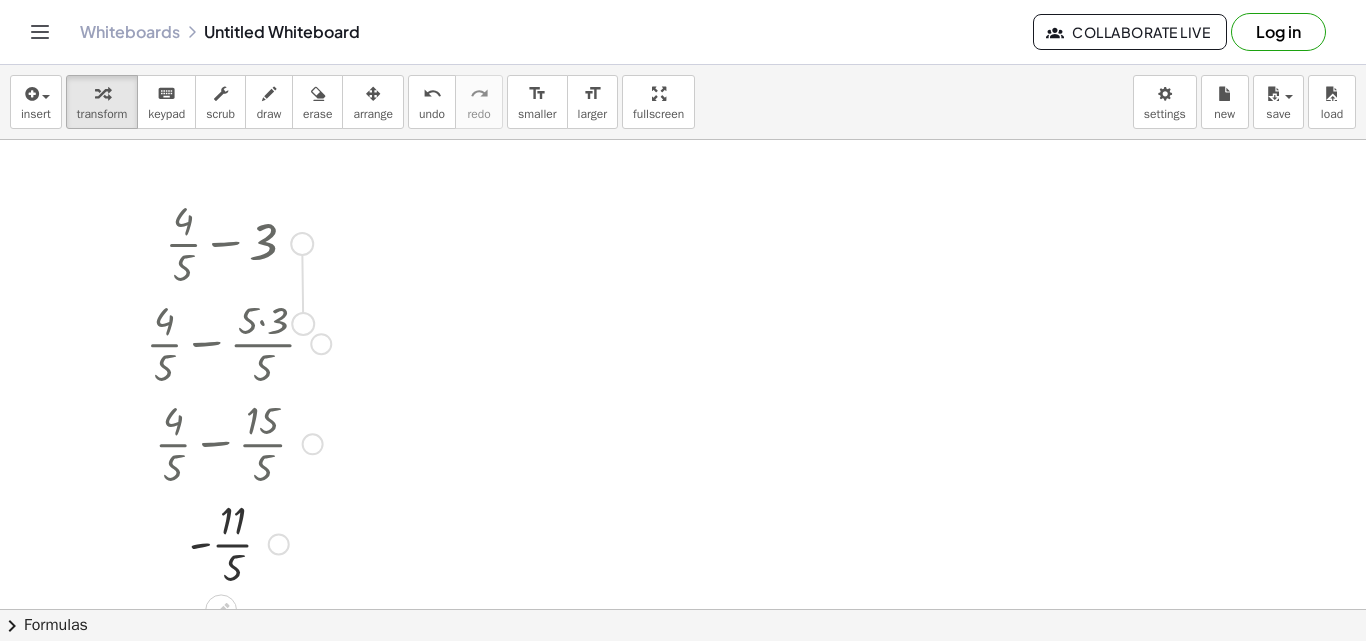 drag, startPoint x: 301, startPoint y: 249, endPoint x: 306, endPoint y: 336, distance: 87.14356 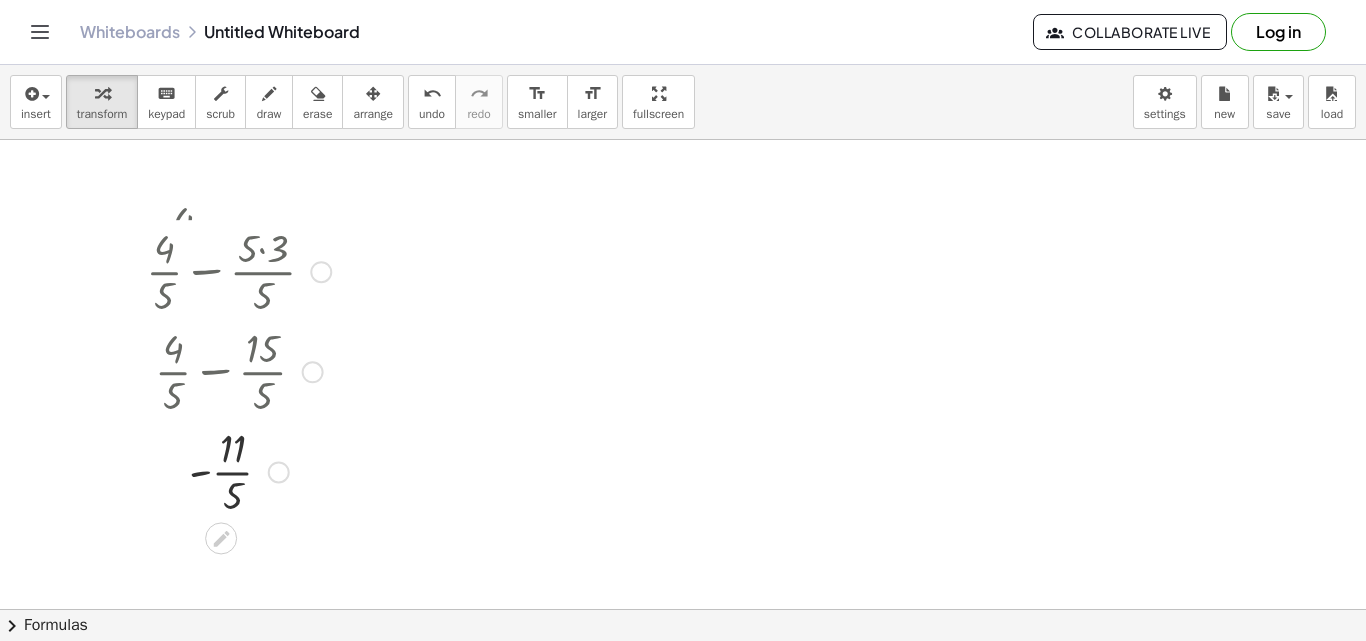 drag, startPoint x: 320, startPoint y: 346, endPoint x: 303, endPoint y: 255, distance: 92.574295 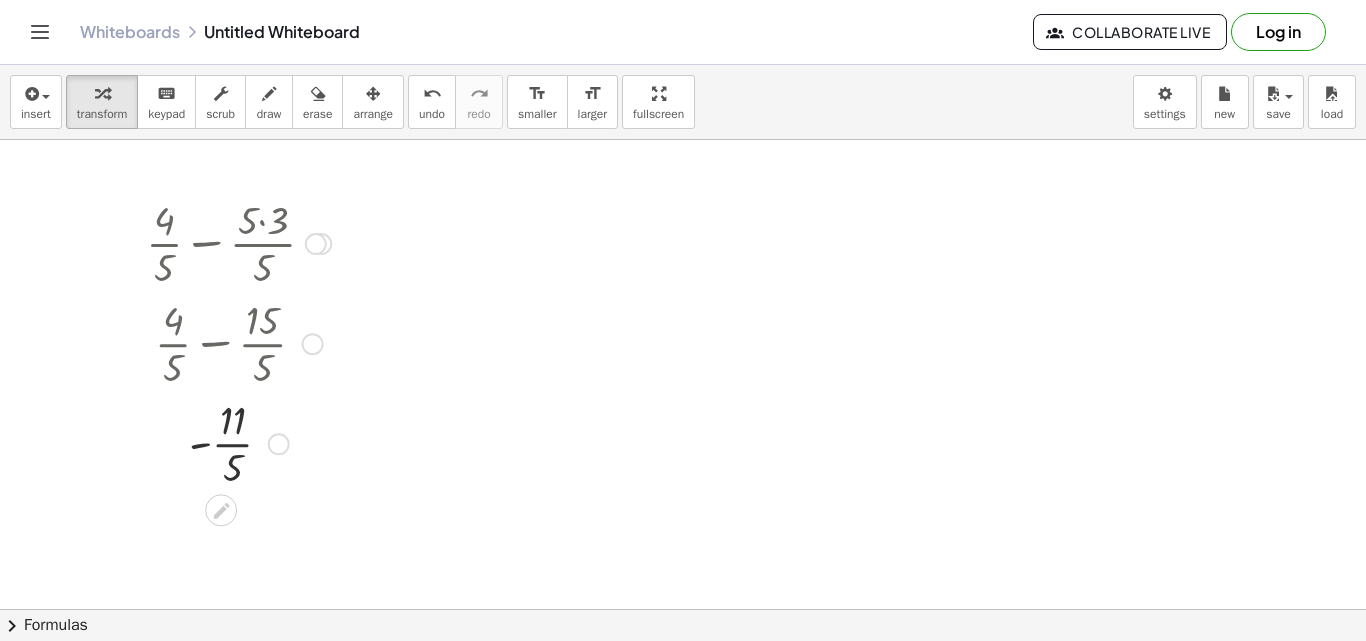 click at bounding box center [316, 244] 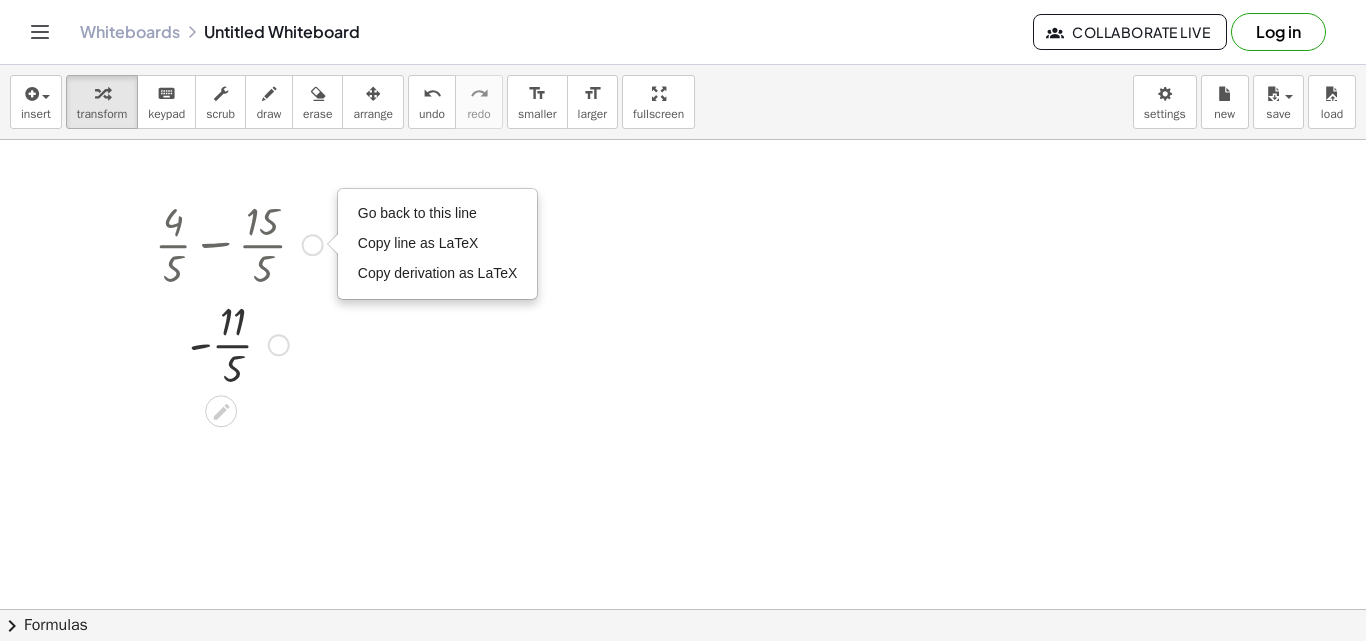 drag, startPoint x: 308, startPoint y: 354, endPoint x: 307, endPoint y: 252, distance: 102.0049 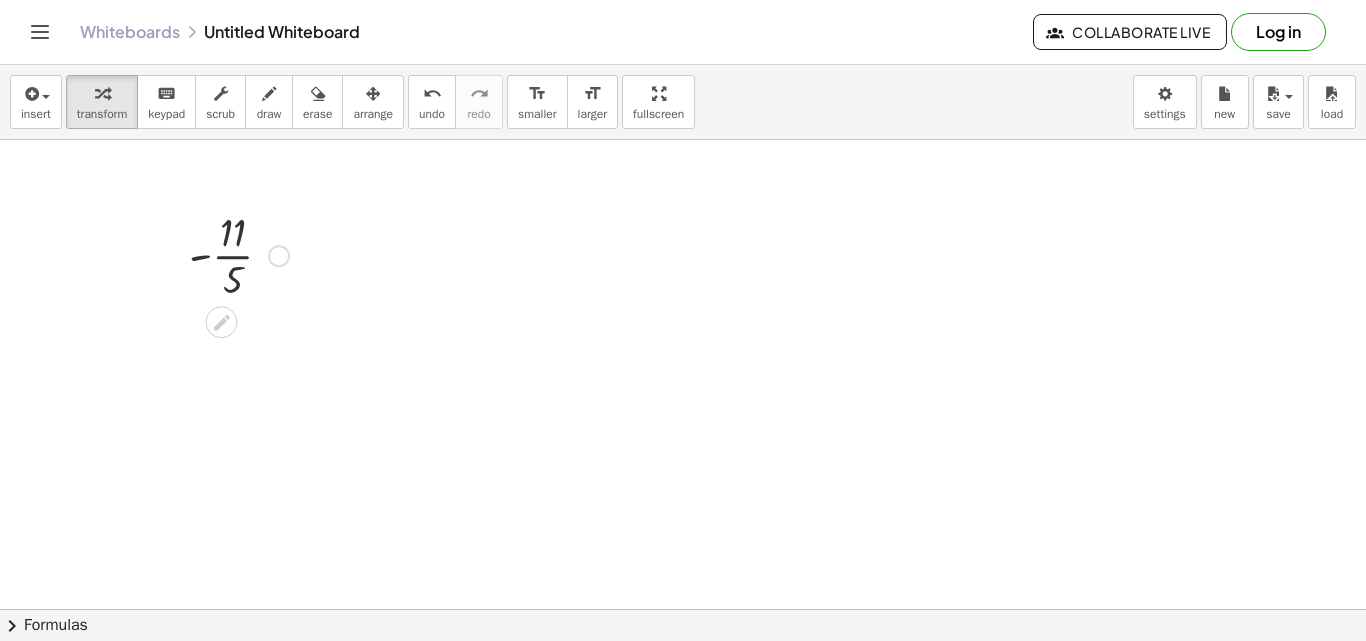 drag, startPoint x: 276, startPoint y: 353, endPoint x: 298, endPoint y: 256, distance: 99.46356 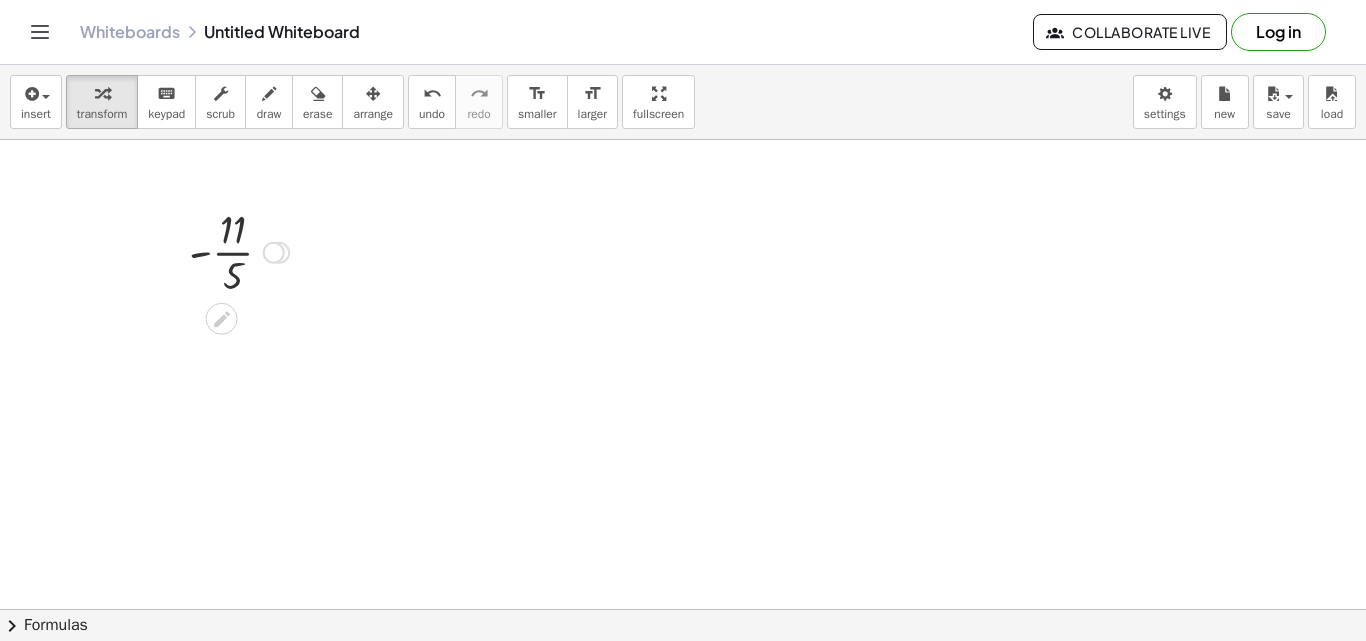 click at bounding box center (239, 251) 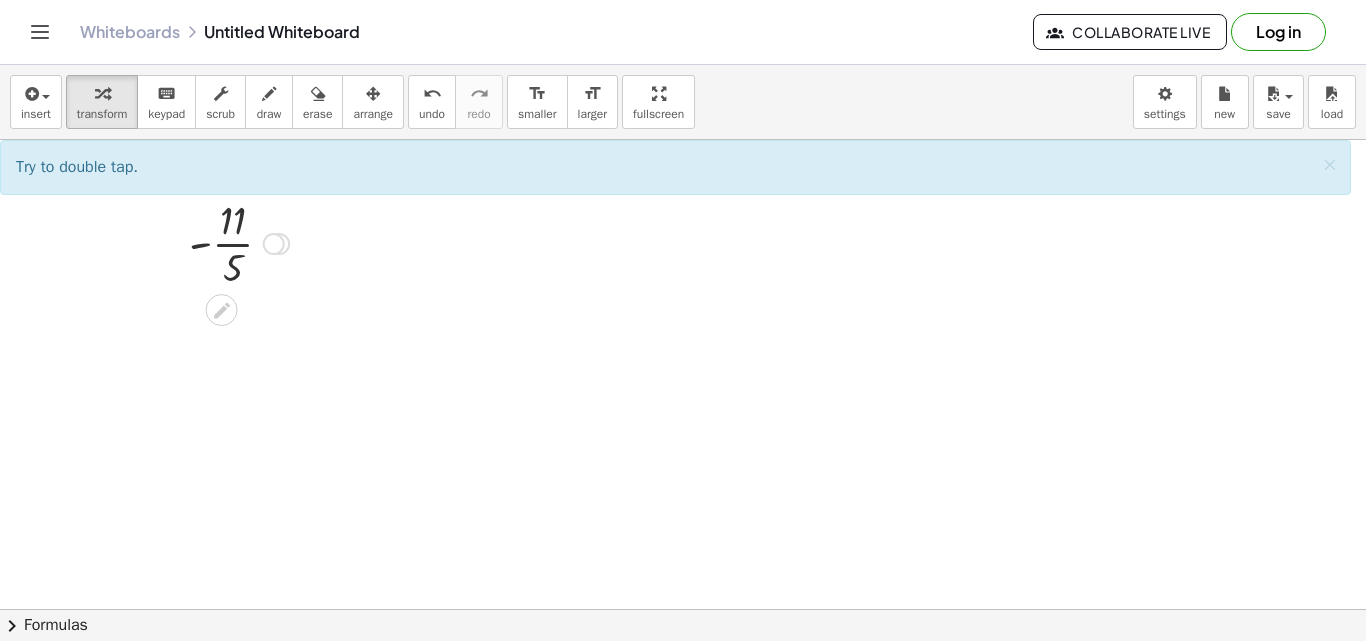 click at bounding box center (274, 244) 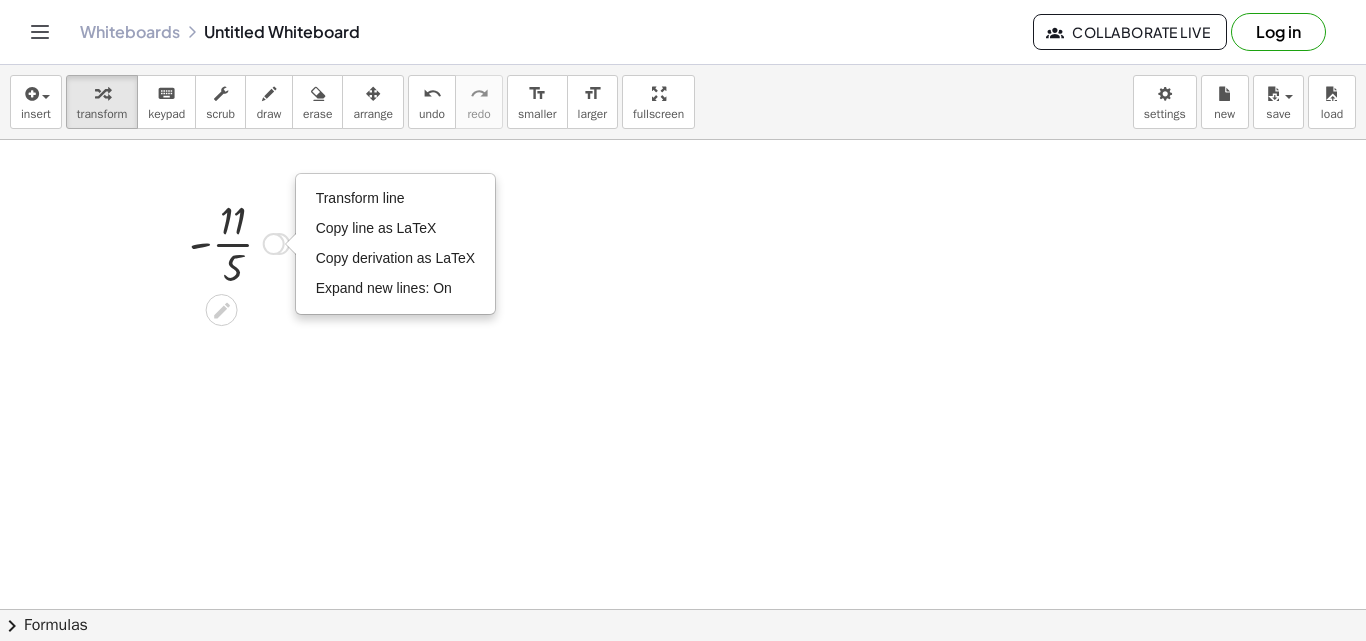 click on "Transform line Copy line as LaTeX Copy derivation as LaTeX Expand new lines: On" at bounding box center (274, 244) 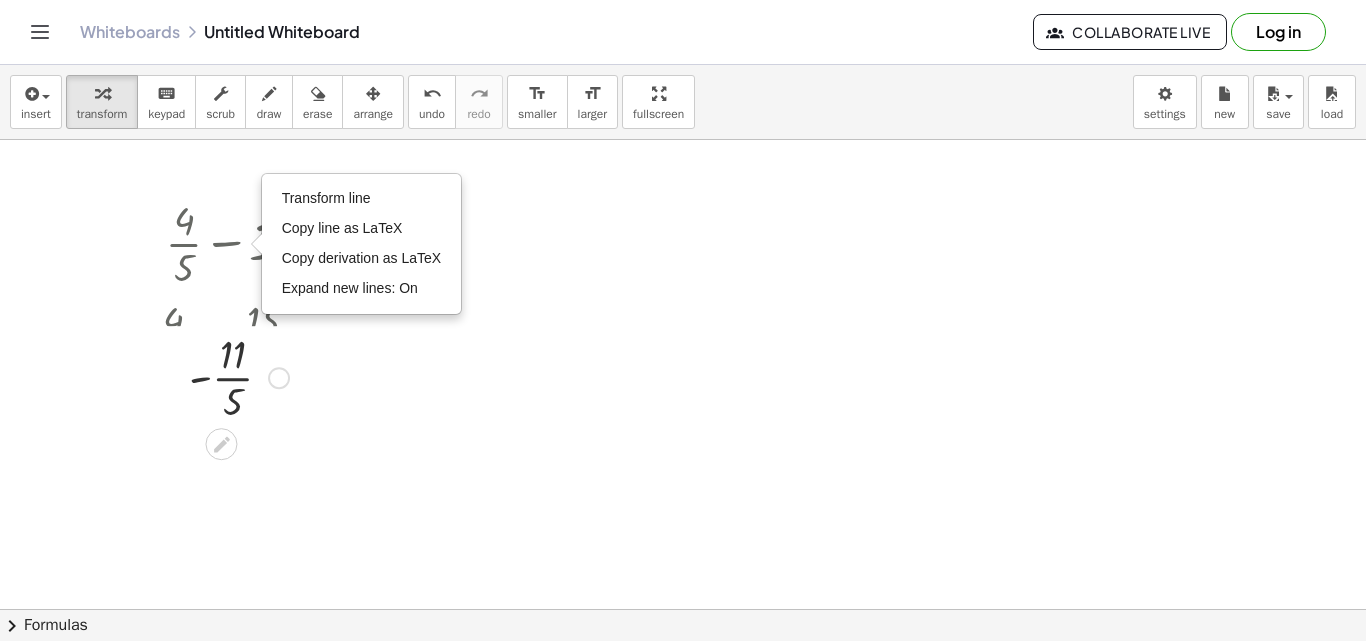 drag, startPoint x: 277, startPoint y: 251, endPoint x: 295, endPoint y: 390, distance: 140.16063 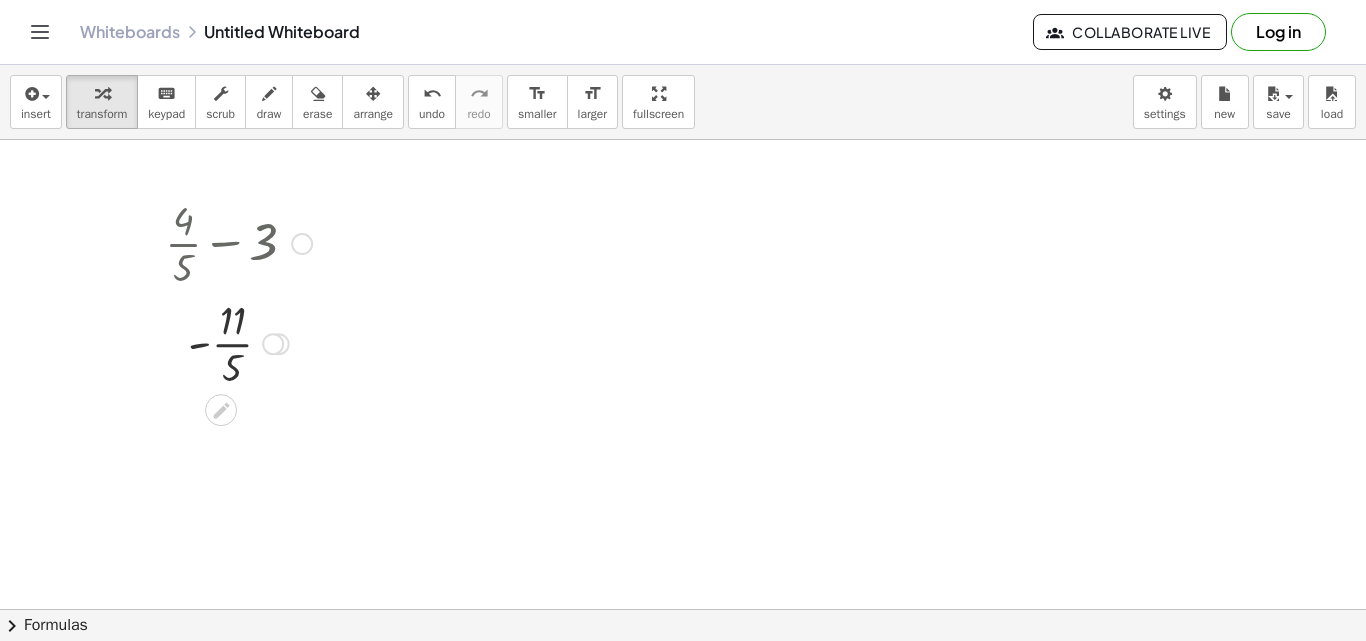 click at bounding box center [302, 244] 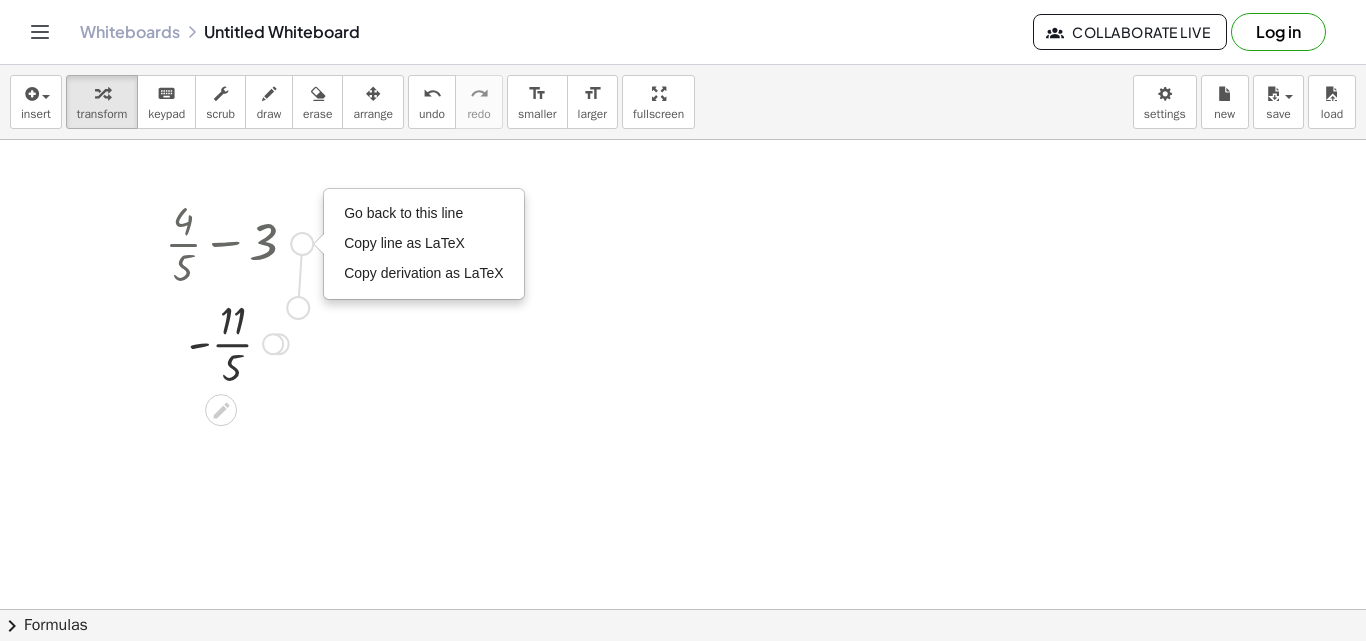 drag, startPoint x: 300, startPoint y: 245, endPoint x: 297, endPoint y: 317, distance: 72.06247 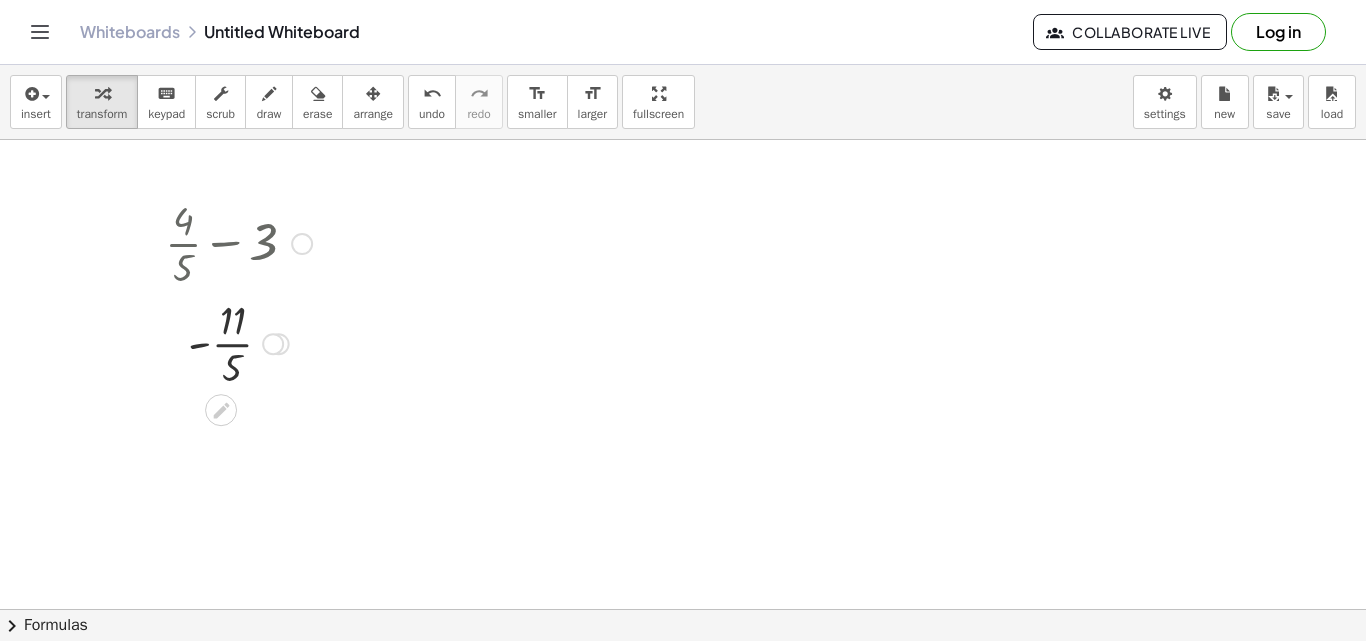 click on "Go back to this line Copy line as LaTeX Copy derivation as LaTeX" at bounding box center [302, 244] 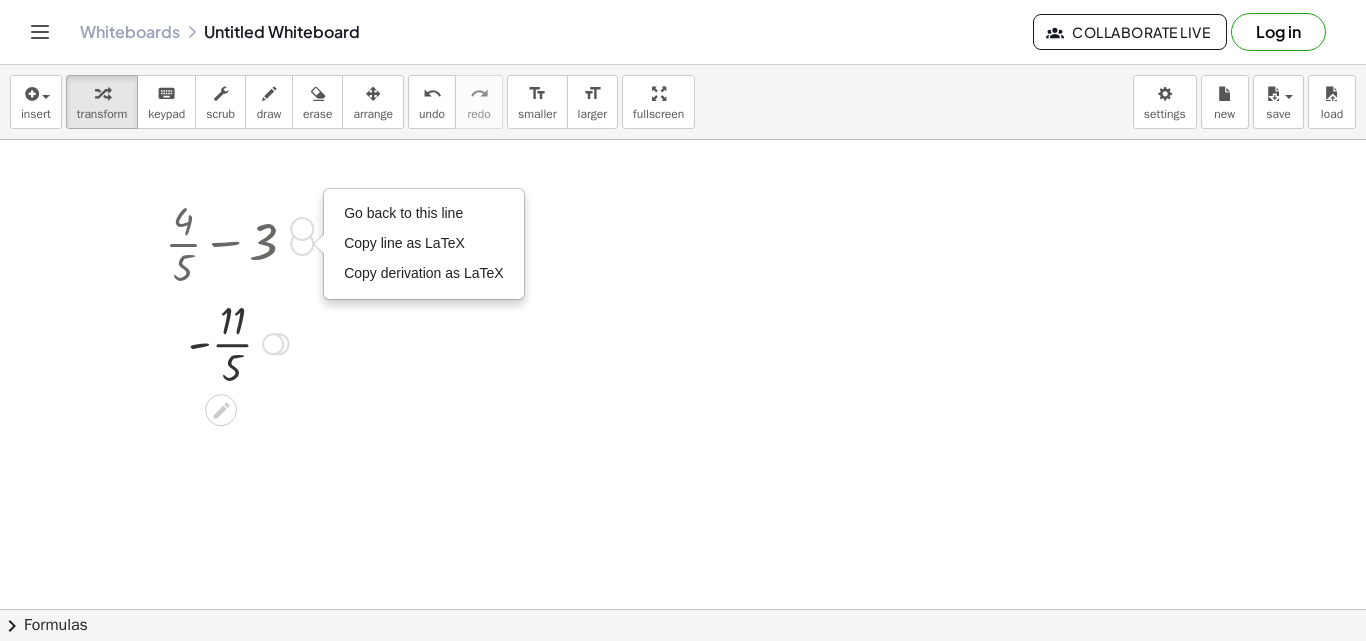 drag, startPoint x: 303, startPoint y: 244, endPoint x: 305, endPoint y: 223, distance: 21.095022 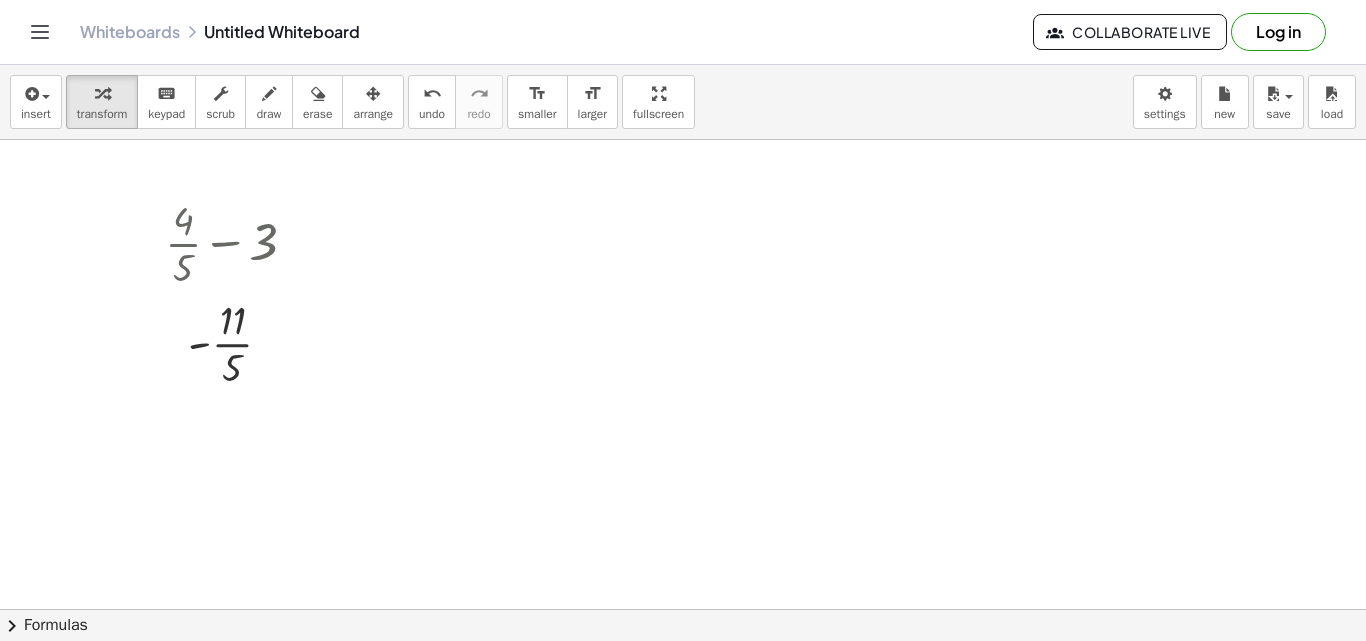 click at bounding box center [683, 609] 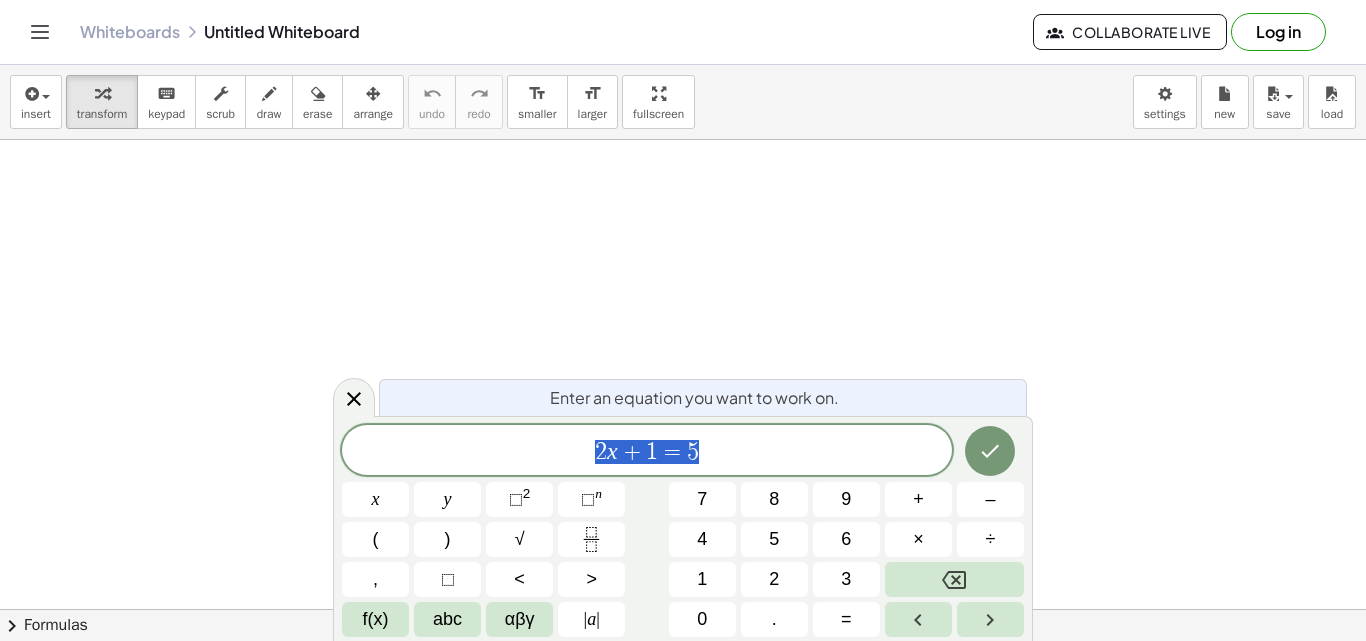 scroll, scrollTop: 0, scrollLeft: 0, axis: both 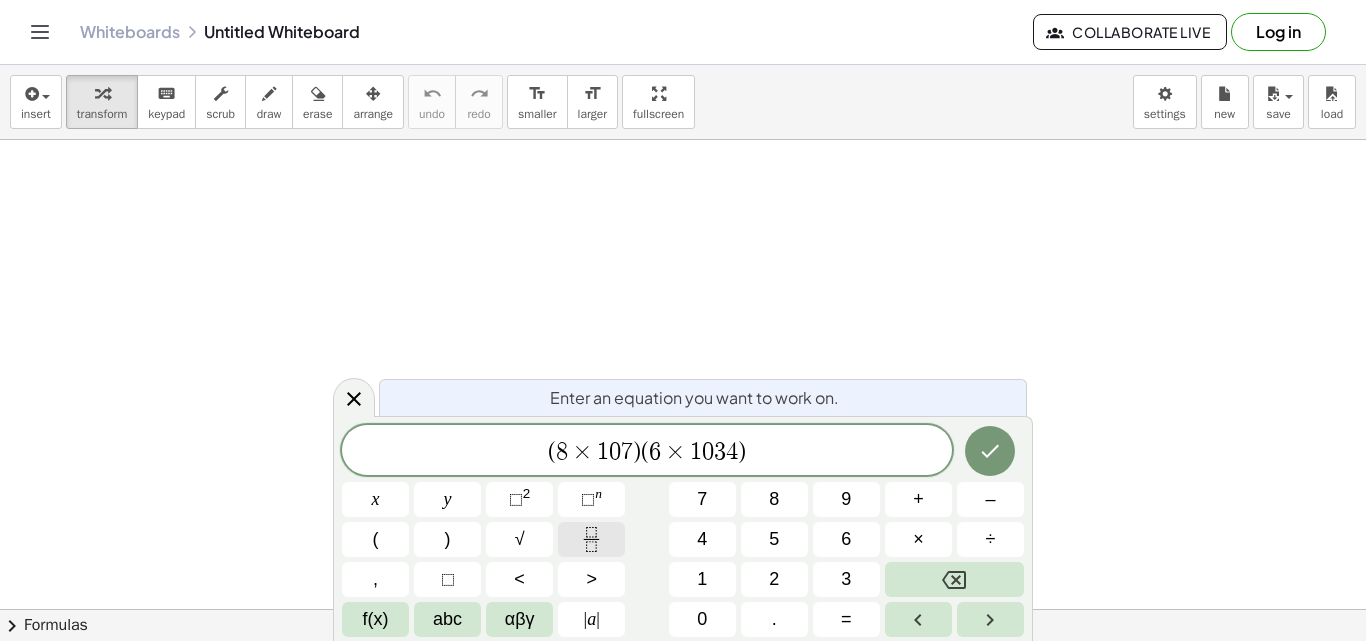 click 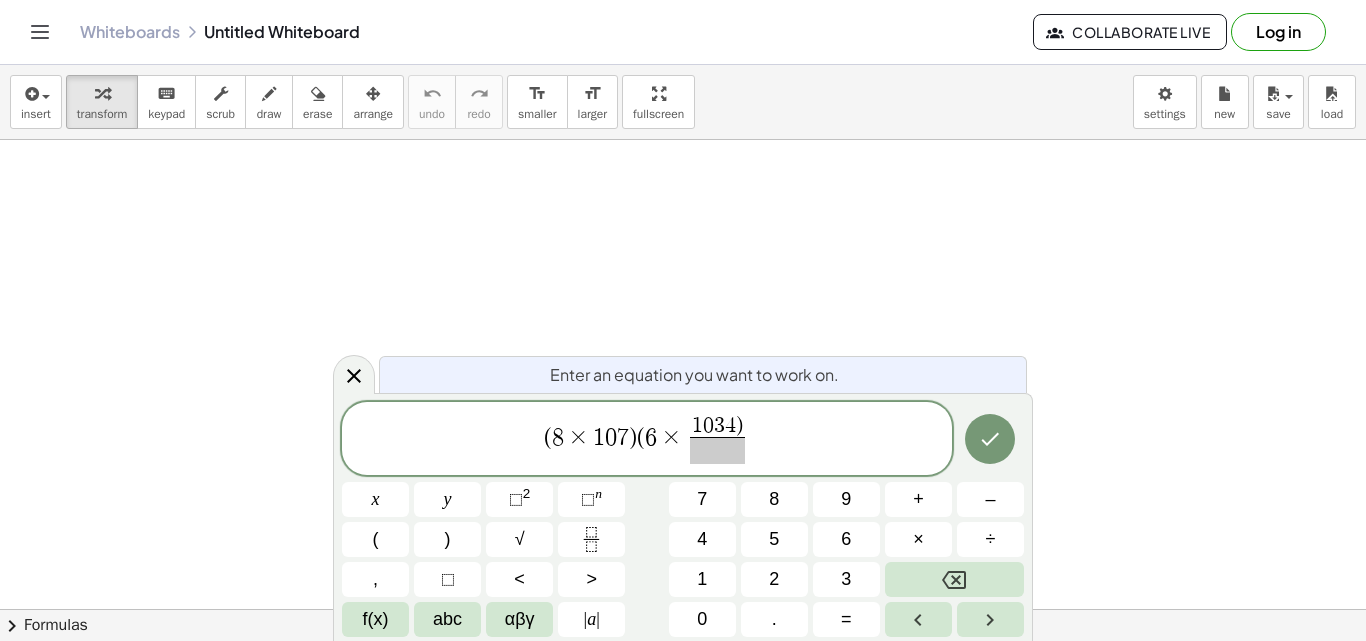 click on "( 8 × 1 0 7 ) ( 6 × 1 0 3 4 ) ​" at bounding box center [647, 440] 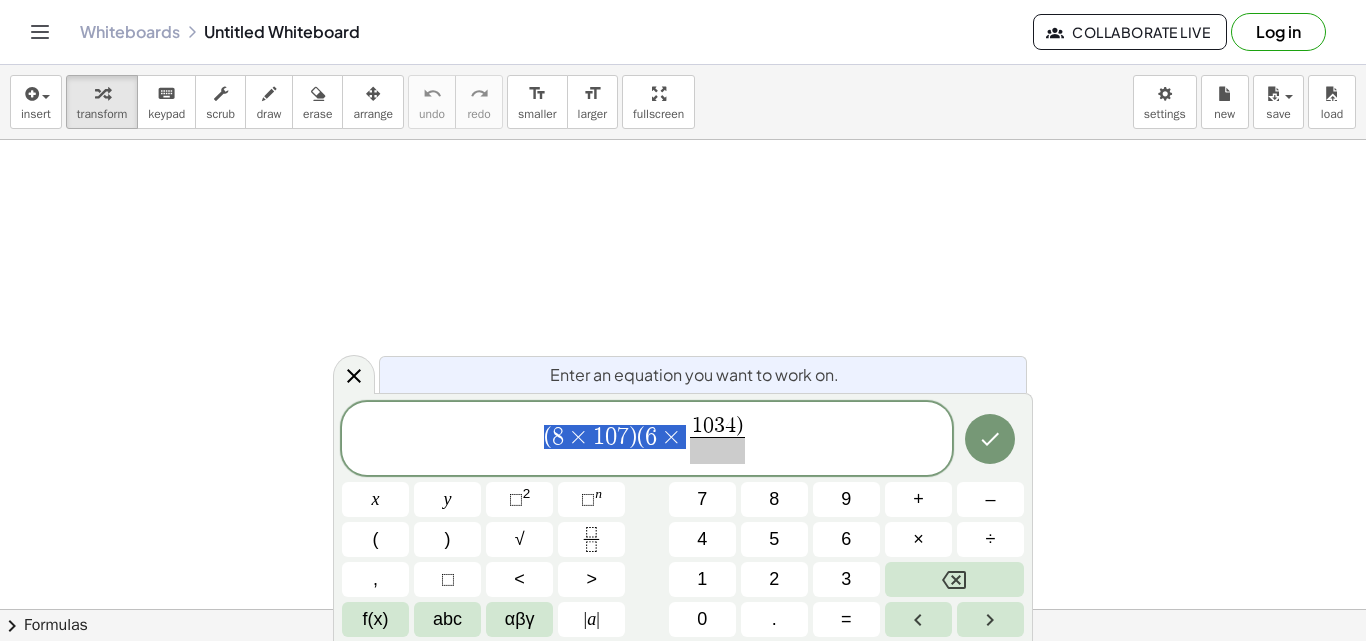 drag, startPoint x: 682, startPoint y: 441, endPoint x: 530, endPoint y: 438, distance: 152.0296 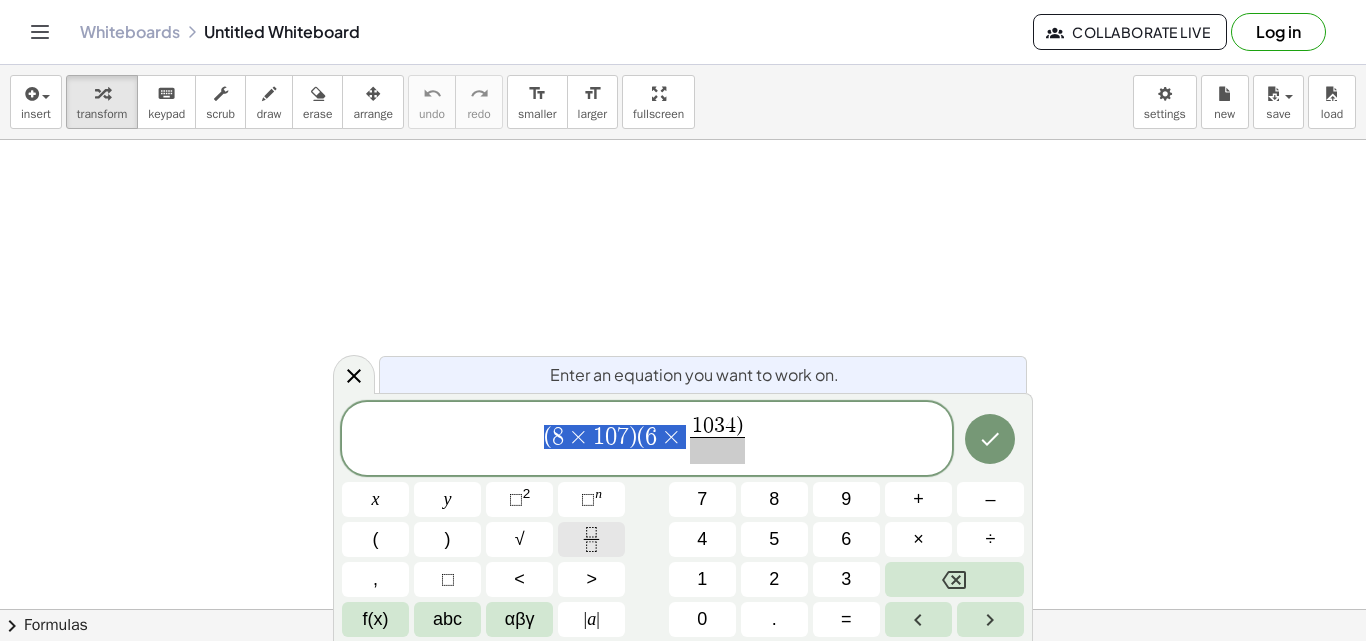 click 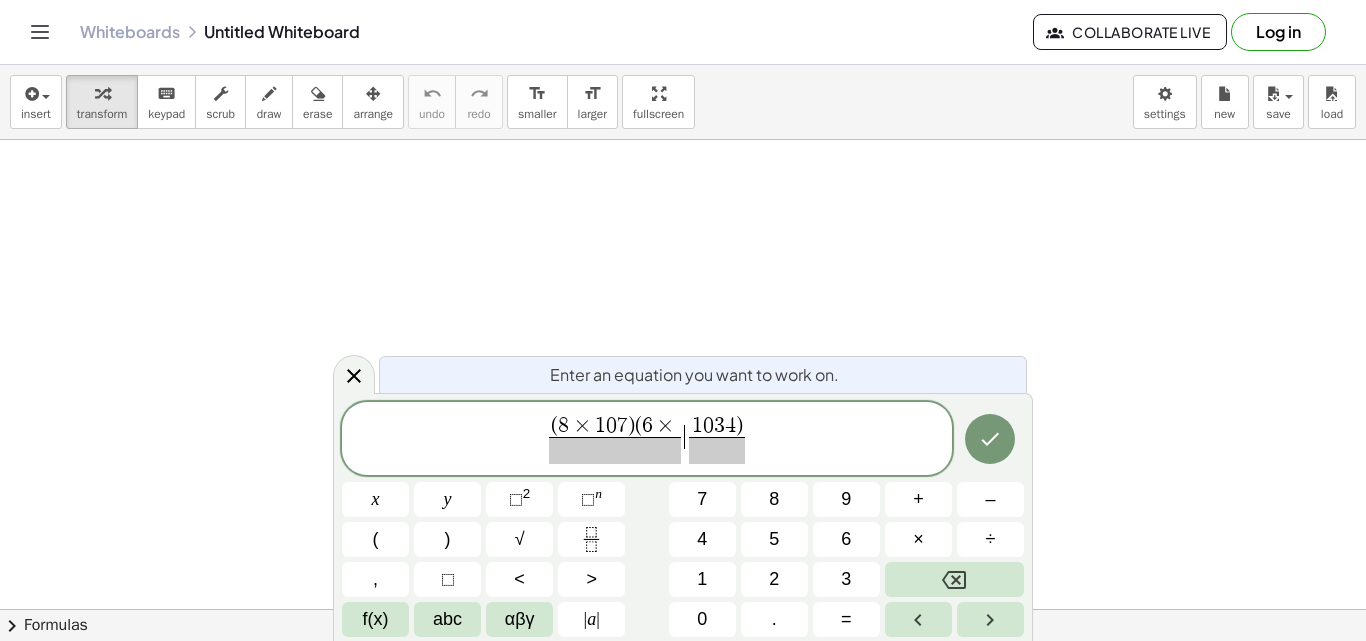 click on "( 8 × 1 0 7 ) ( 6 × ​ ​ 1 0 3 4 ) ​" at bounding box center (647, 440) 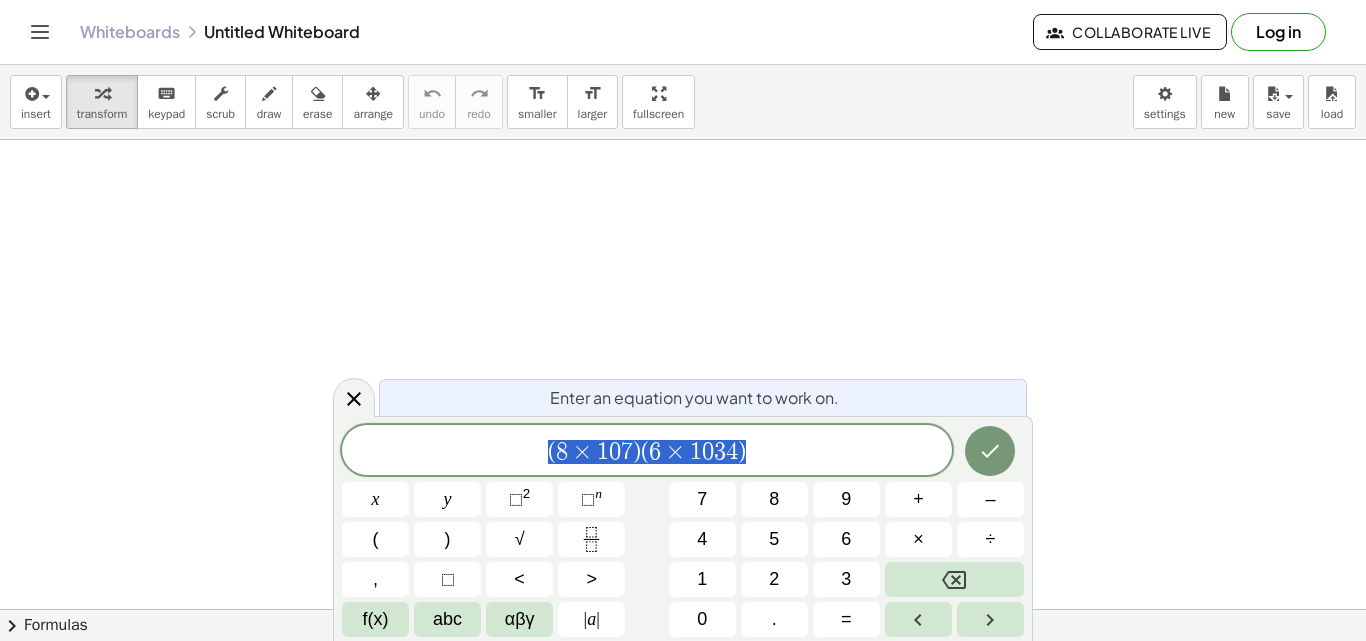 drag, startPoint x: 757, startPoint y: 440, endPoint x: 523, endPoint y: 441, distance: 234.00214 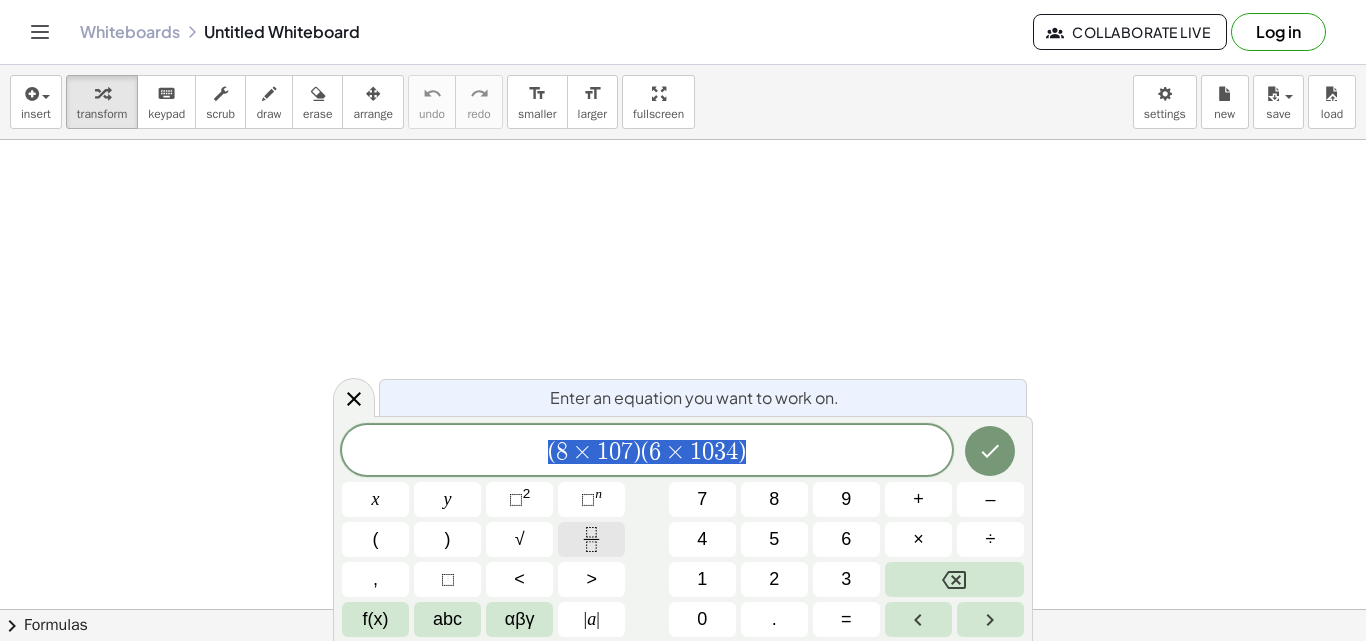 click 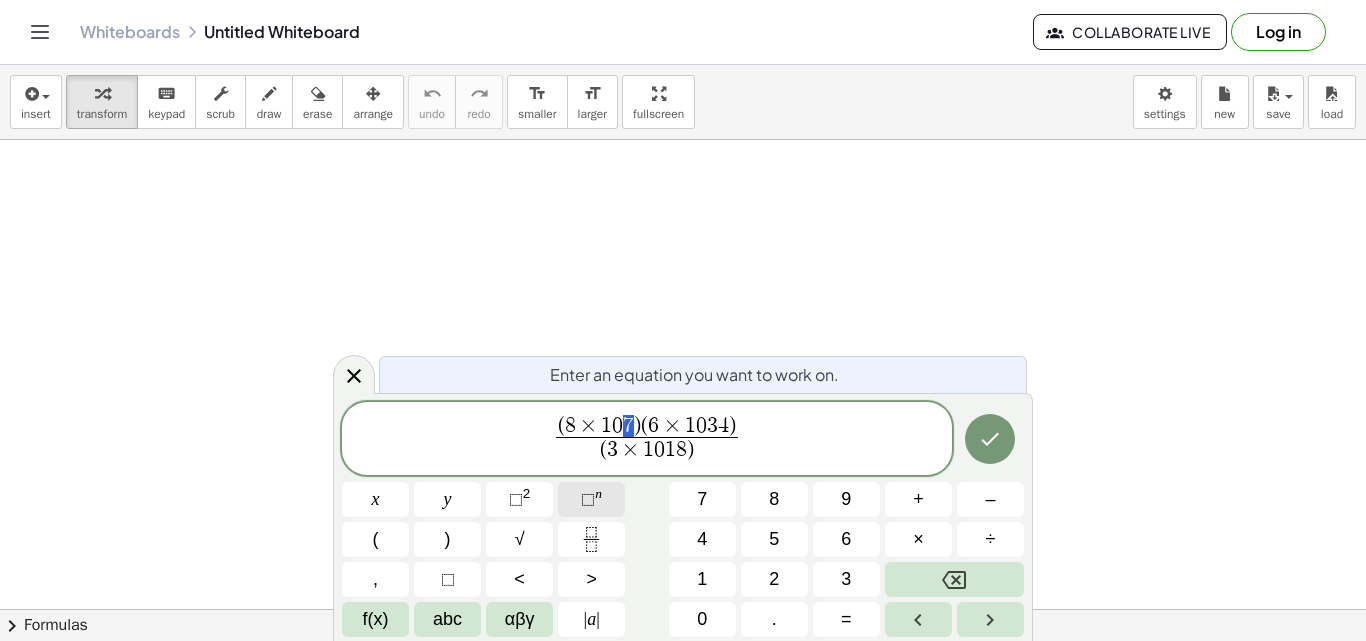 click on "n" at bounding box center [598, 493] 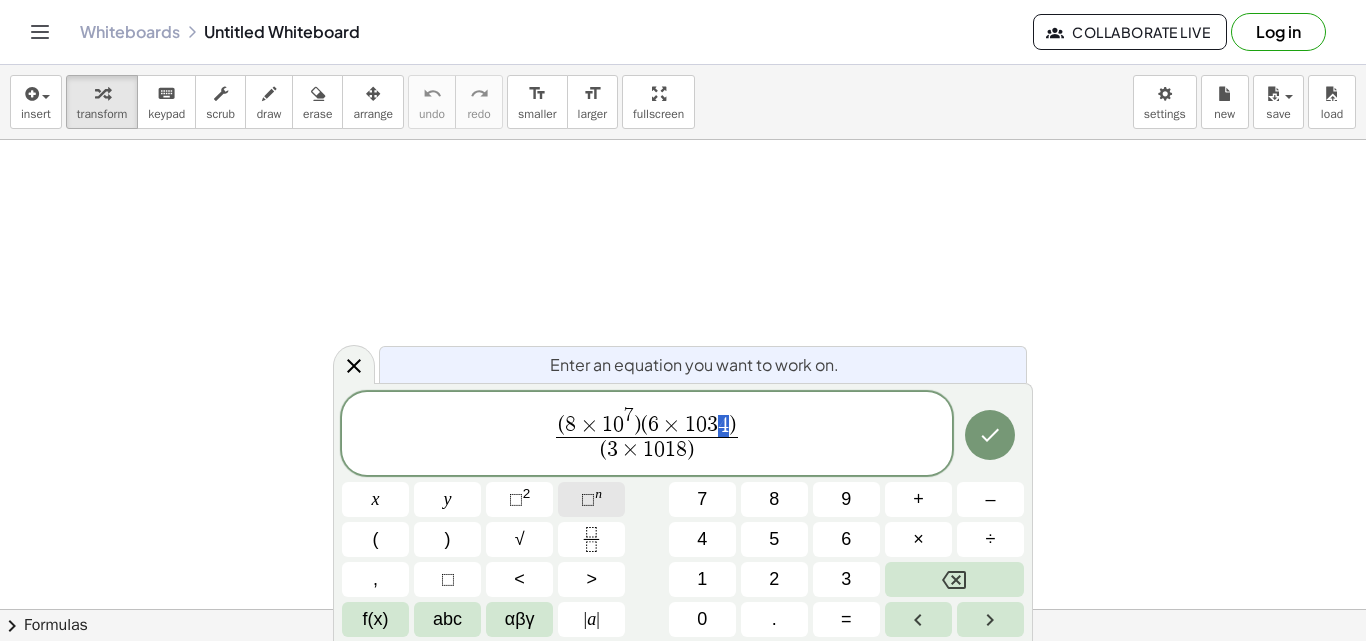 click on "⬚ n" at bounding box center [591, 499] 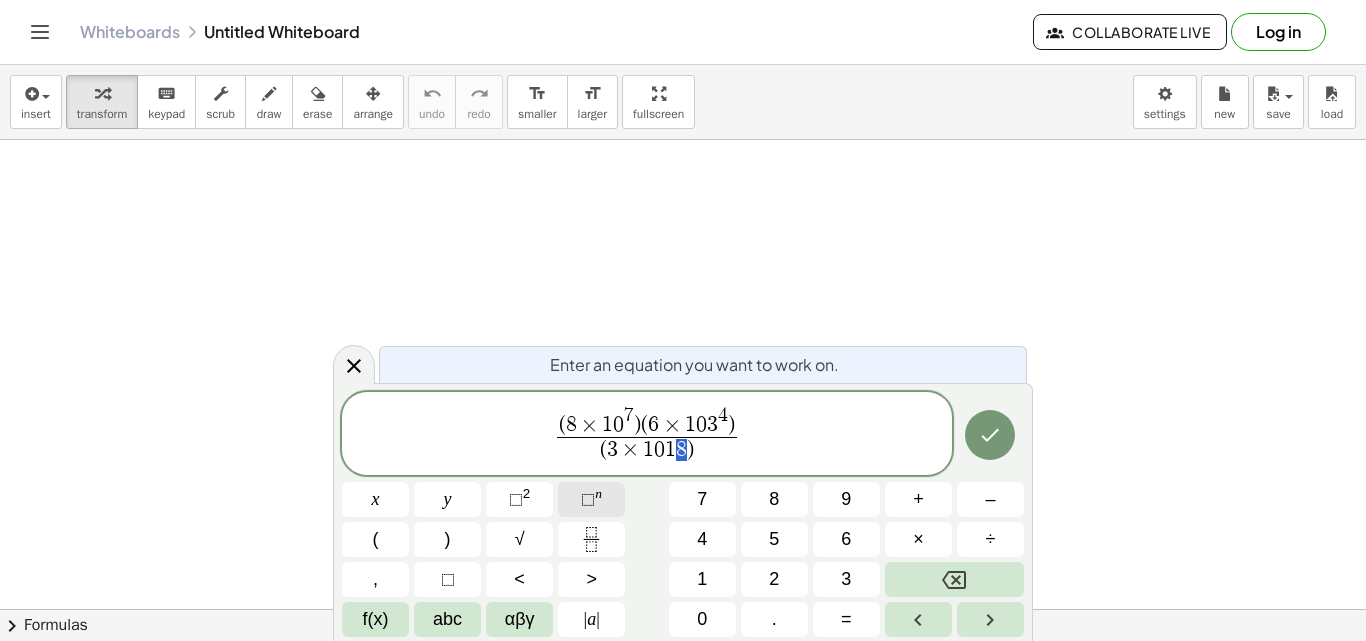 click on "⬚" at bounding box center (588, 499) 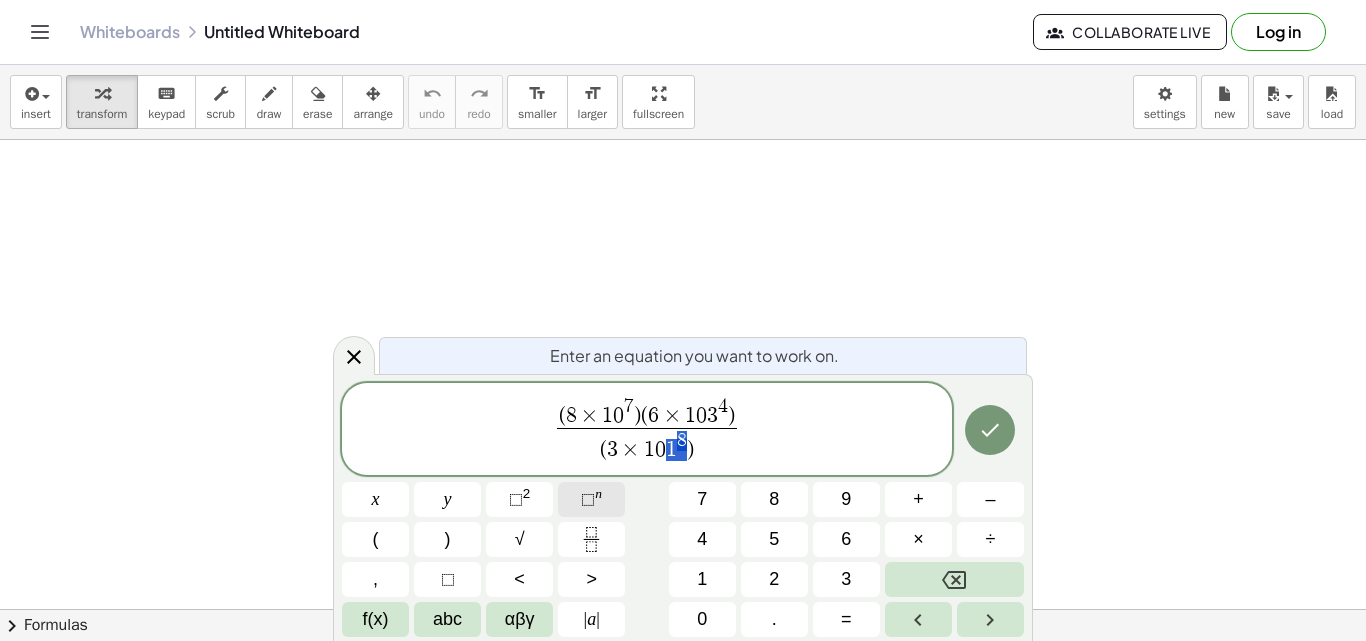 click on "⬚" at bounding box center (588, 499) 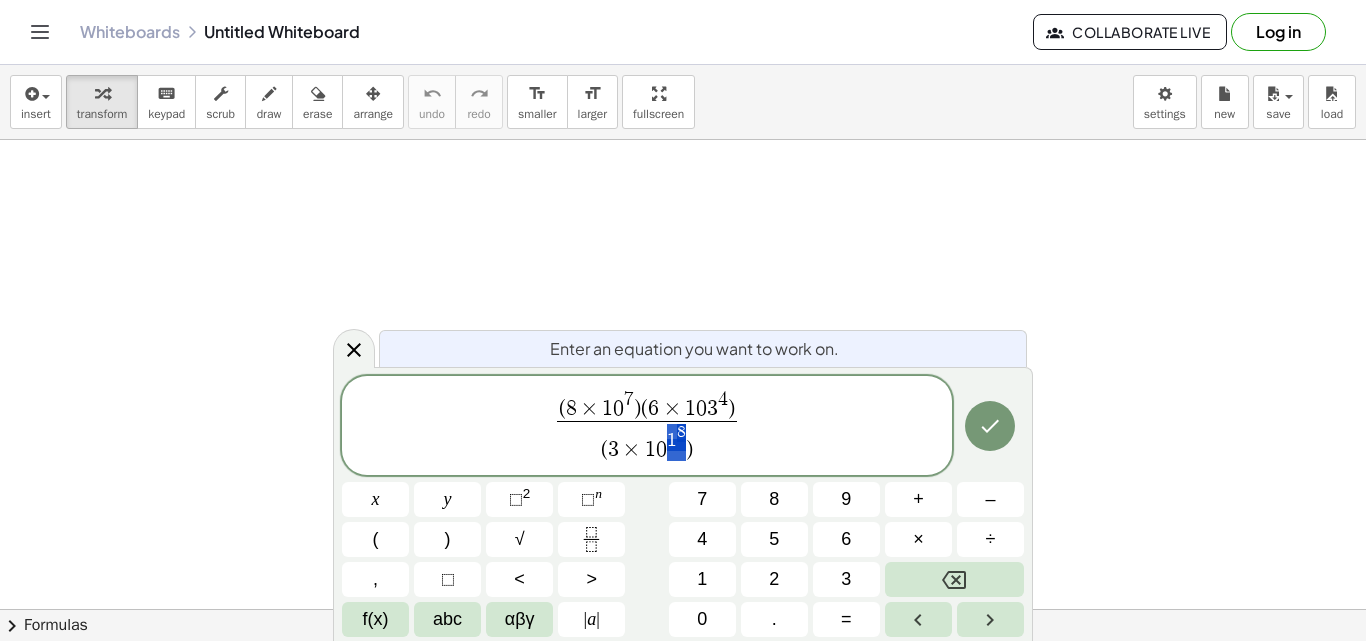 click on "( 3 × 1 0 1 8 )" at bounding box center (647, 442) 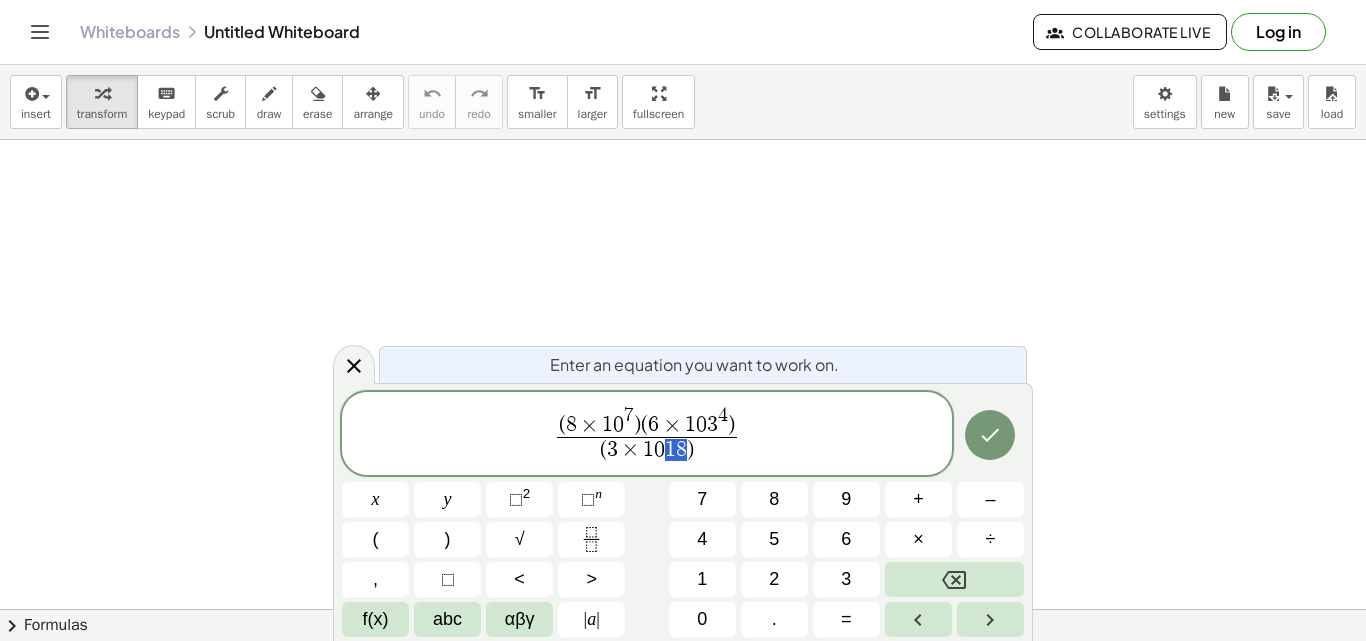 drag, startPoint x: 682, startPoint y: 454, endPoint x: 669, endPoint y: 451, distance: 13.341664 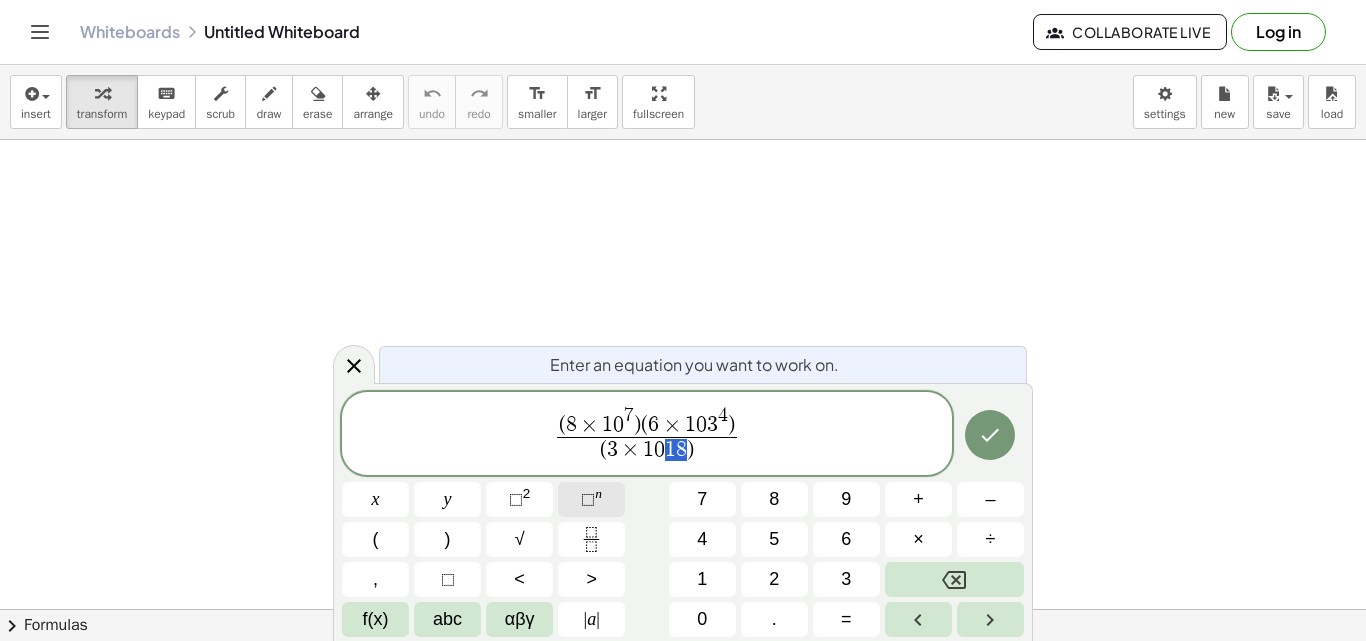click on "n" at bounding box center (598, 493) 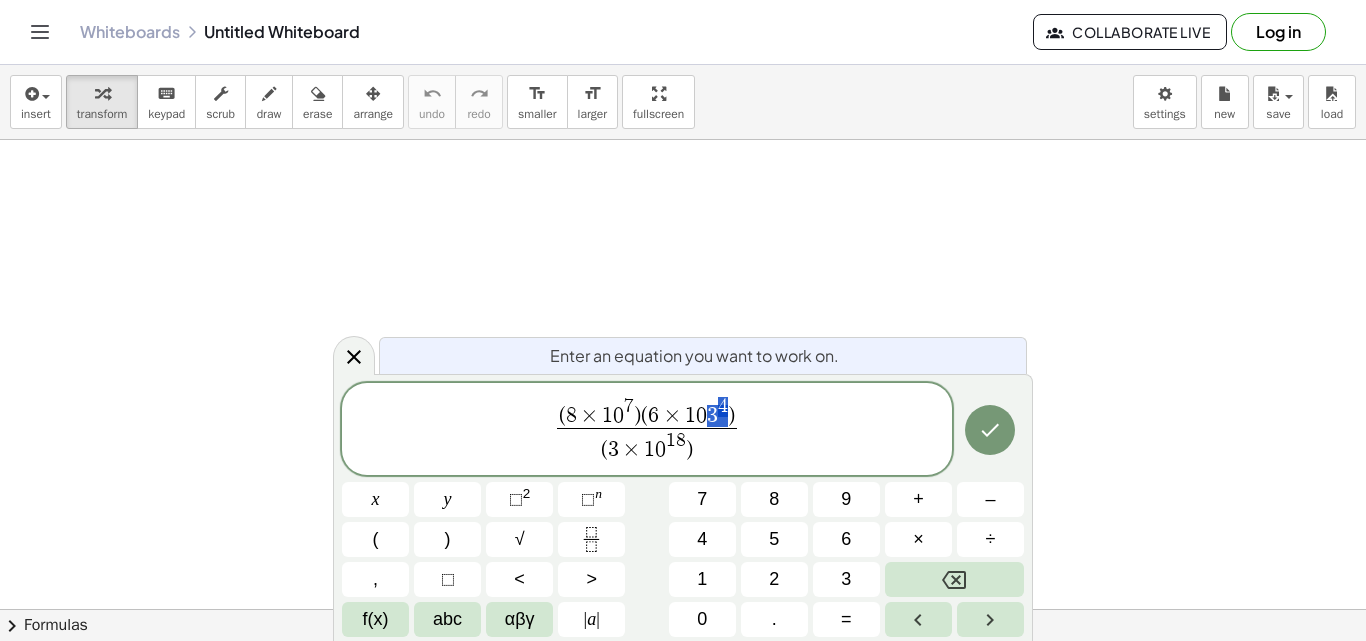 drag, startPoint x: 726, startPoint y: 413, endPoint x: 711, endPoint y: 413, distance: 15 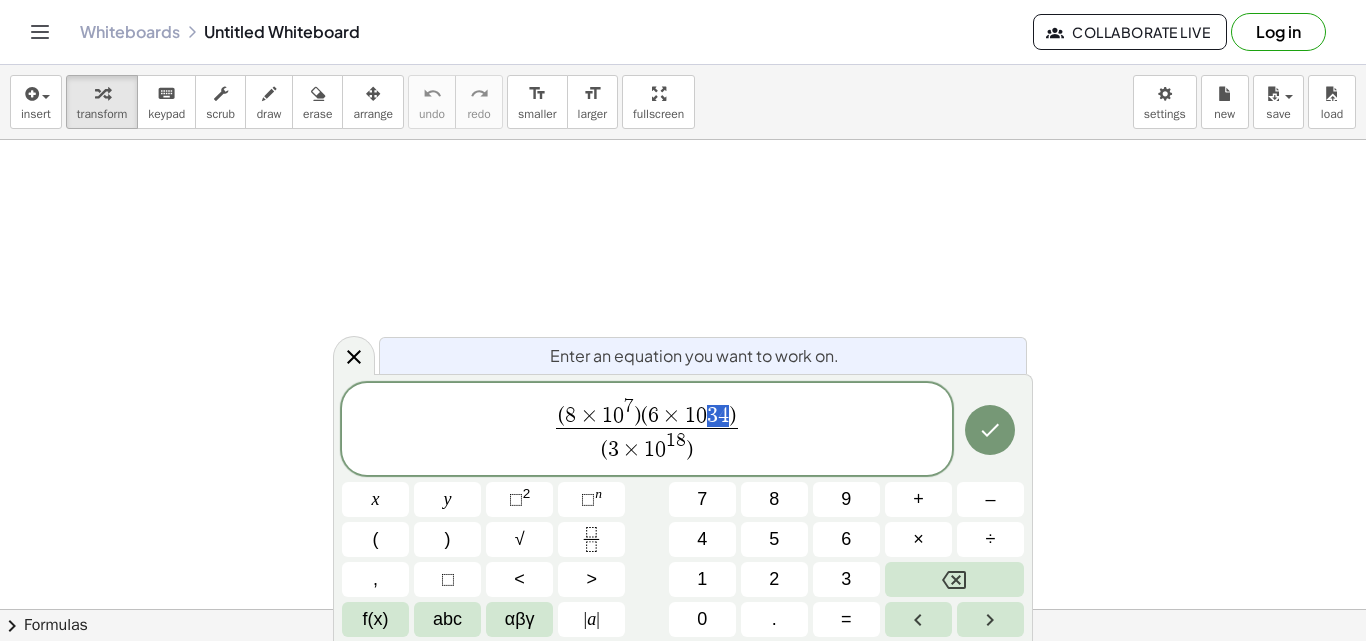 drag, startPoint x: 725, startPoint y: 415, endPoint x: 710, endPoint y: 413, distance: 15.132746 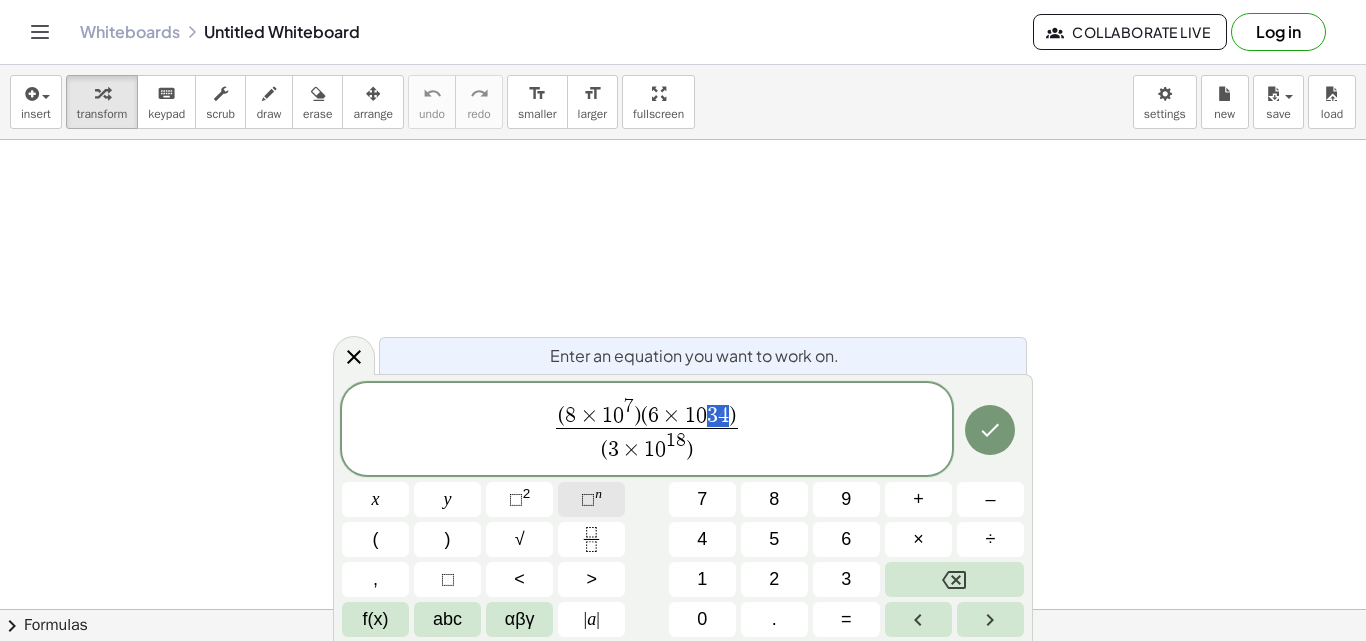 click on "⬚" at bounding box center (588, 499) 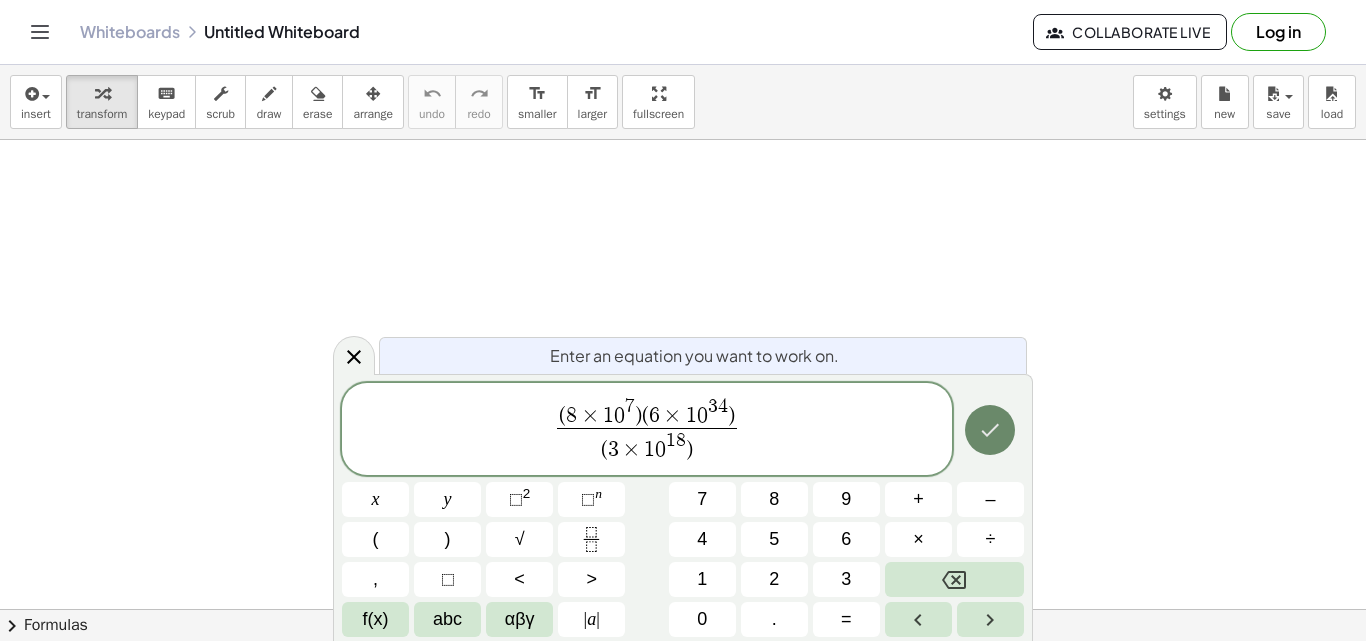 click 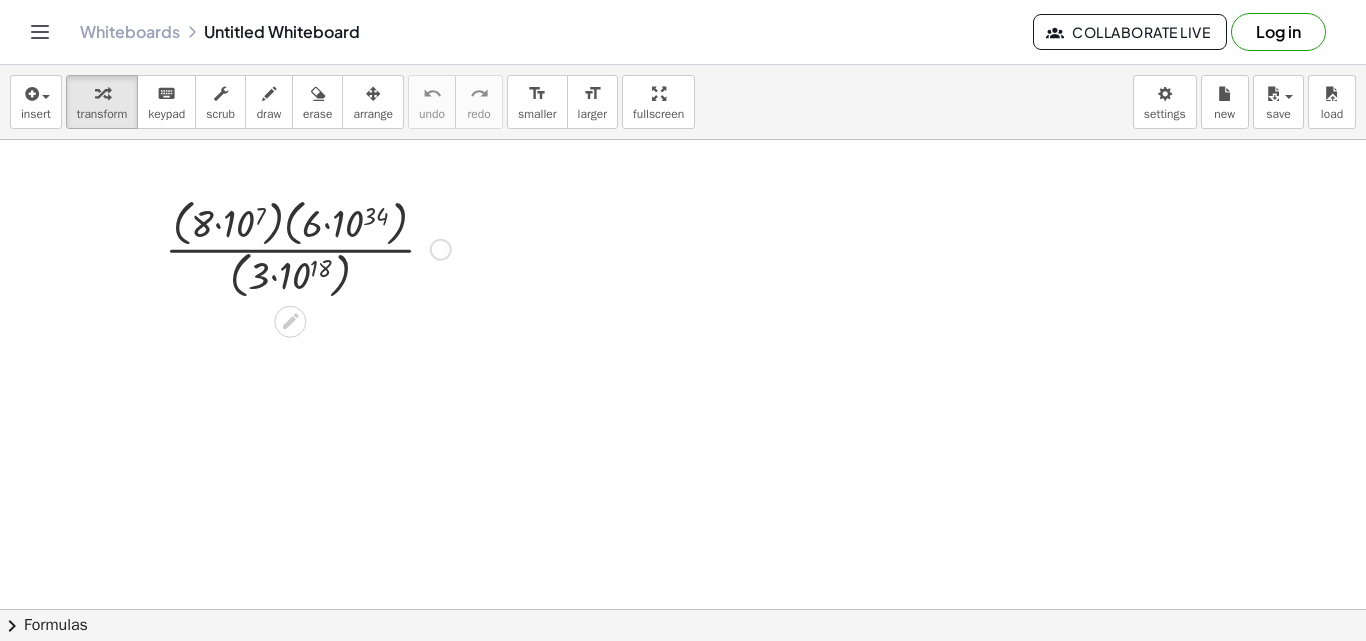 click at bounding box center (308, 247) 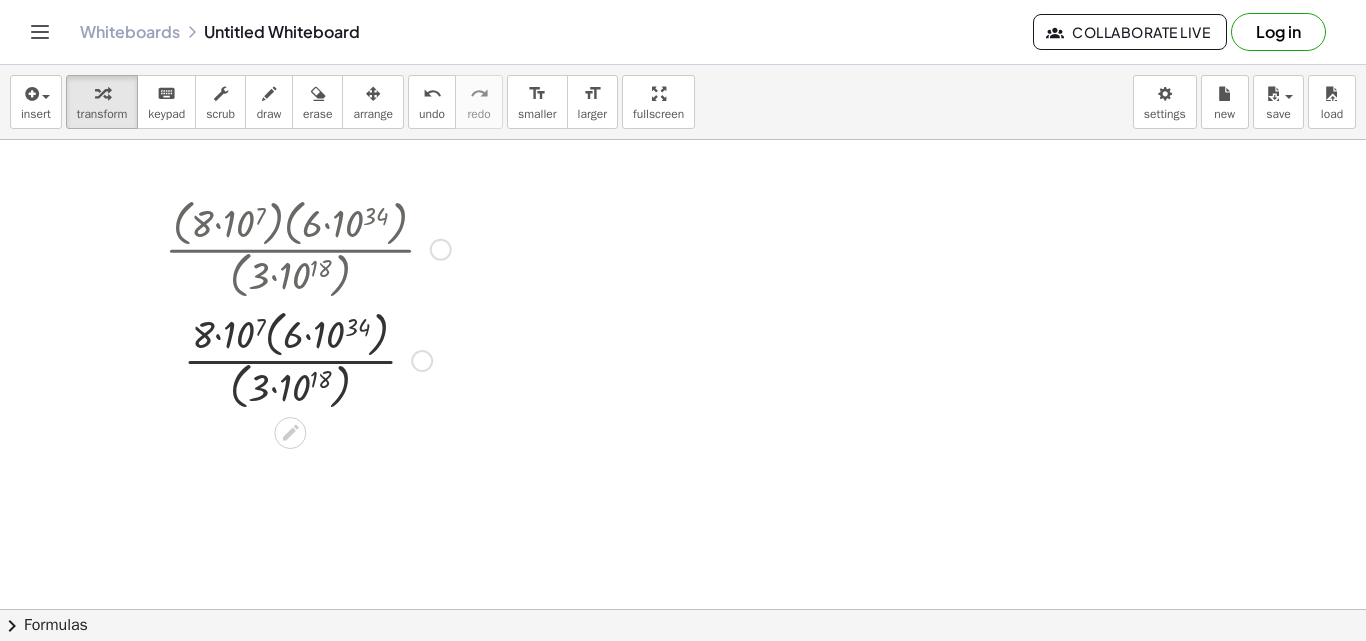 click at bounding box center (308, 358) 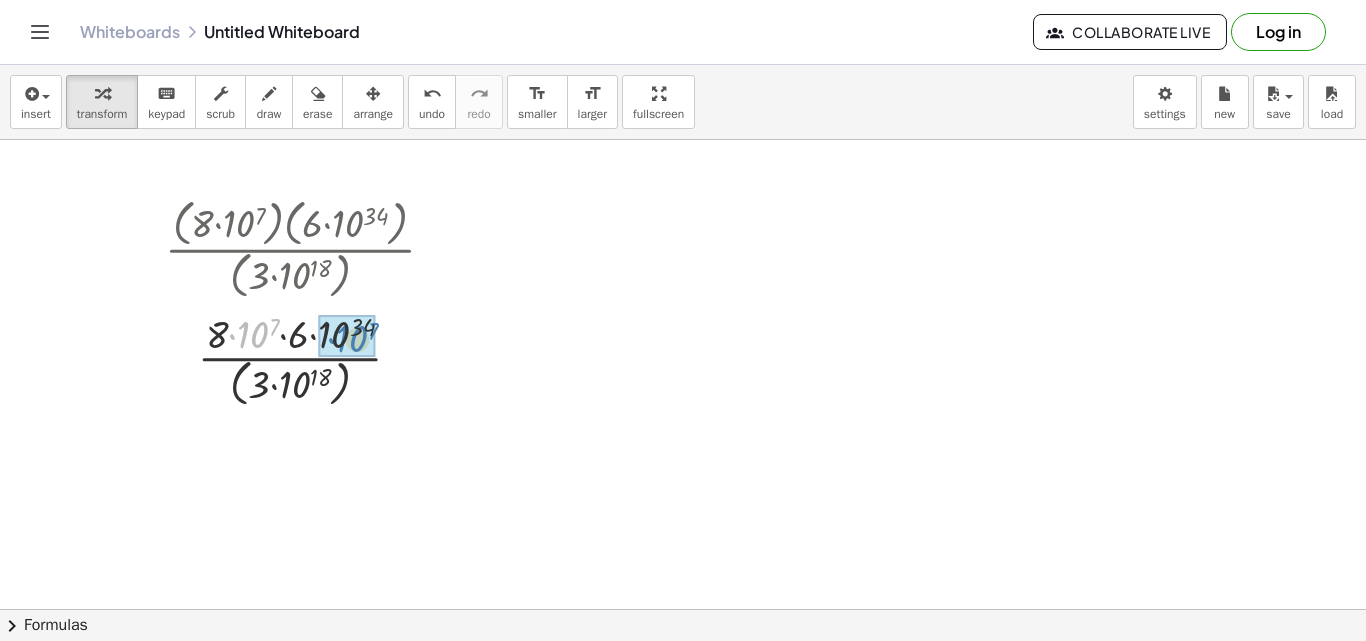 drag, startPoint x: 264, startPoint y: 337, endPoint x: 363, endPoint y: 341, distance: 99.08077 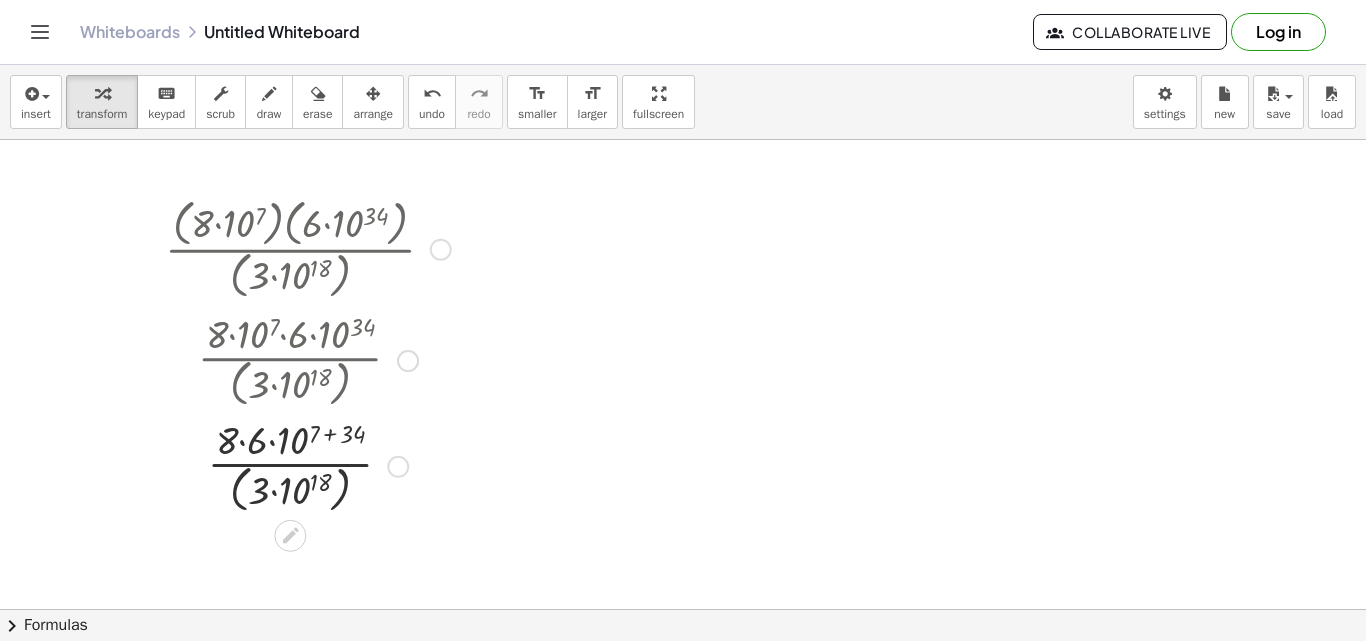 click at bounding box center (308, 465) 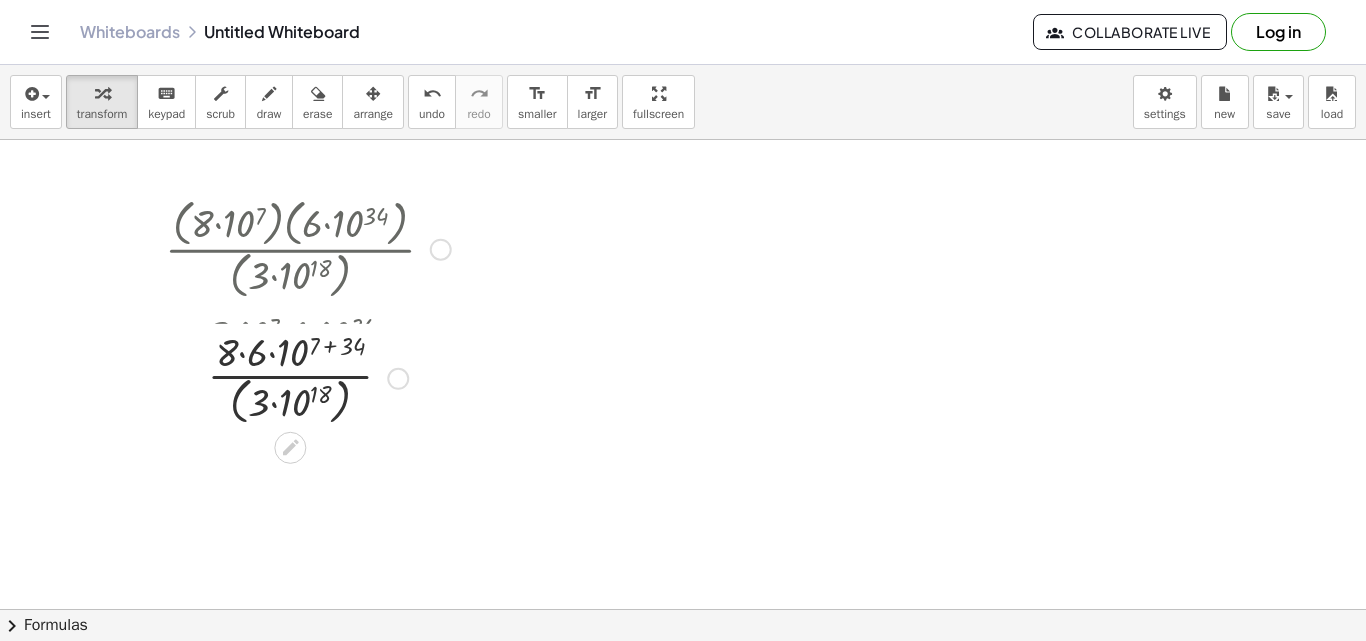 drag, startPoint x: 400, startPoint y: 462, endPoint x: 400, endPoint y: 365, distance: 97 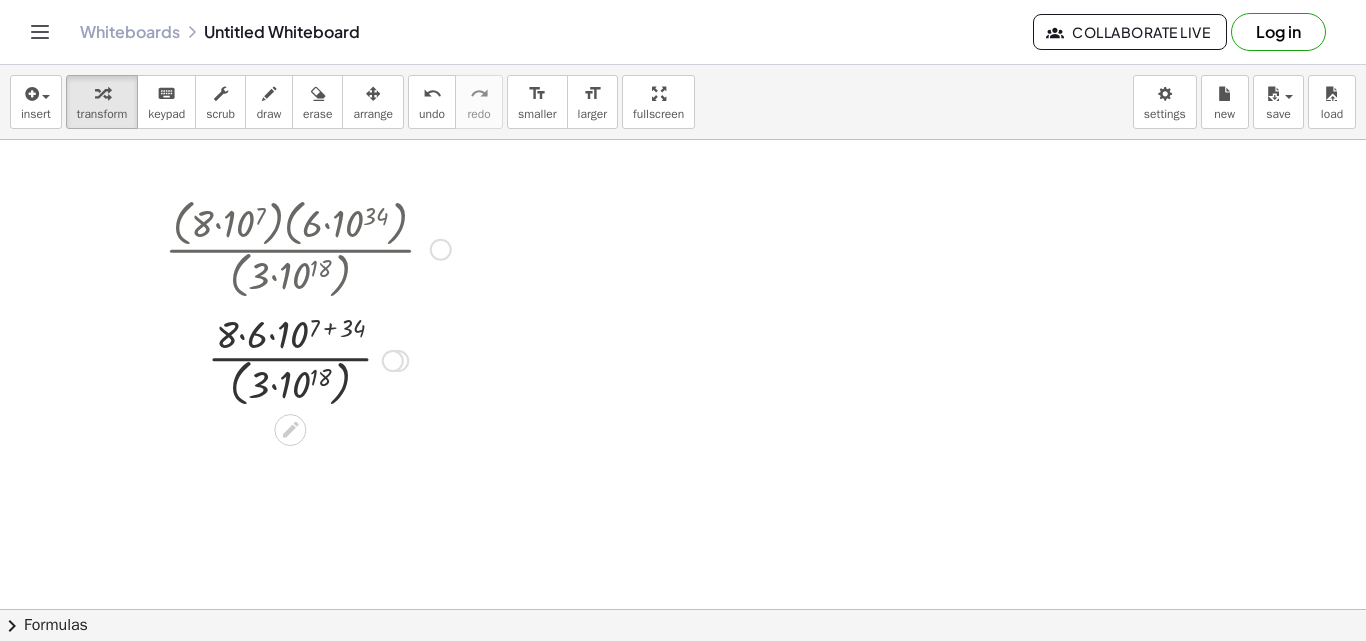 click at bounding box center [308, 359] 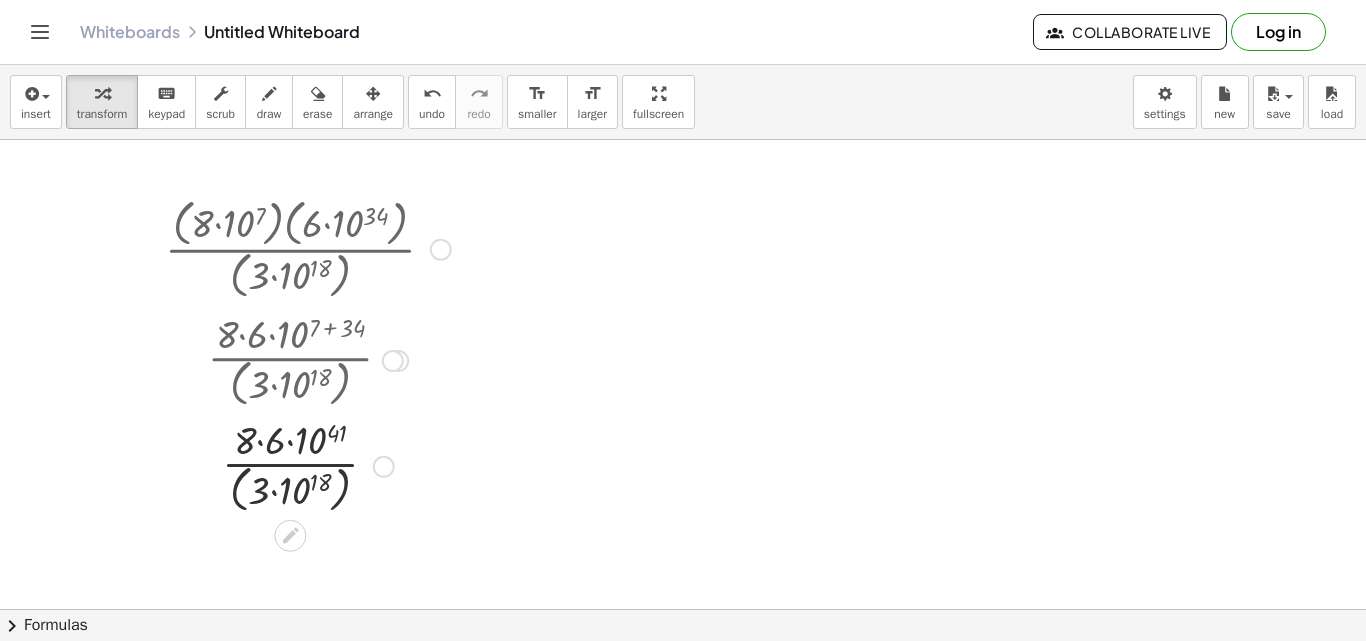 click at bounding box center (308, 465) 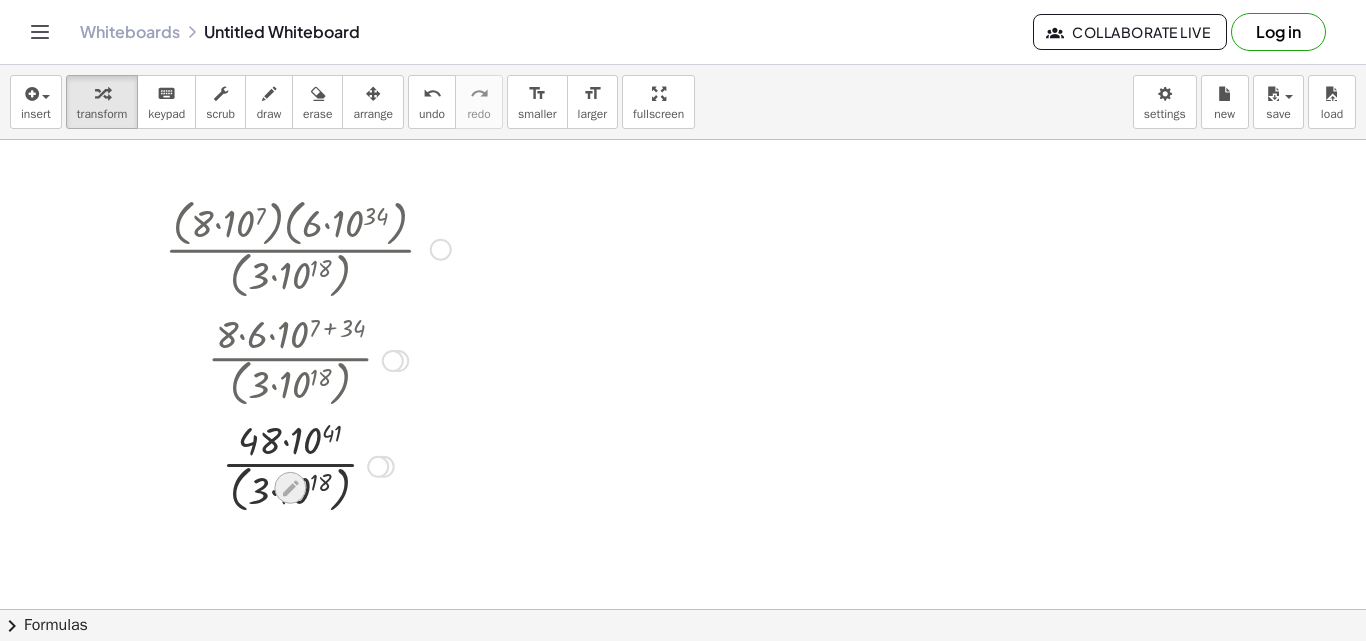 click at bounding box center (290, 488) 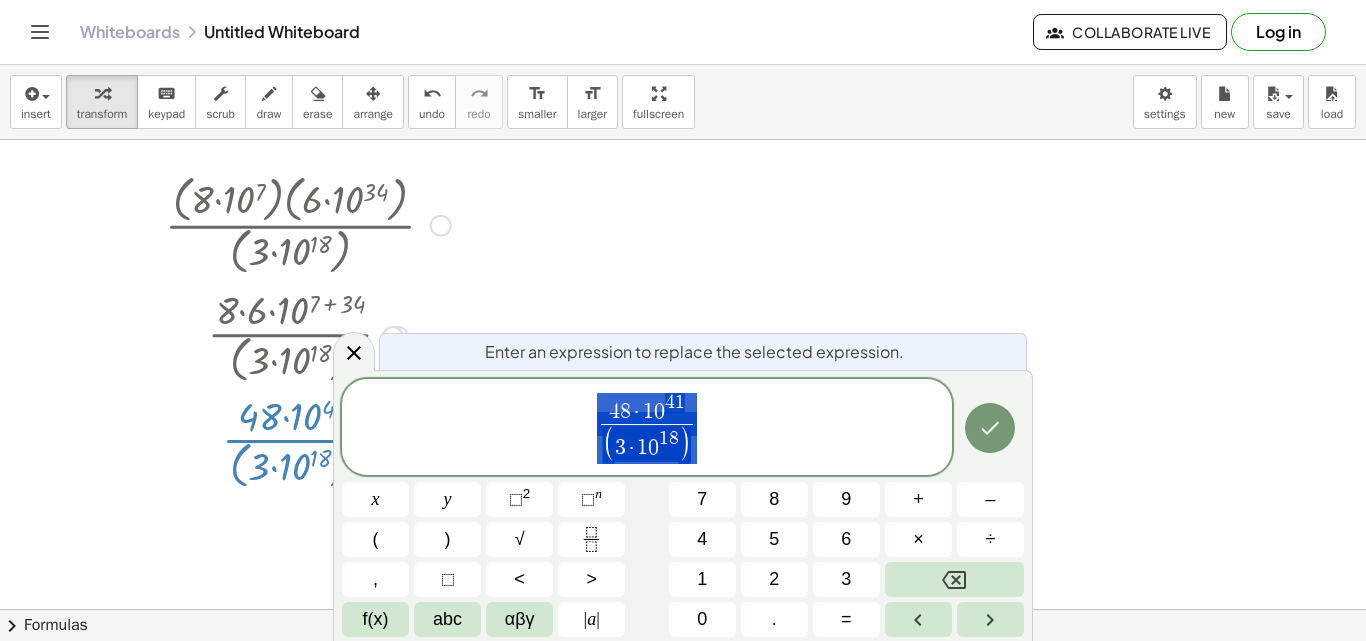 scroll, scrollTop: 37, scrollLeft: 0, axis: vertical 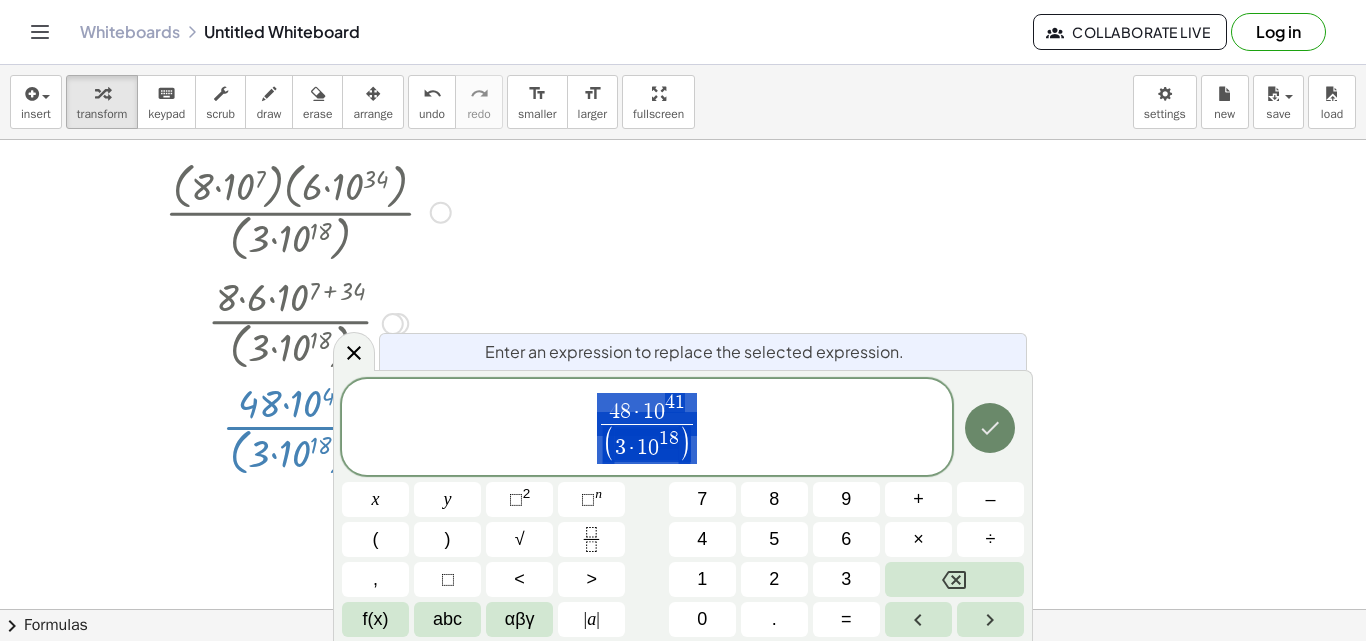 click 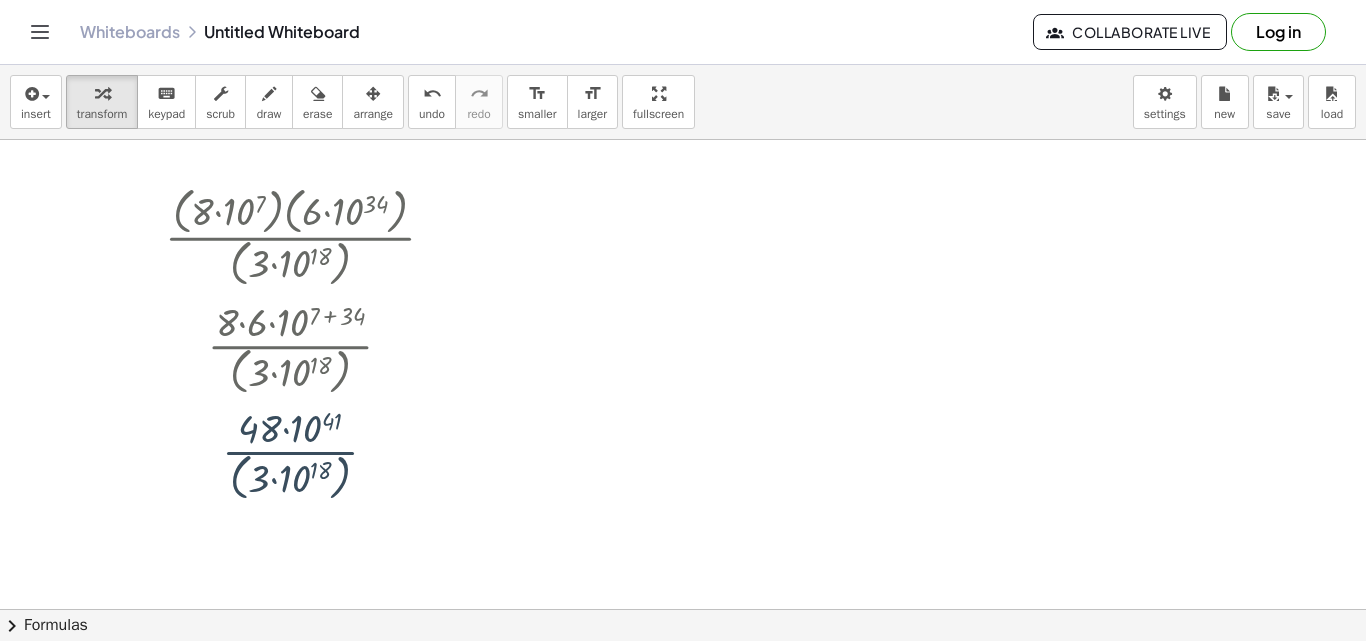scroll, scrollTop: 0, scrollLeft: 0, axis: both 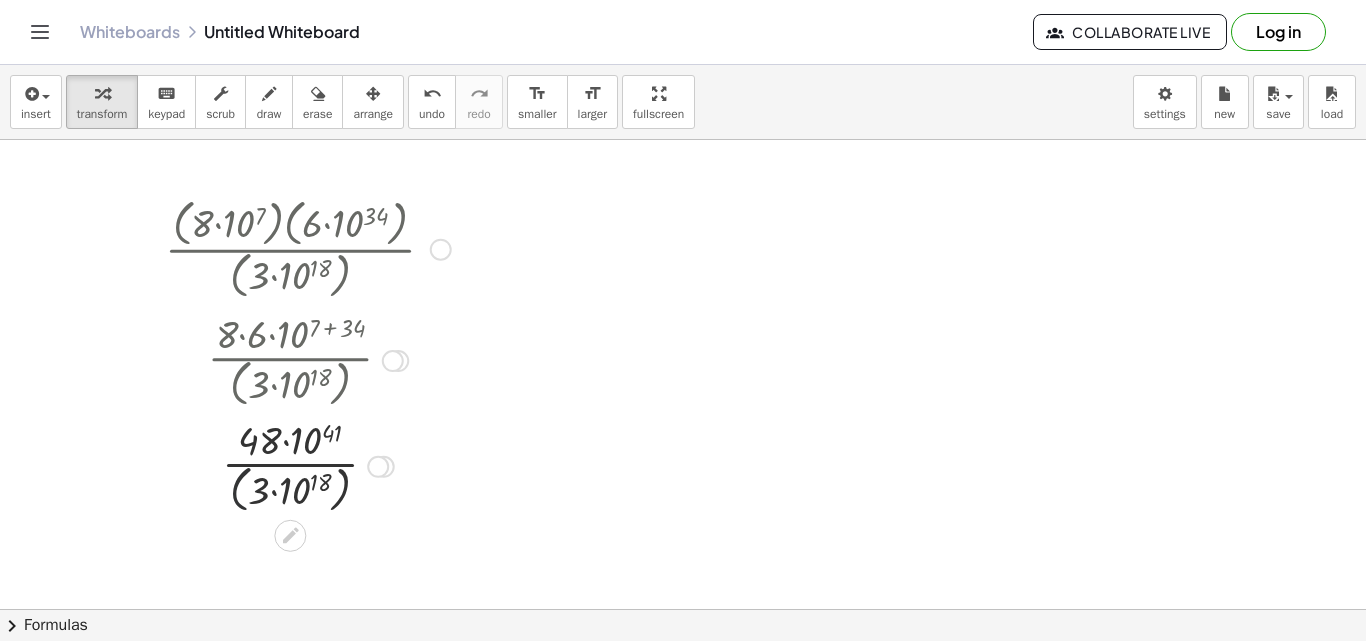 click at bounding box center [308, 465] 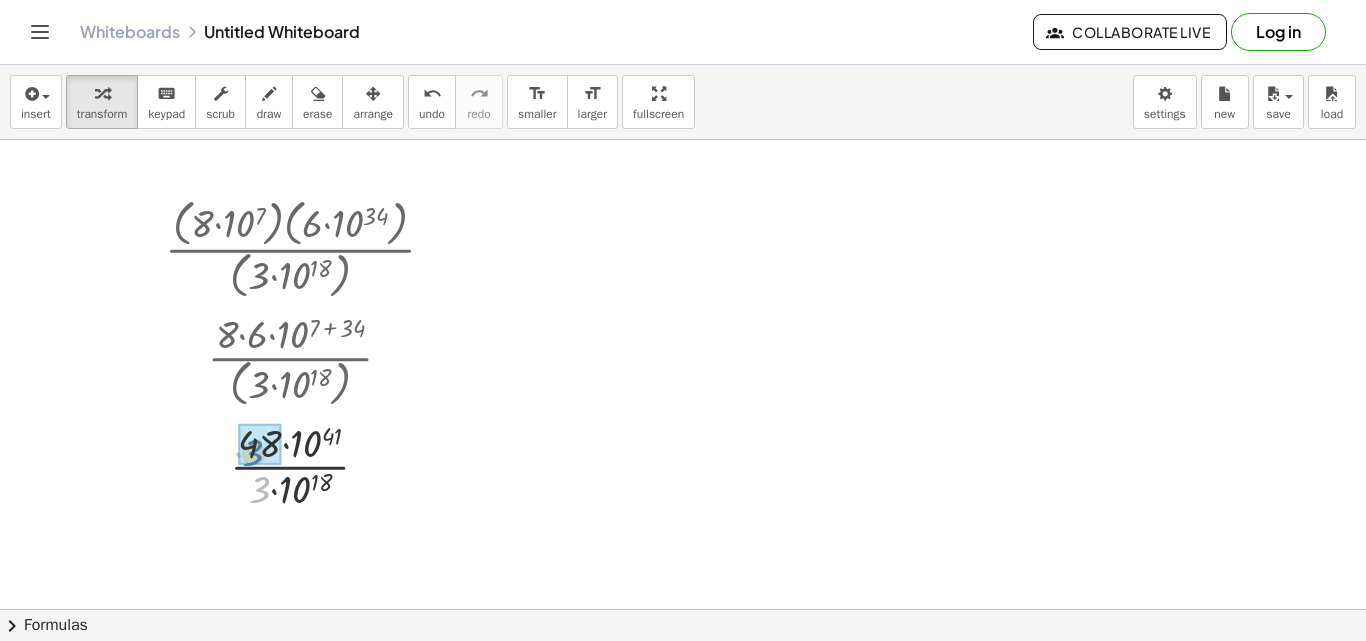 drag, startPoint x: 265, startPoint y: 486, endPoint x: 260, endPoint y: 448, distance: 38.327538 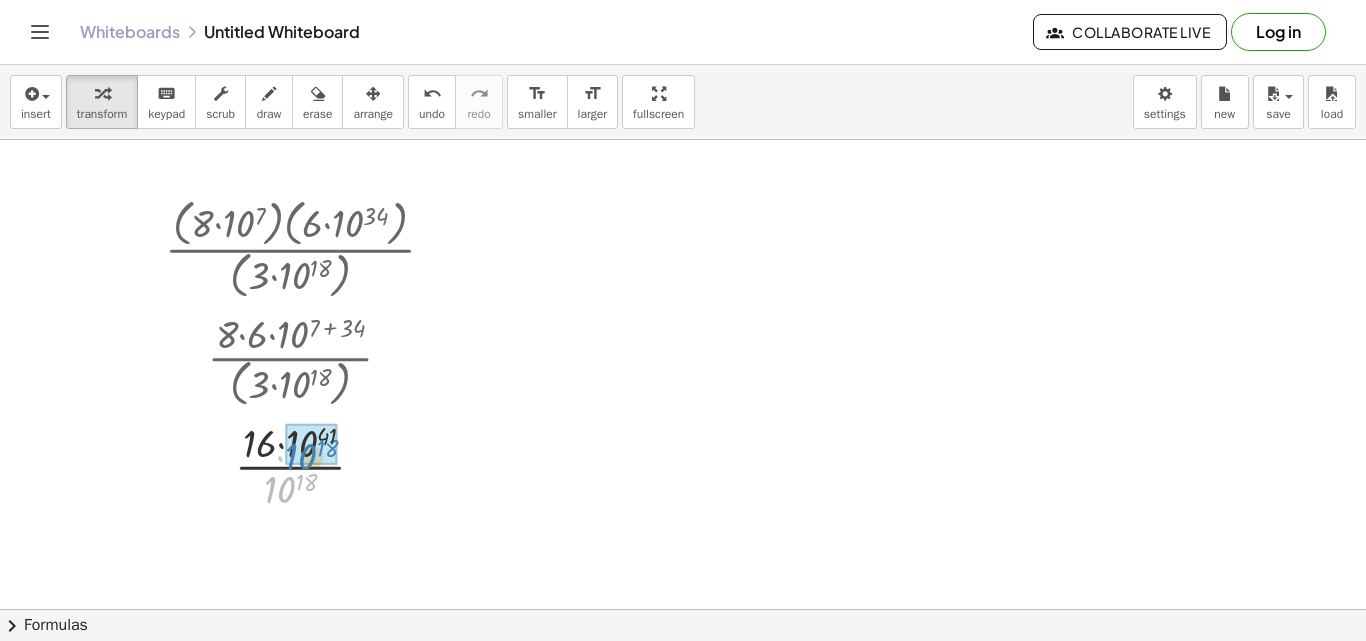 drag, startPoint x: 288, startPoint y: 485, endPoint x: 309, endPoint y: 451, distance: 39.962482 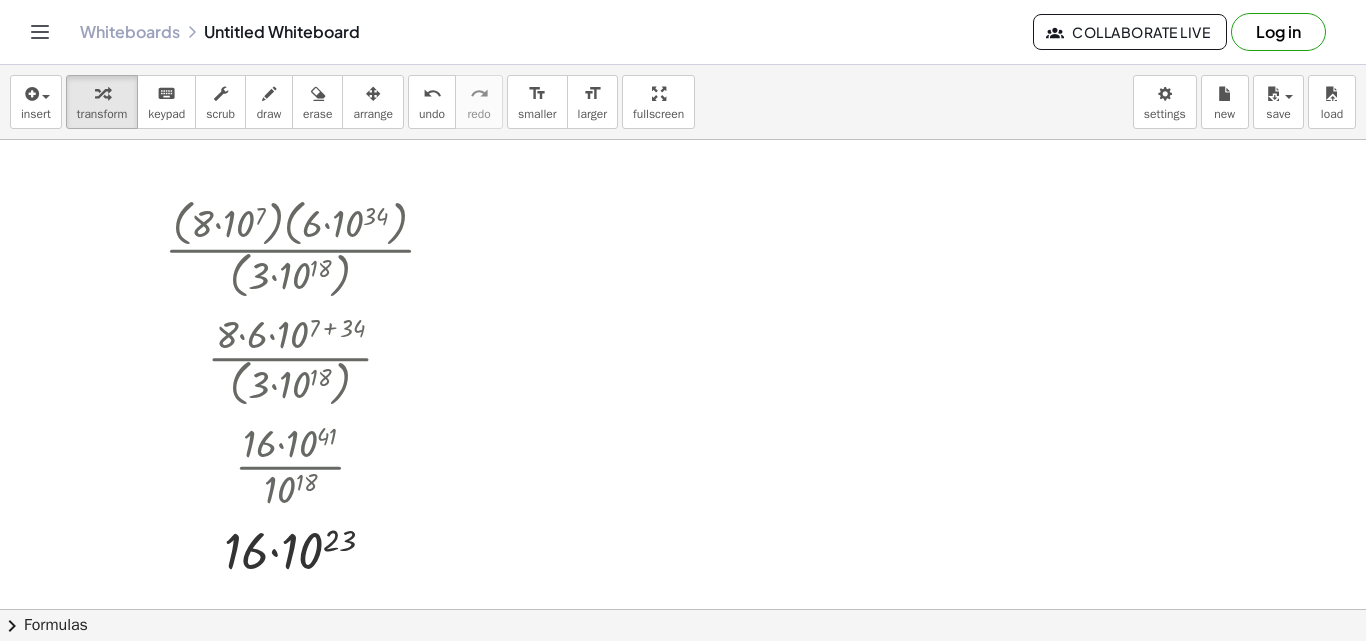 click at bounding box center (683, 674) 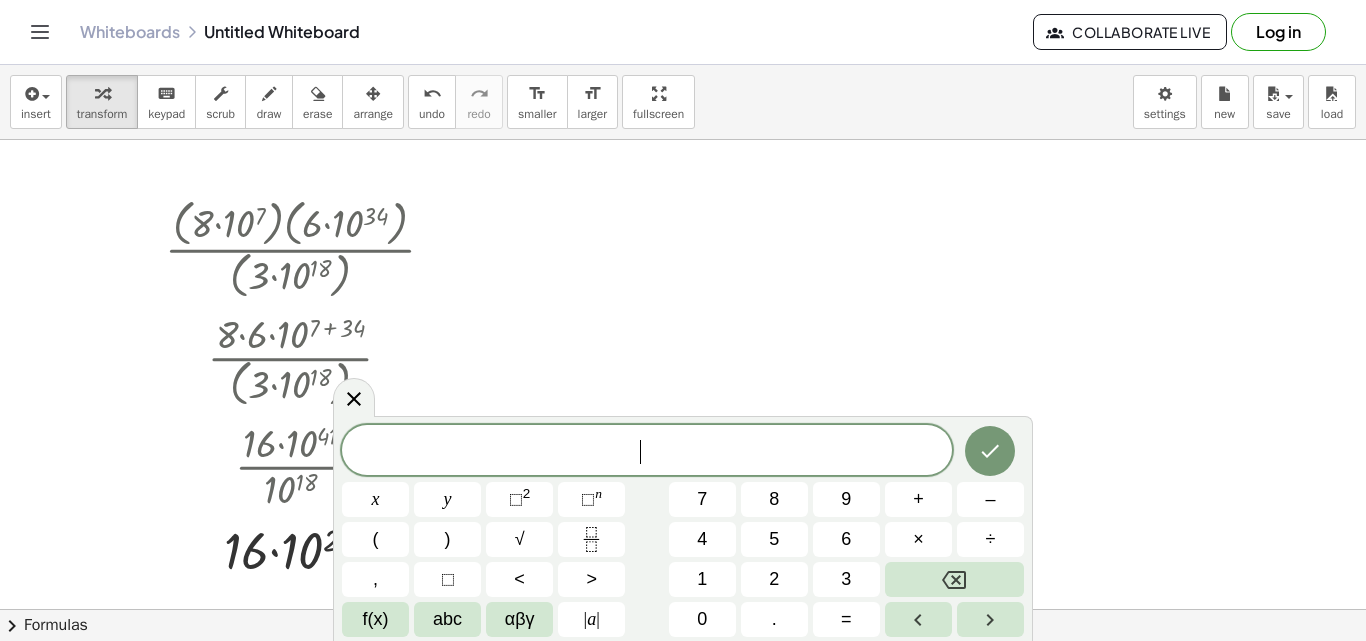 click at bounding box center (683, 674) 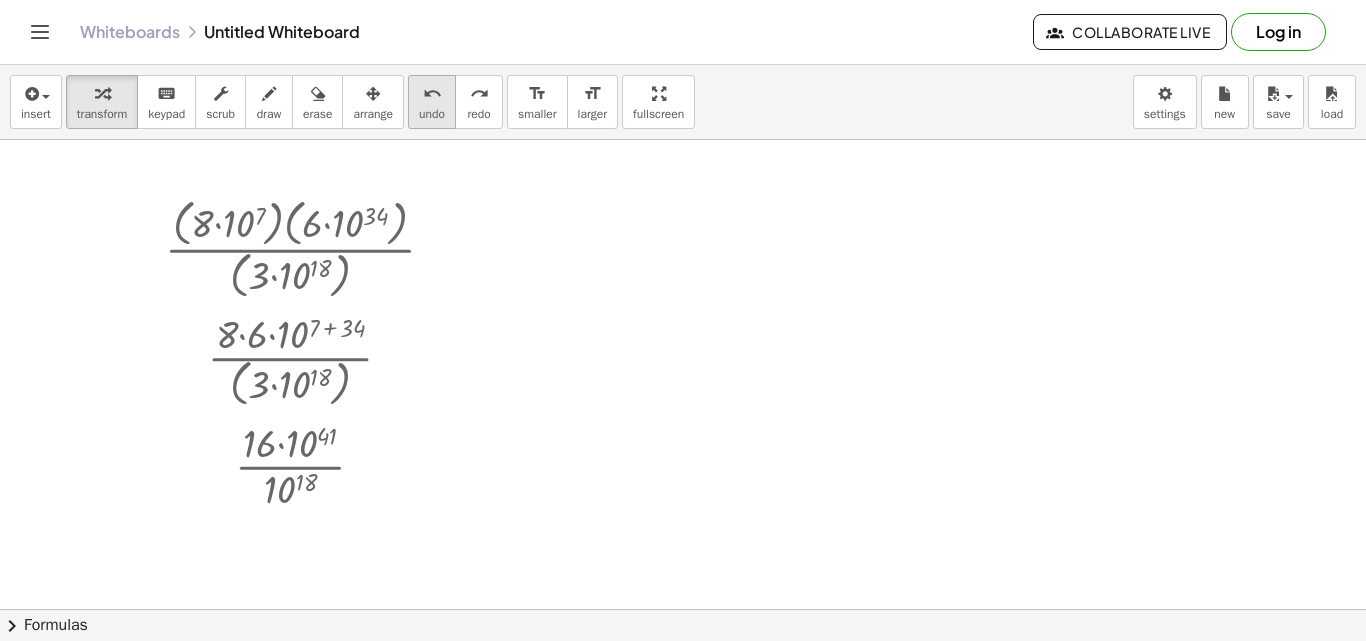 click on "undo" at bounding box center [432, 94] 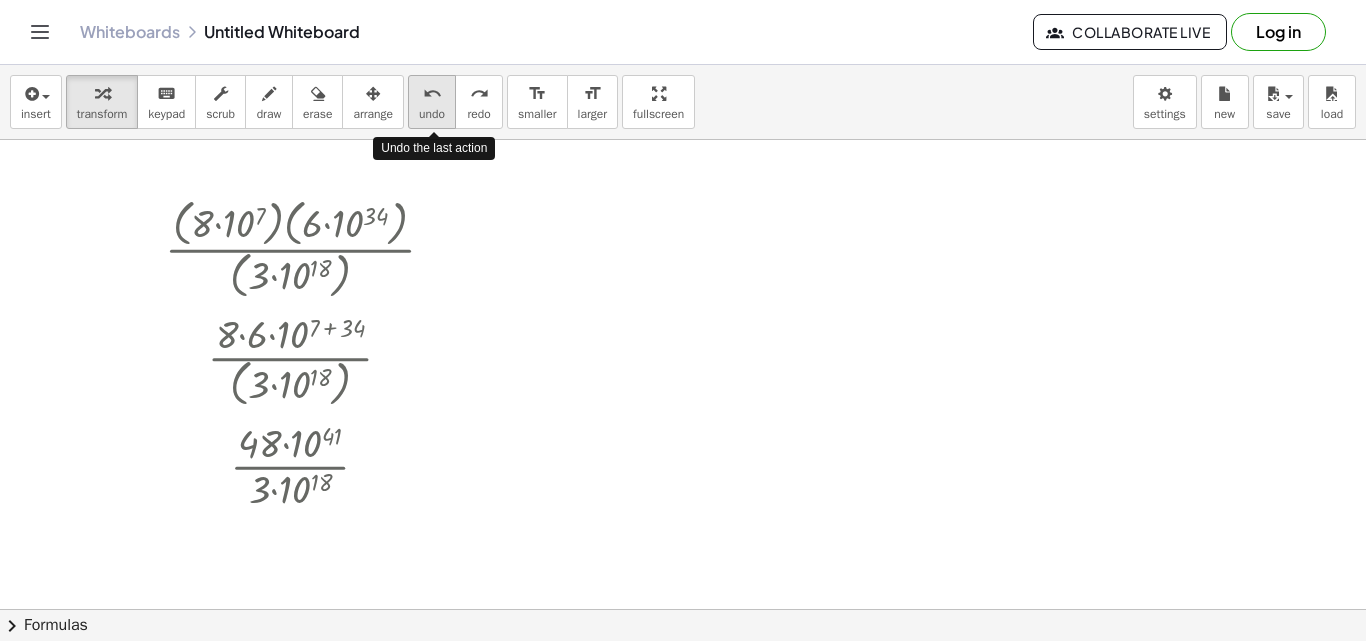 click on "undo" at bounding box center (432, 94) 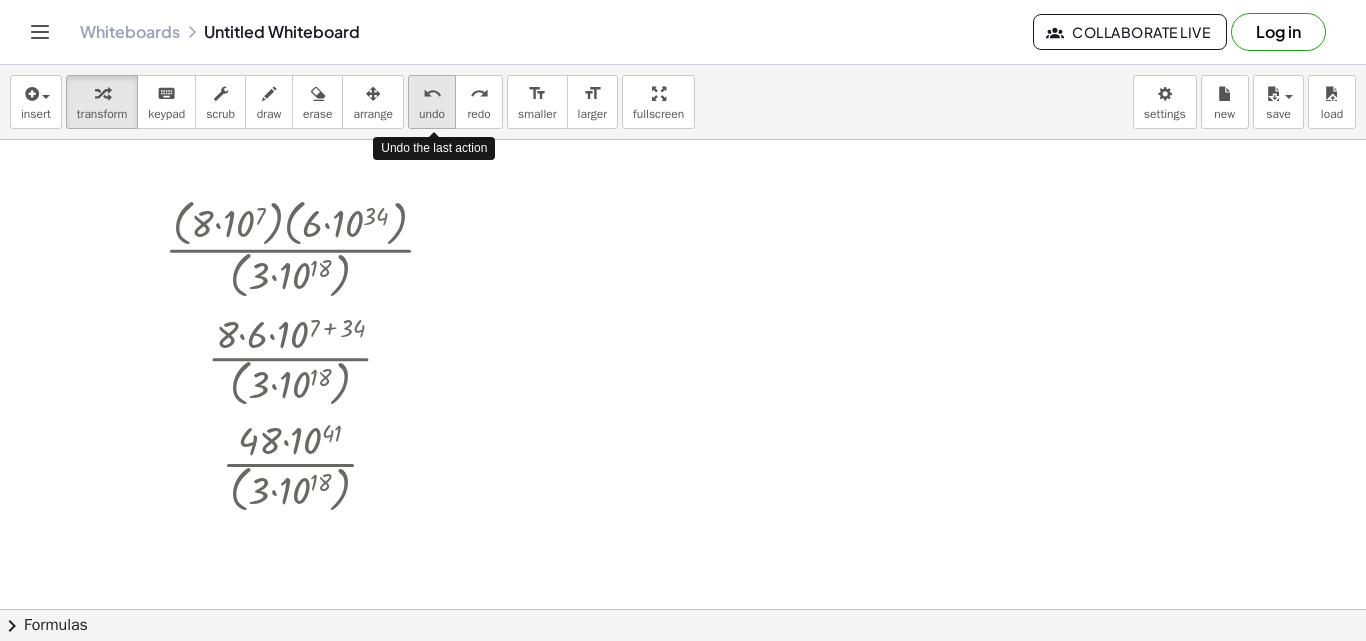 click on "undo" at bounding box center (432, 94) 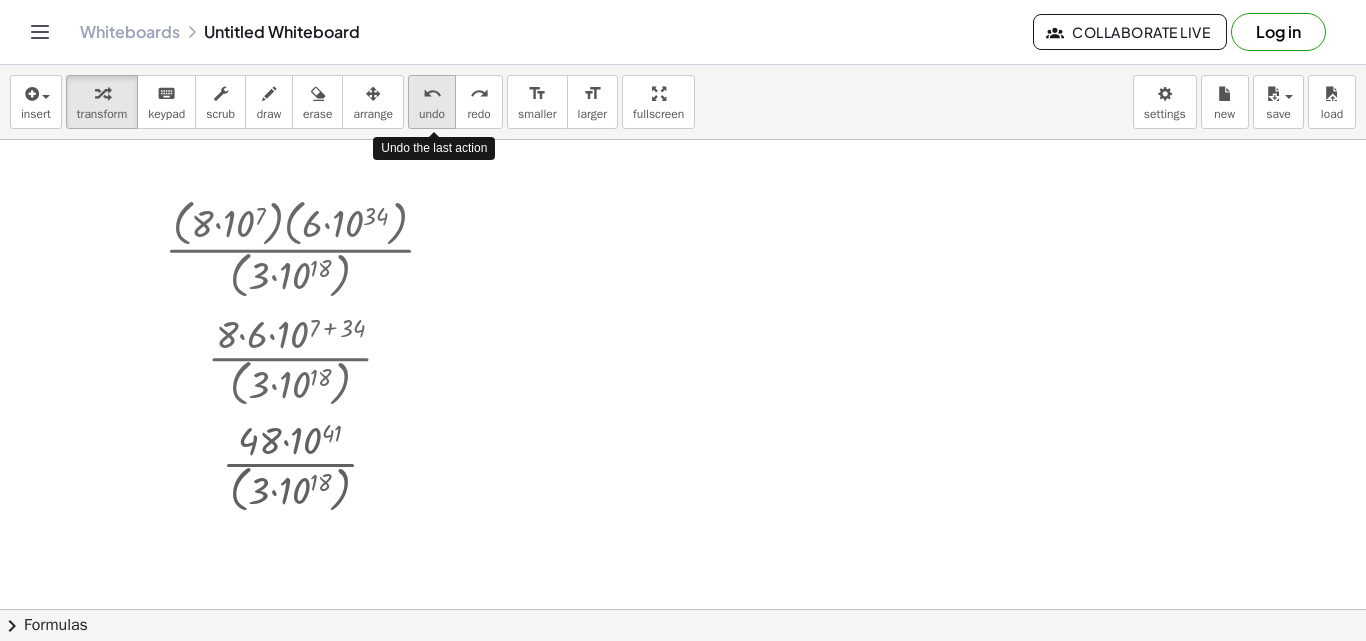 click on "undo" at bounding box center (432, 94) 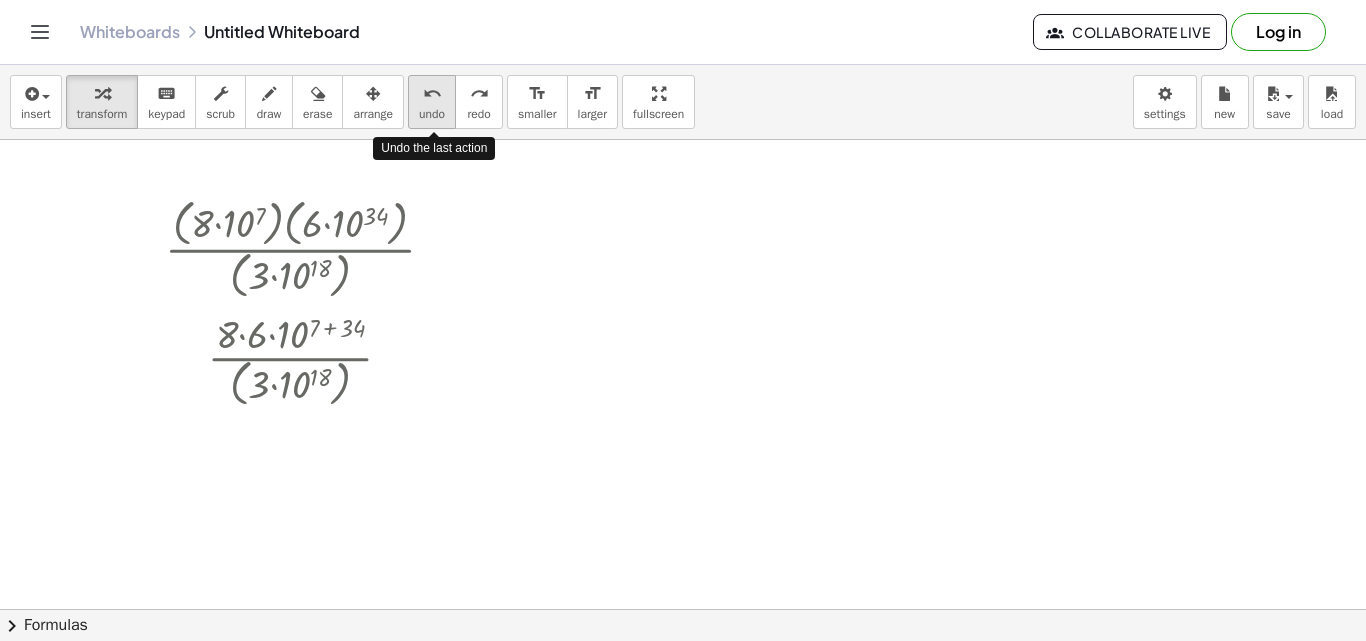 click on "undo" at bounding box center [432, 94] 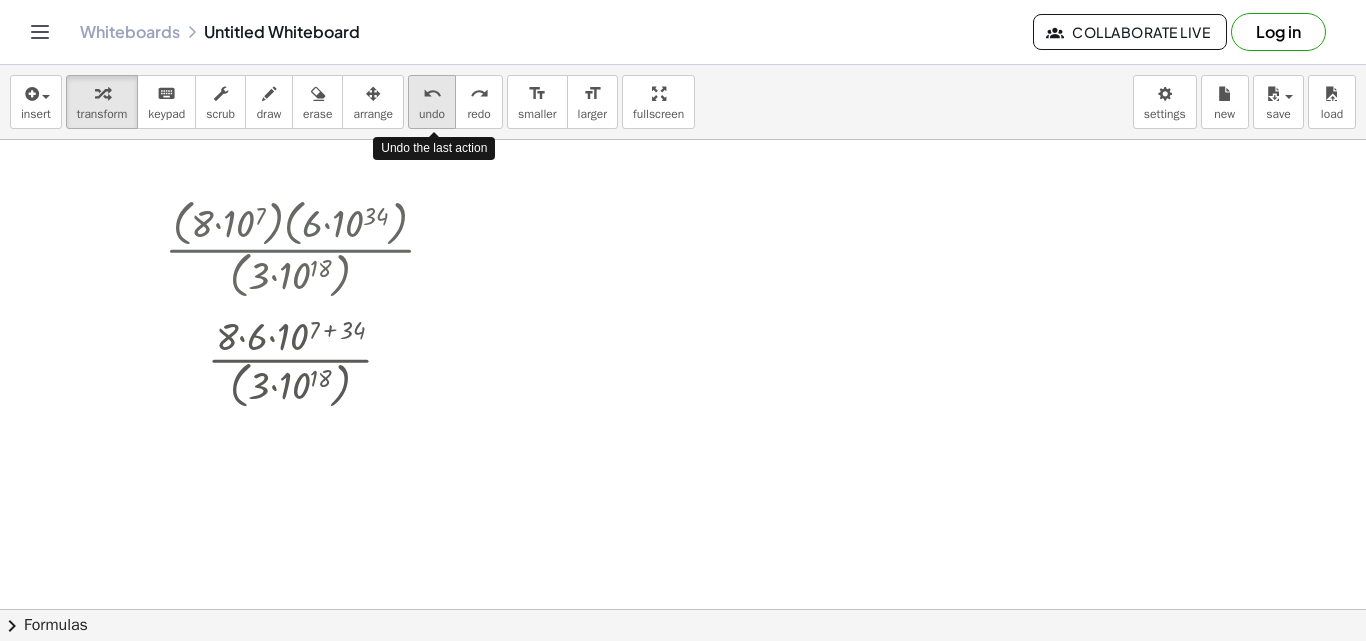 click on "undo" at bounding box center (432, 94) 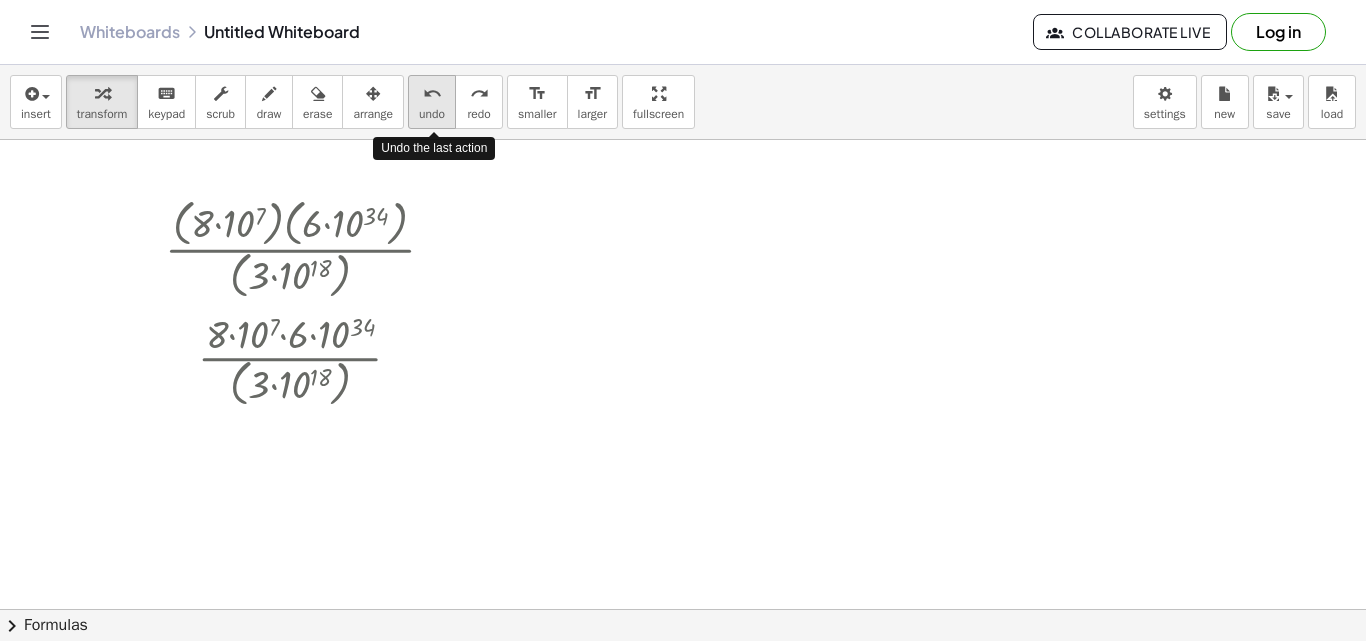 click on "undo" at bounding box center (432, 94) 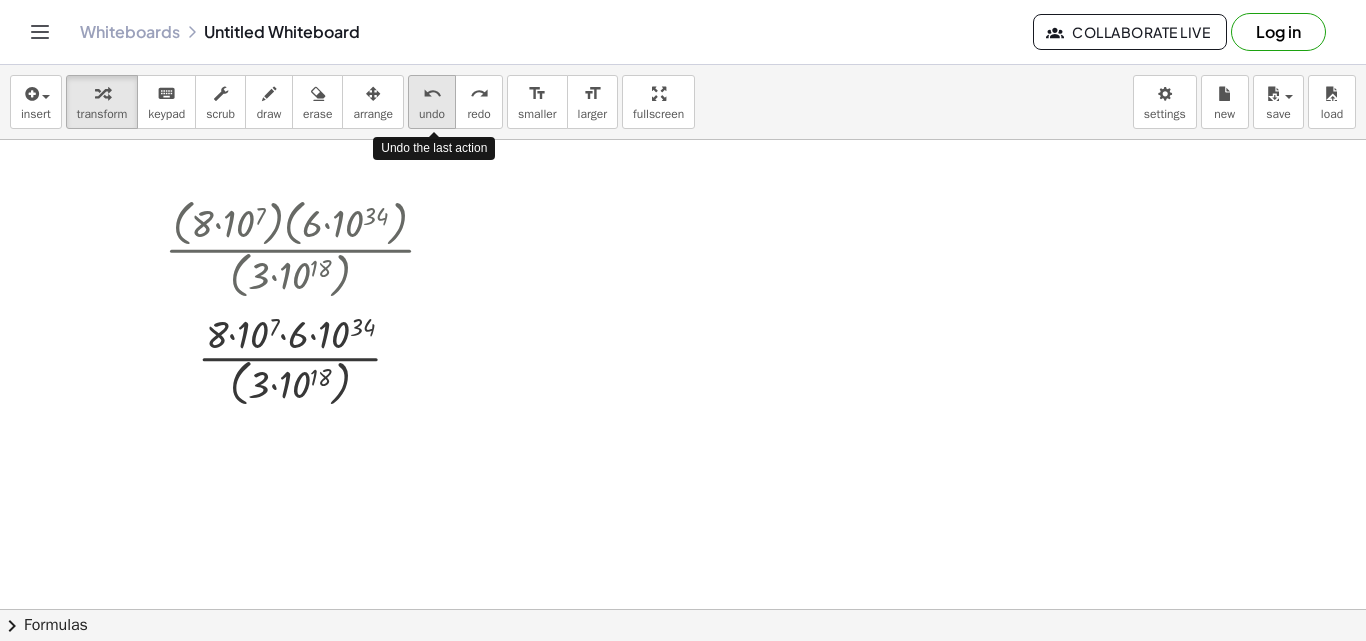 click on "undo" at bounding box center [432, 94] 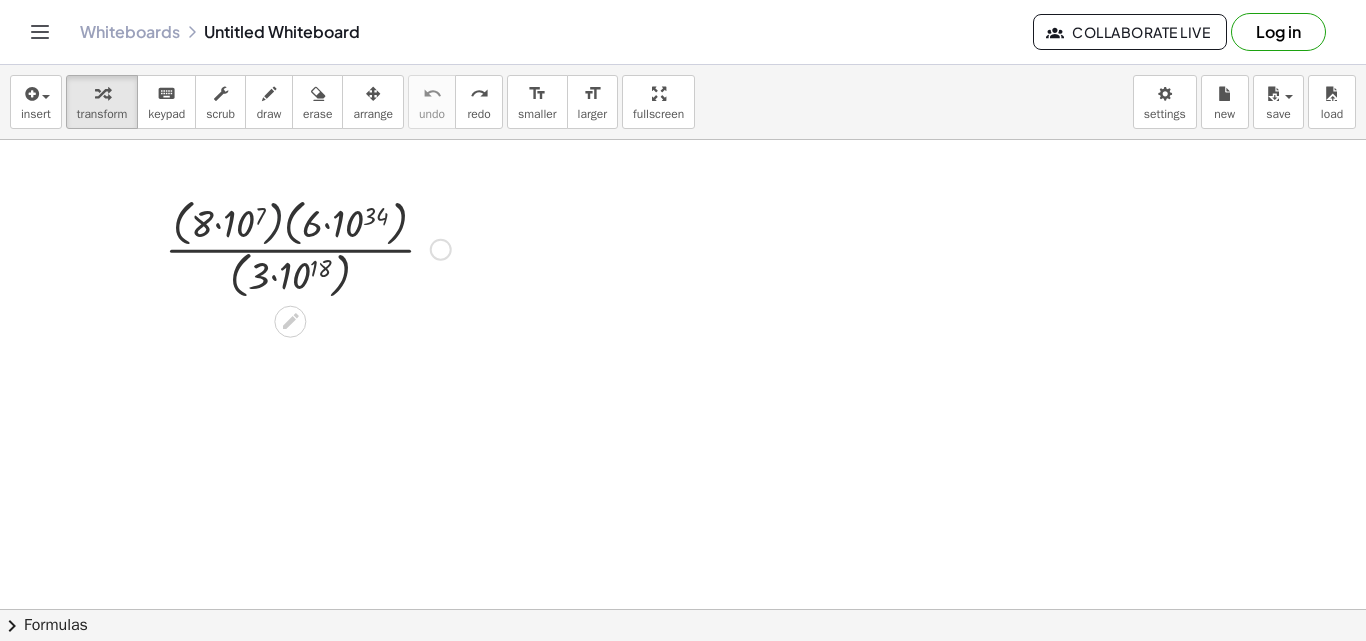 click at bounding box center [308, 247] 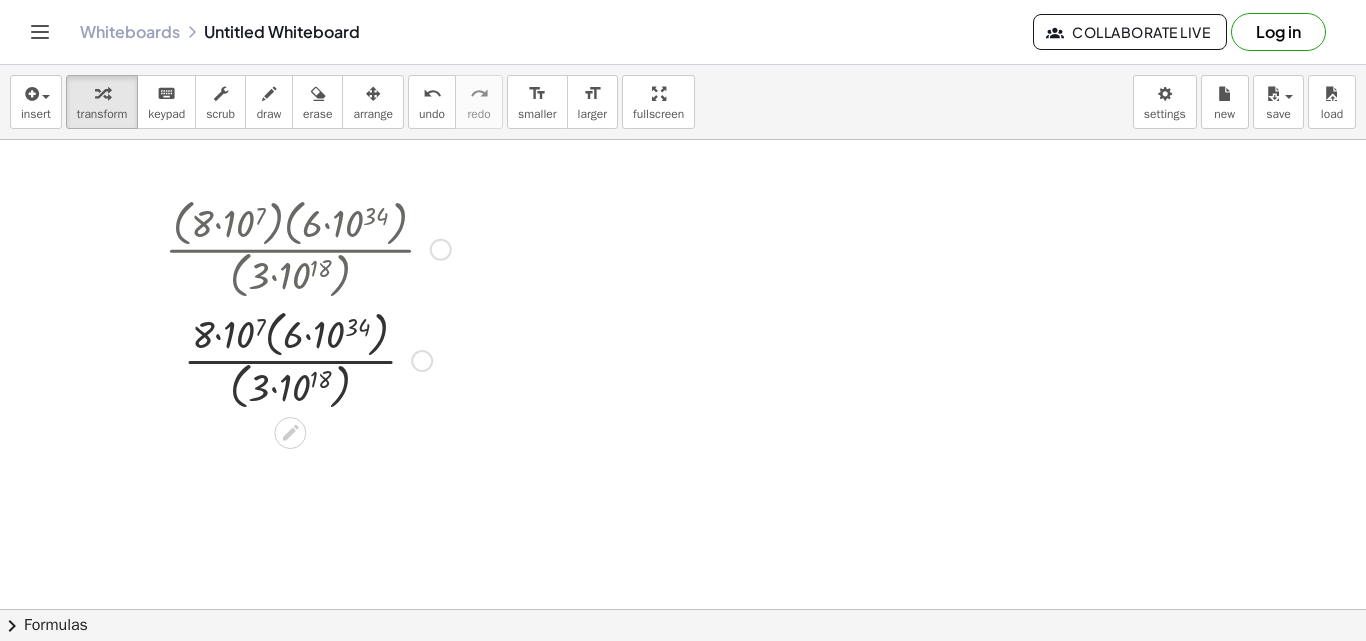 click at bounding box center (308, 358) 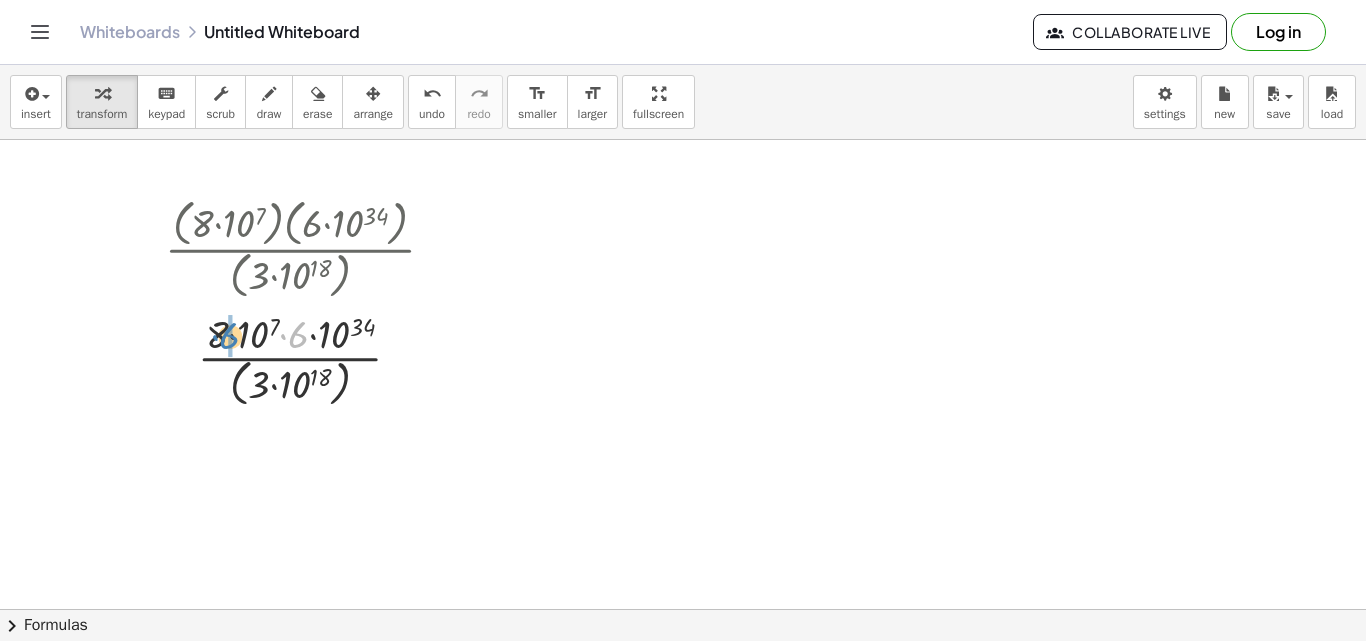drag, startPoint x: 301, startPoint y: 335, endPoint x: 233, endPoint y: 336, distance: 68.007355 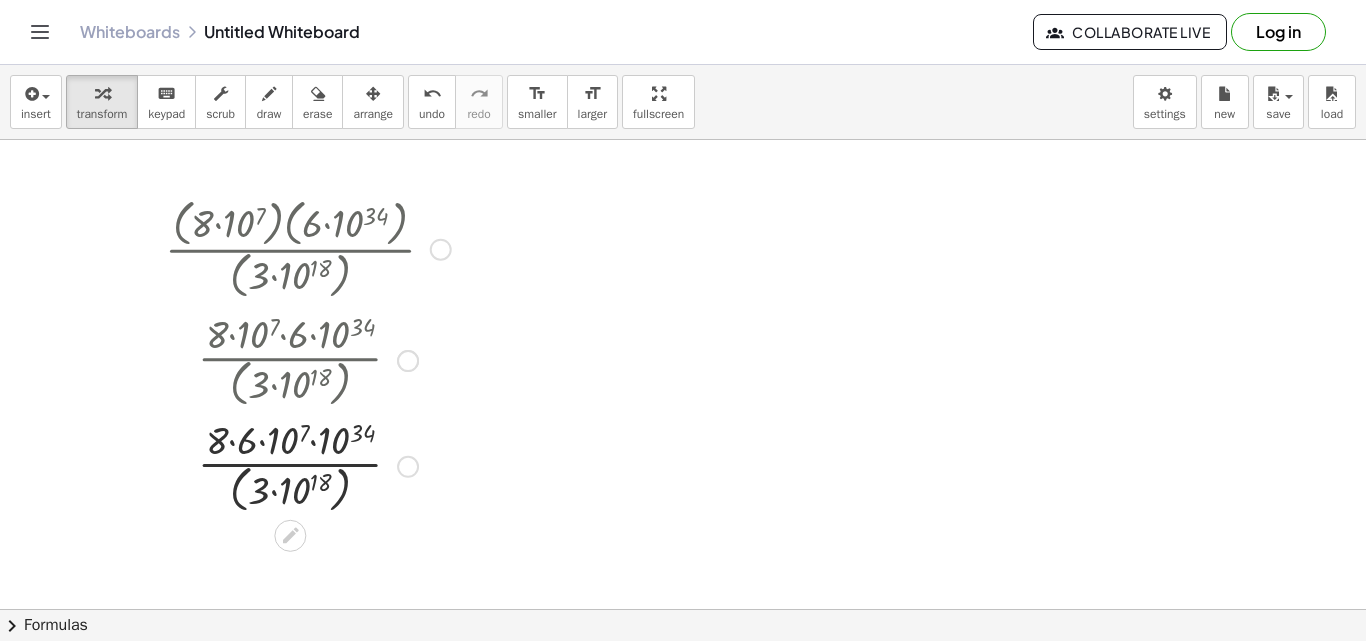 click at bounding box center [308, 465] 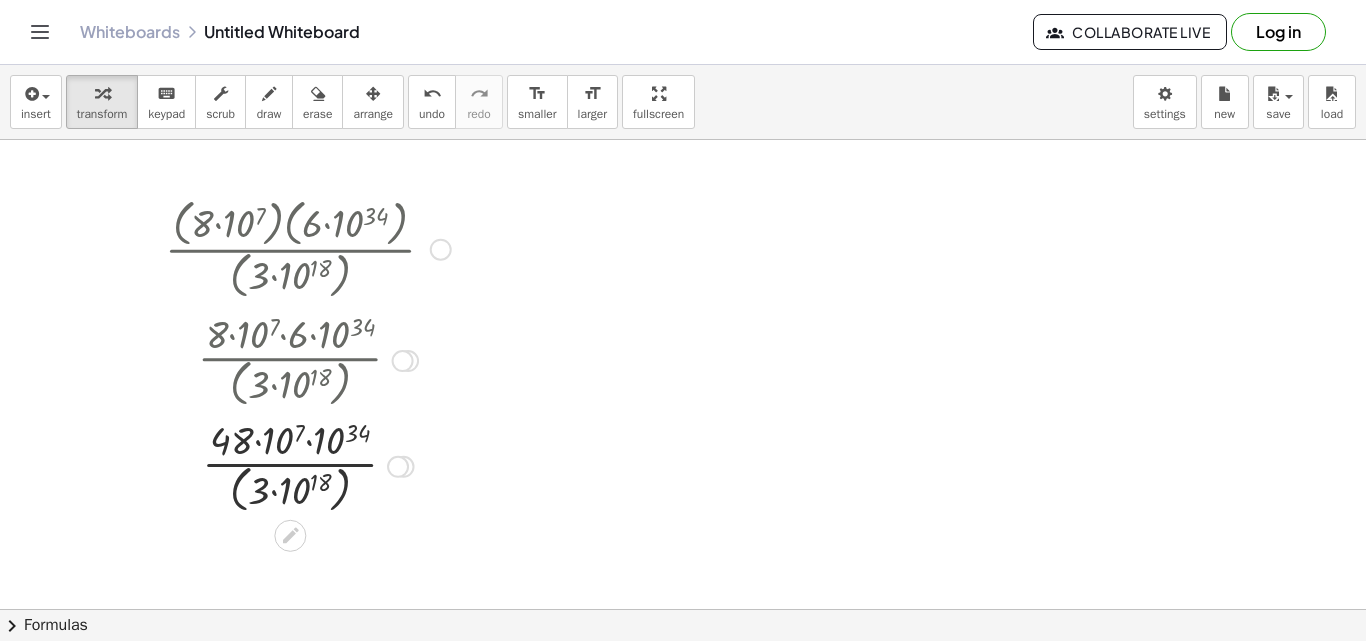 click at bounding box center (308, 465) 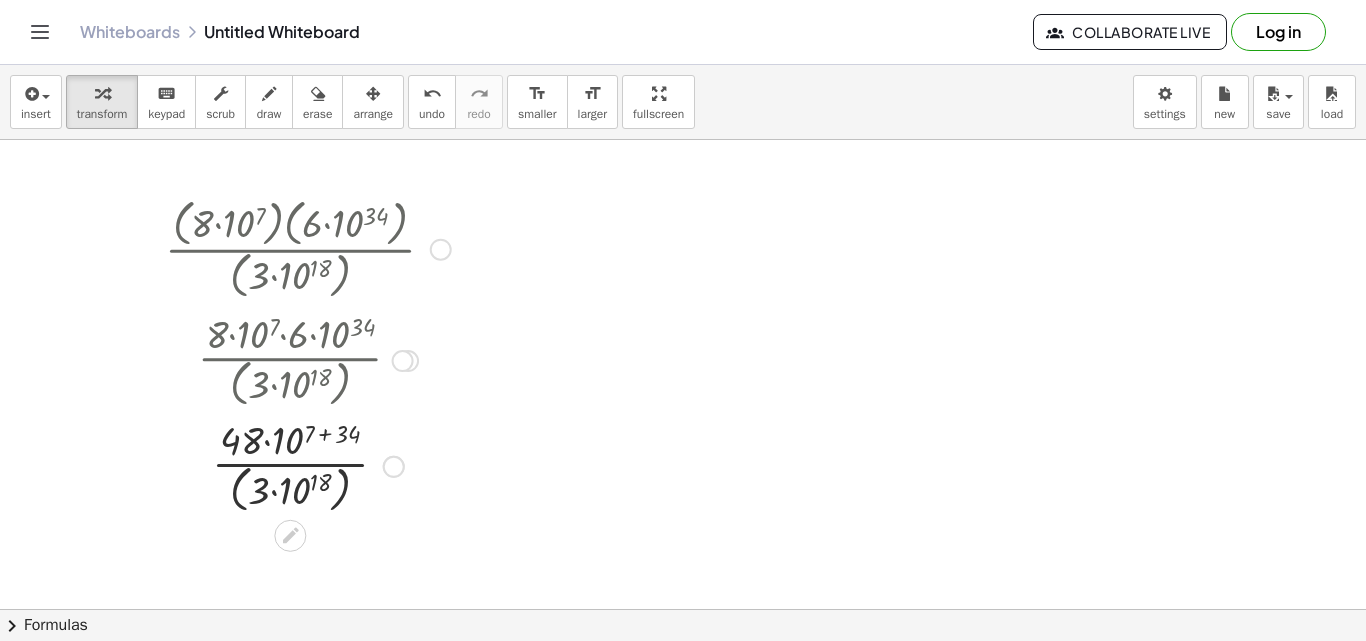 click at bounding box center (308, 465) 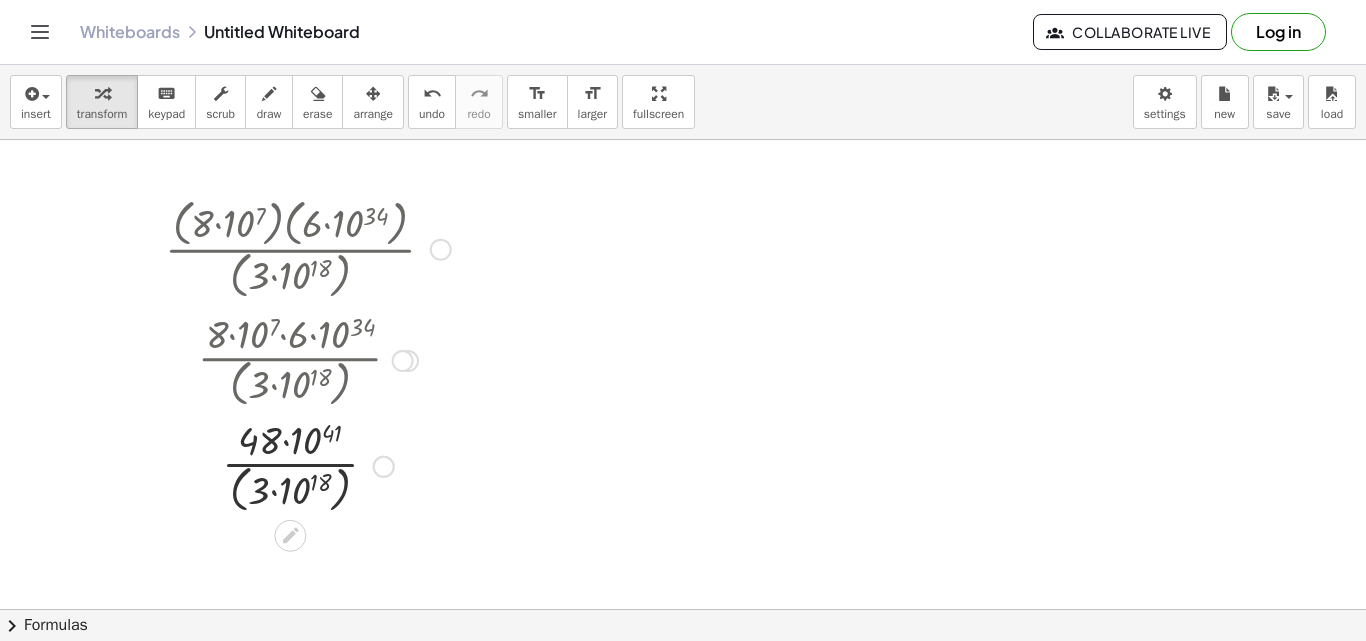 click at bounding box center [308, 465] 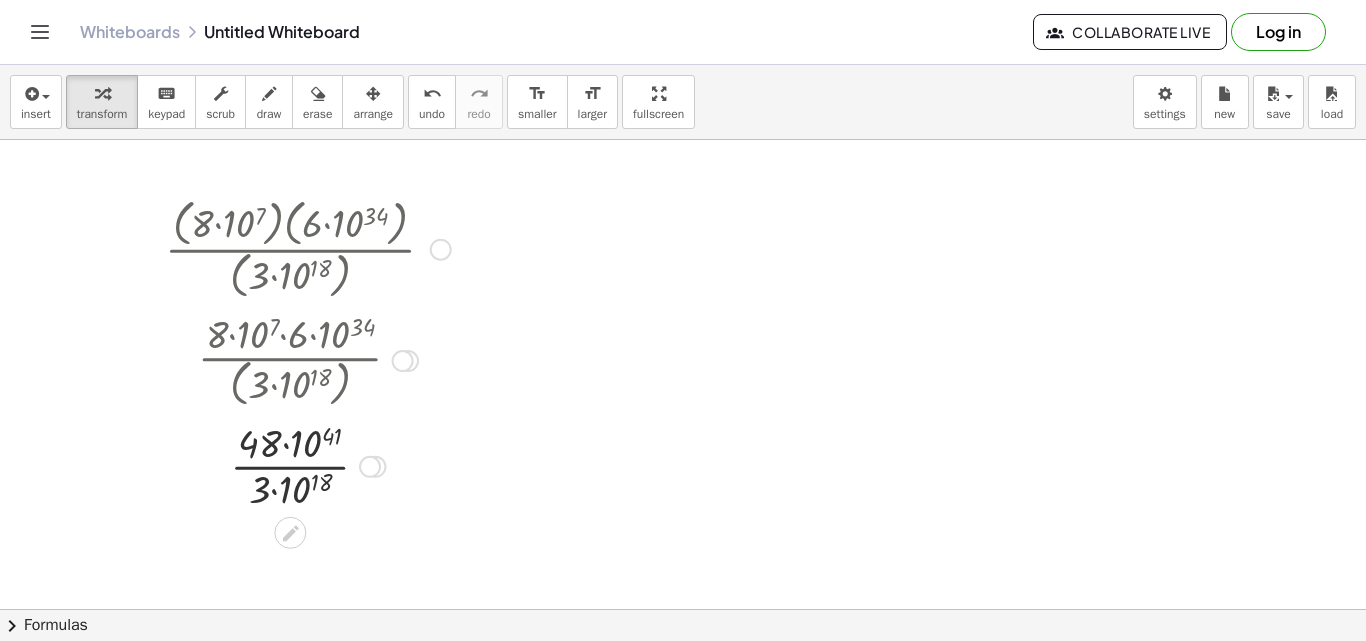 click at bounding box center (308, 465) 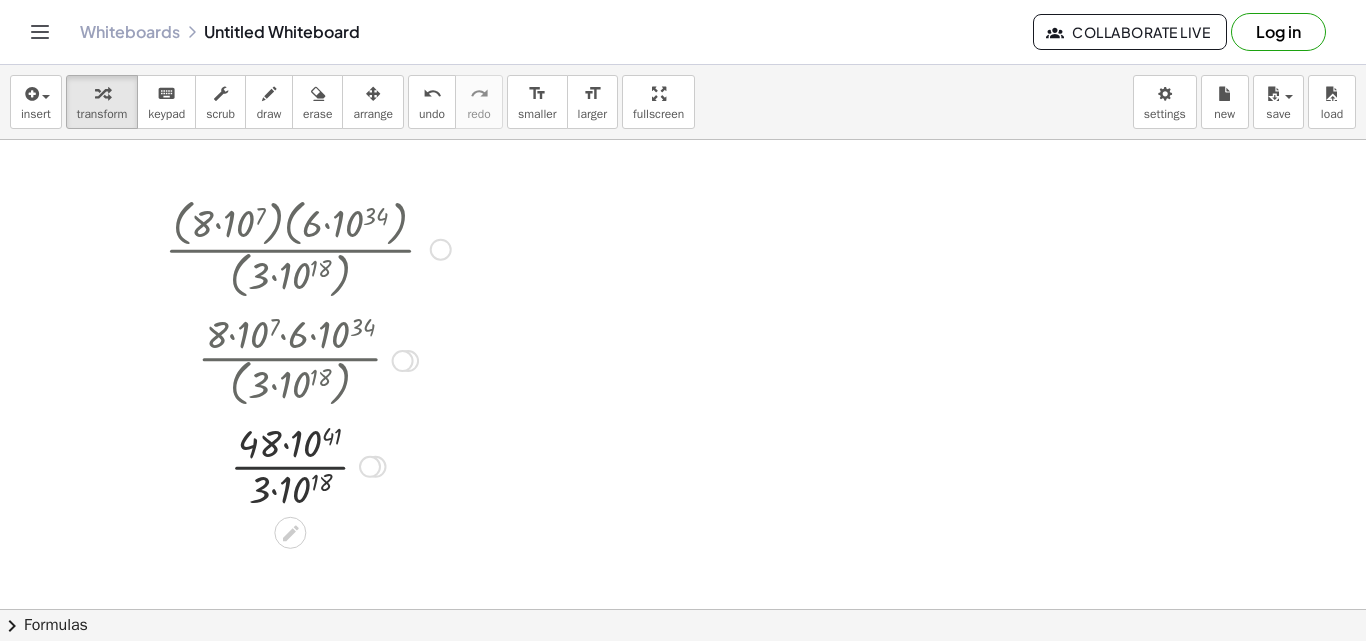 click at bounding box center (308, 465) 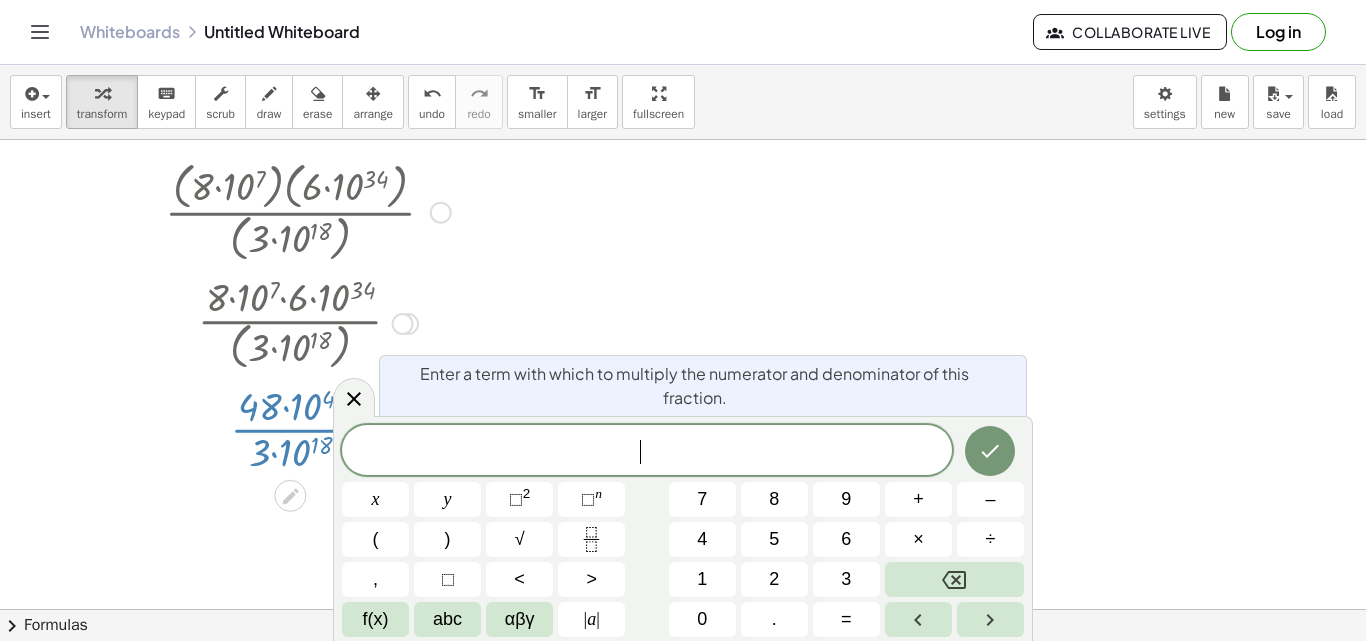 scroll, scrollTop: 37, scrollLeft: 0, axis: vertical 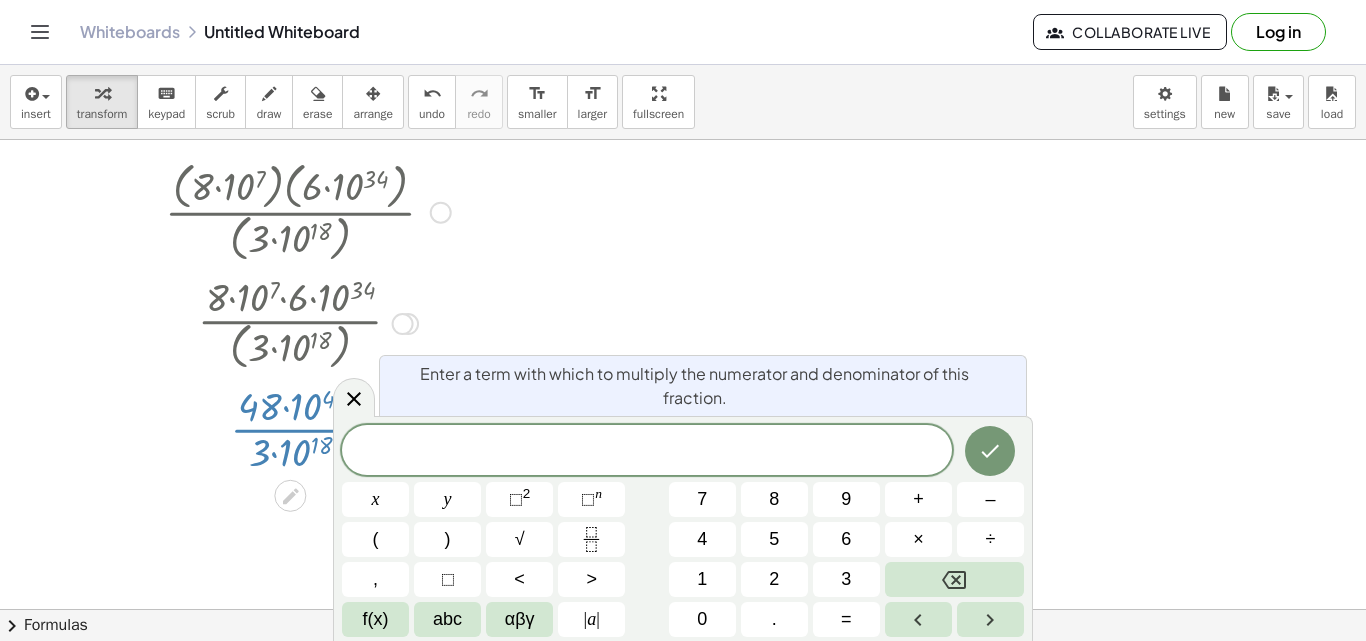 click on "· ( · 8 · 10 7 ) · ( · 6 · 10 34 ) · ( · 3 · 10 18 ) · 8 · 10 7 · ( · 6 · 10 34 ) · ( · 3 · 10 18 ) · 8 · 10 7 · 6 · 10 34 · ( · 3 · 10 18 ) · 8 · 6 · 10 7 · 10 34 · ( · 3 · 10 18 ) · 48 · 10 7 · 10 34 · ( · 3 · 10 18 ) · 48 · 10 ( + 7 + 34 ) · ( · 3 · 10 18 ) · 48 · 10 41 · ( · 3 · 10 18 ) · · 10 · 3 · 10 18 48 41" at bounding box center (683, 637) 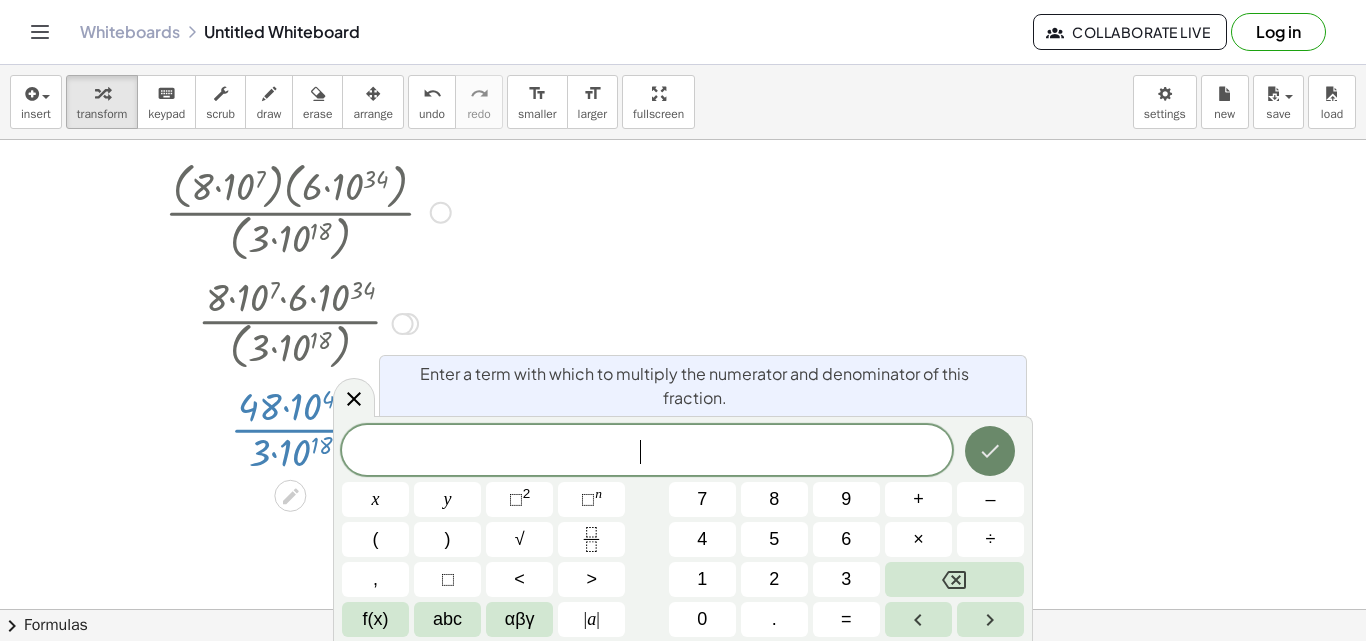 click 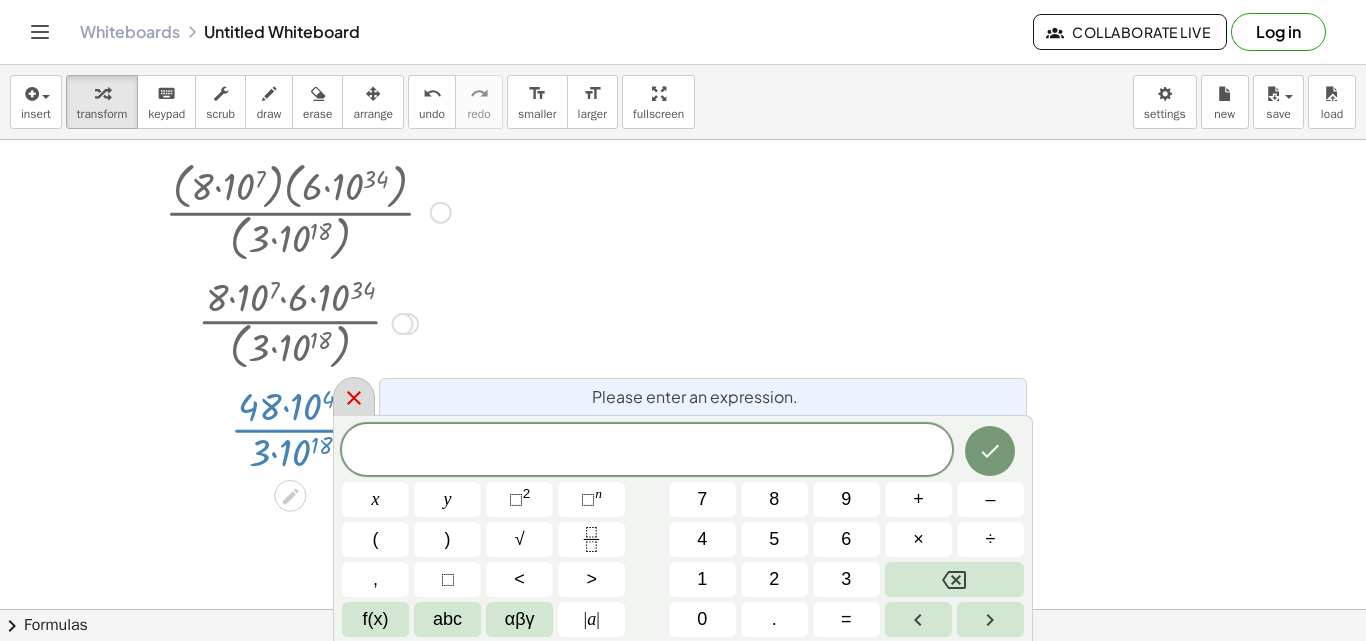 click 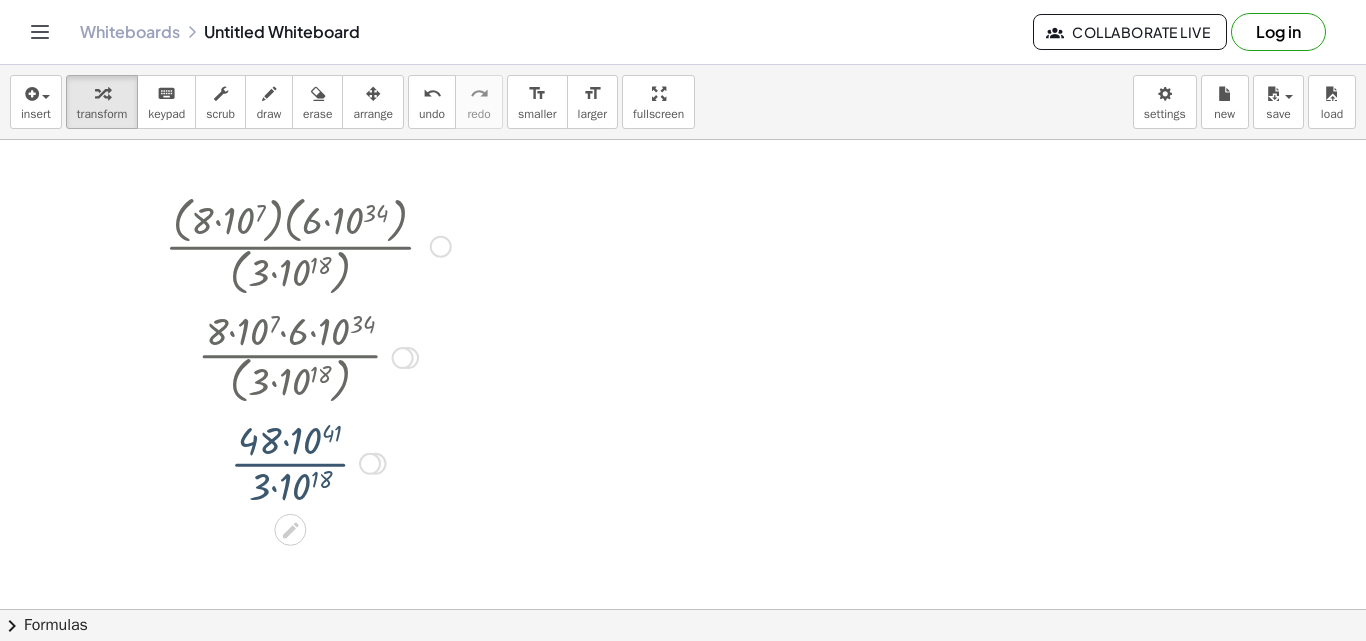 scroll, scrollTop: 0, scrollLeft: 0, axis: both 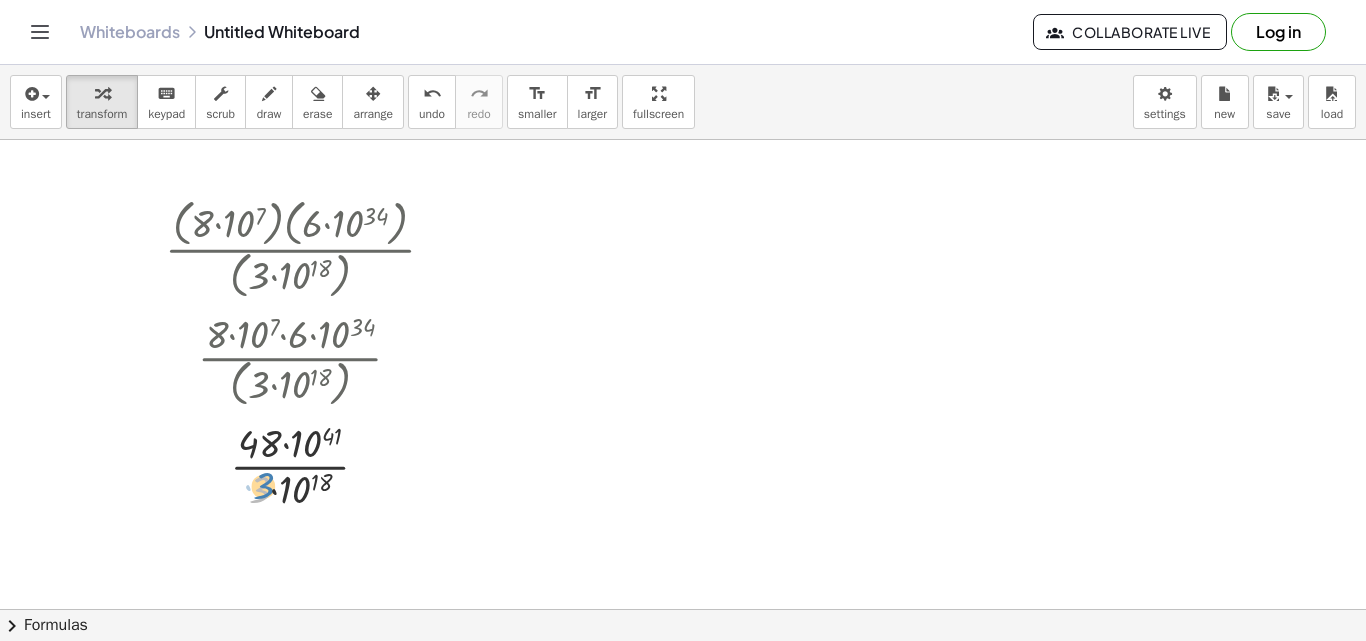 click at bounding box center [308, 465] 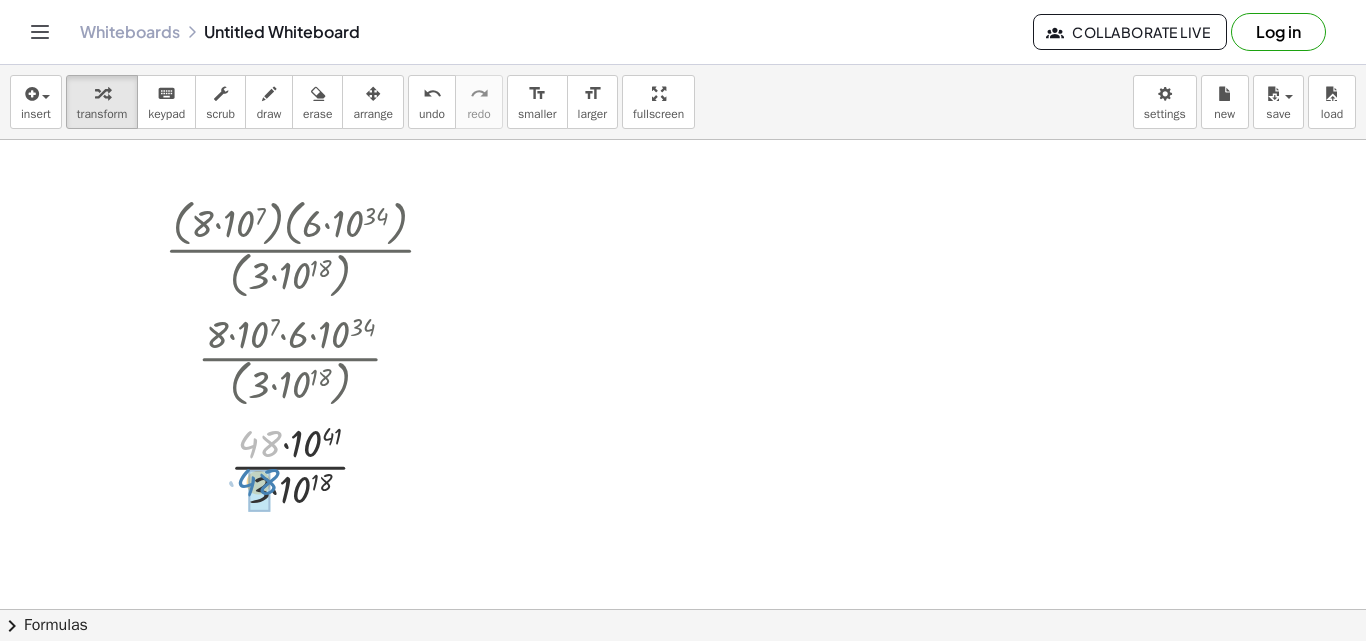 drag, startPoint x: 253, startPoint y: 446, endPoint x: 251, endPoint y: 484, distance: 38.052597 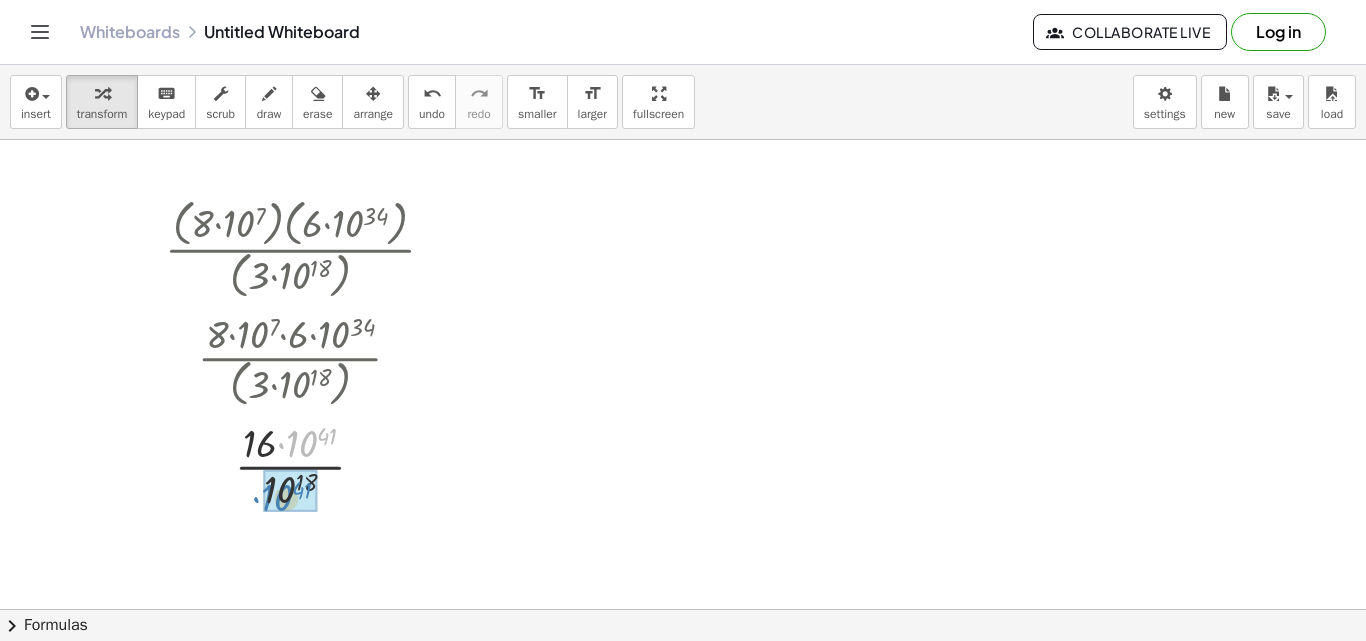drag, startPoint x: 308, startPoint y: 447, endPoint x: 283, endPoint y: 501, distance: 59.5063 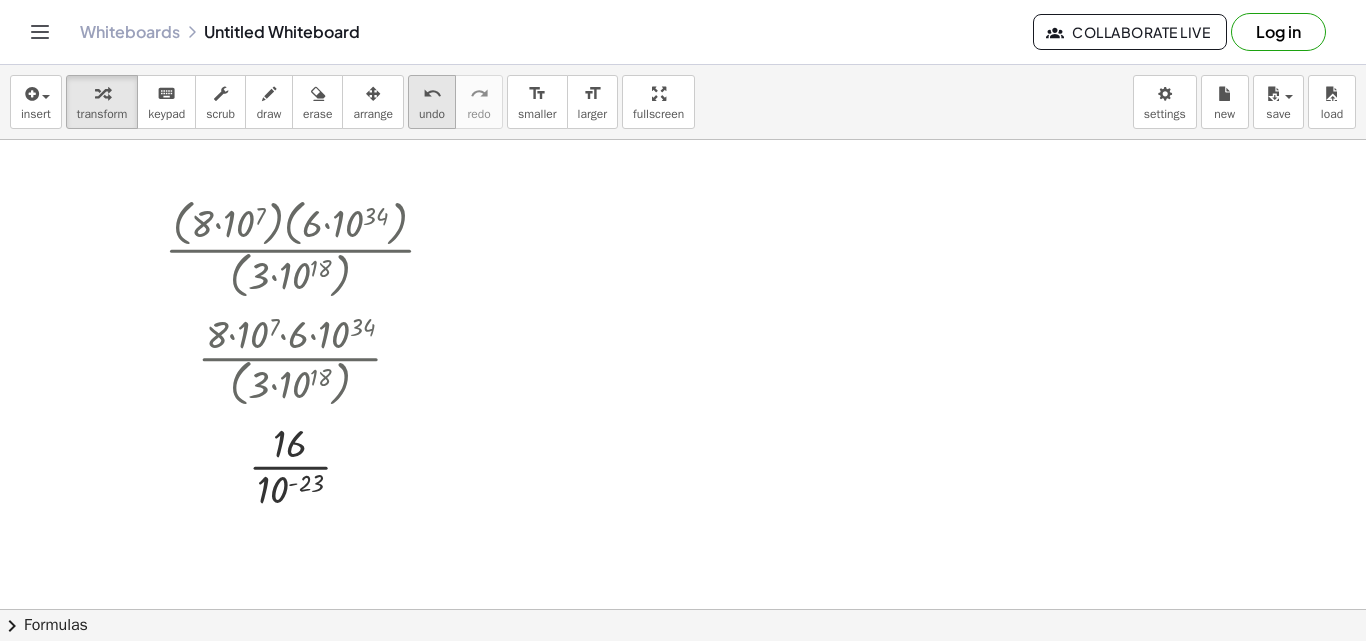 click on "undo" at bounding box center [432, 94] 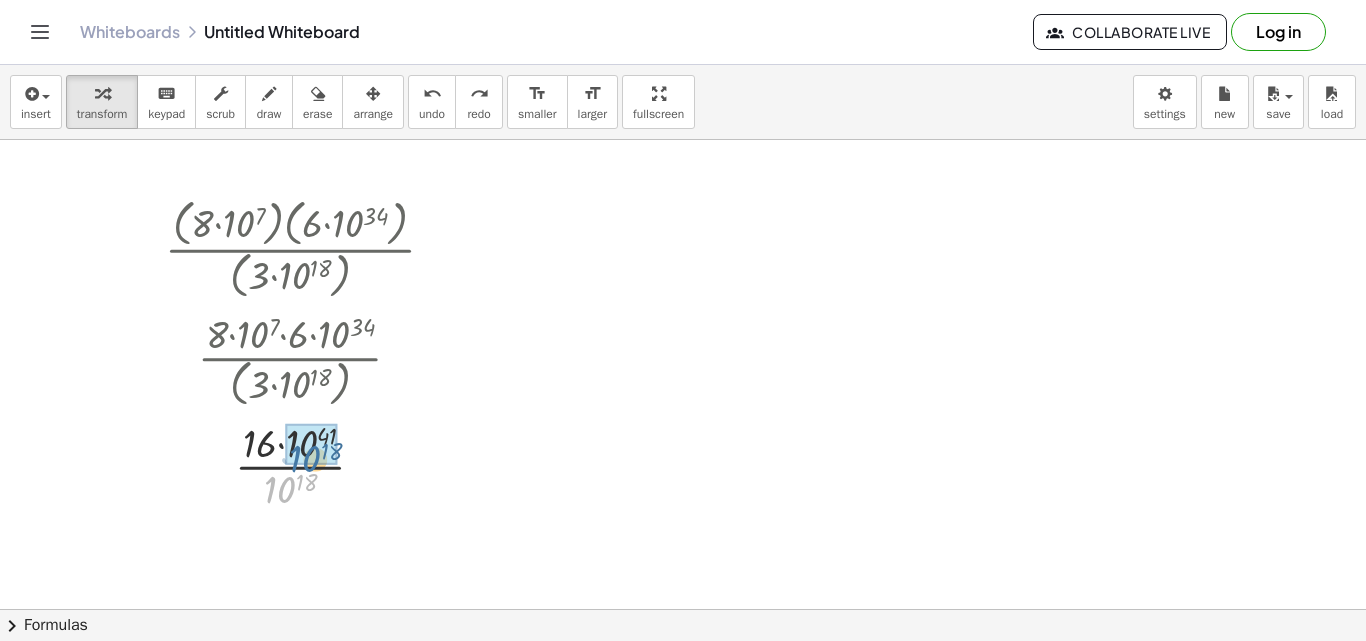 drag, startPoint x: 275, startPoint y: 486, endPoint x: 301, endPoint y: 454, distance: 41.231056 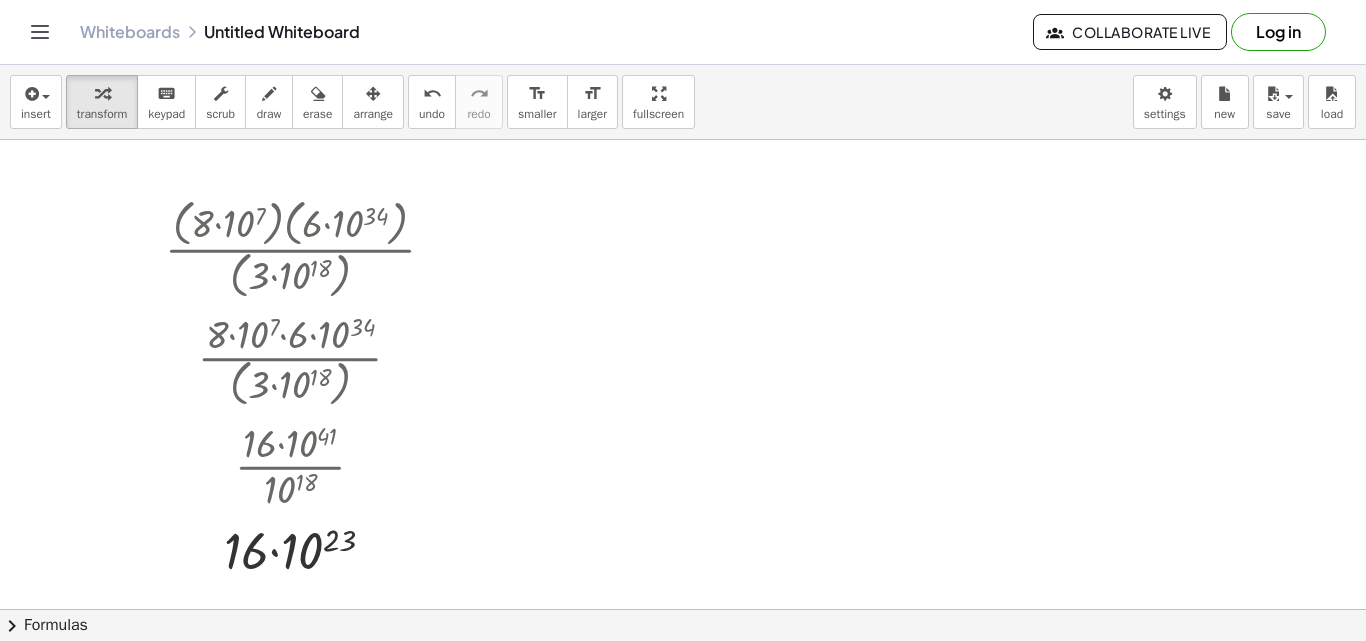 click at bounding box center [683, 674] 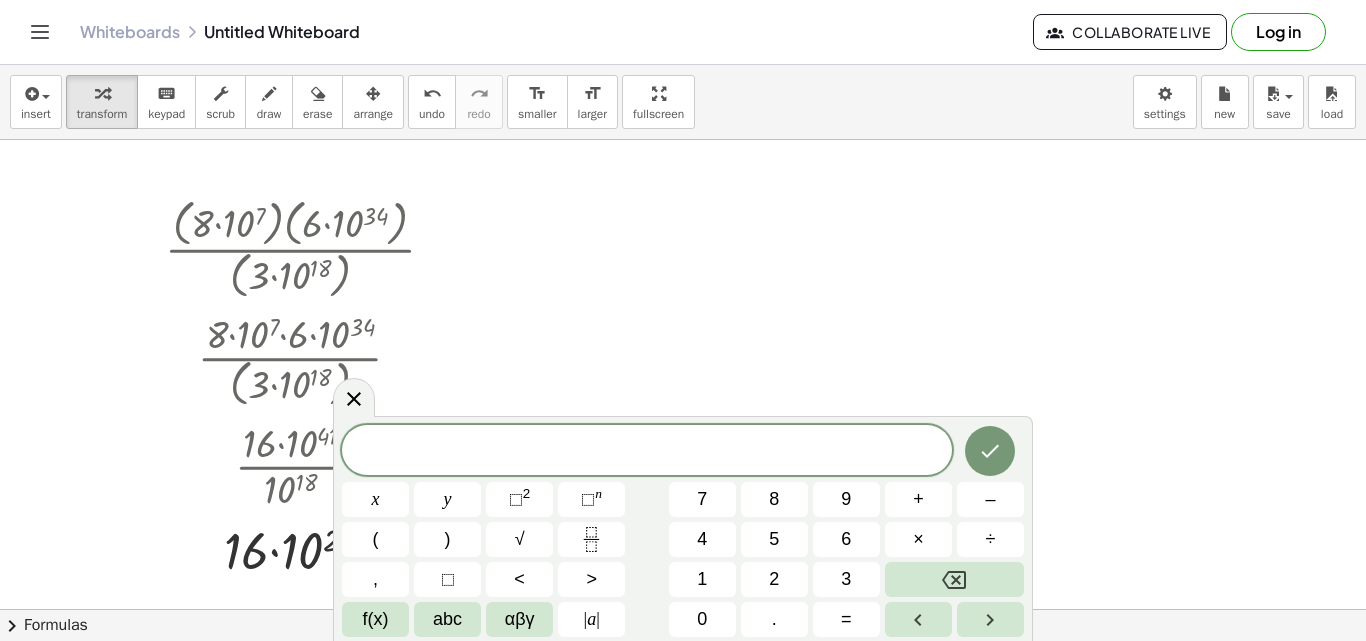 click at bounding box center [683, 674] 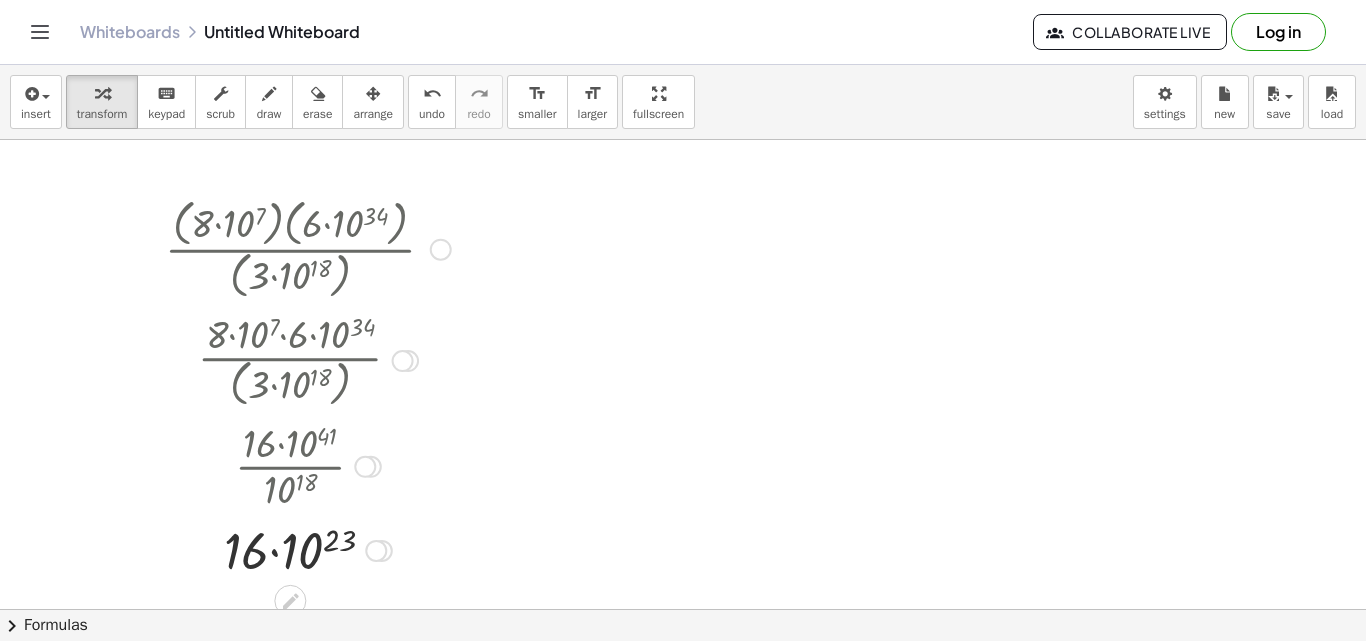 click at bounding box center (308, 549) 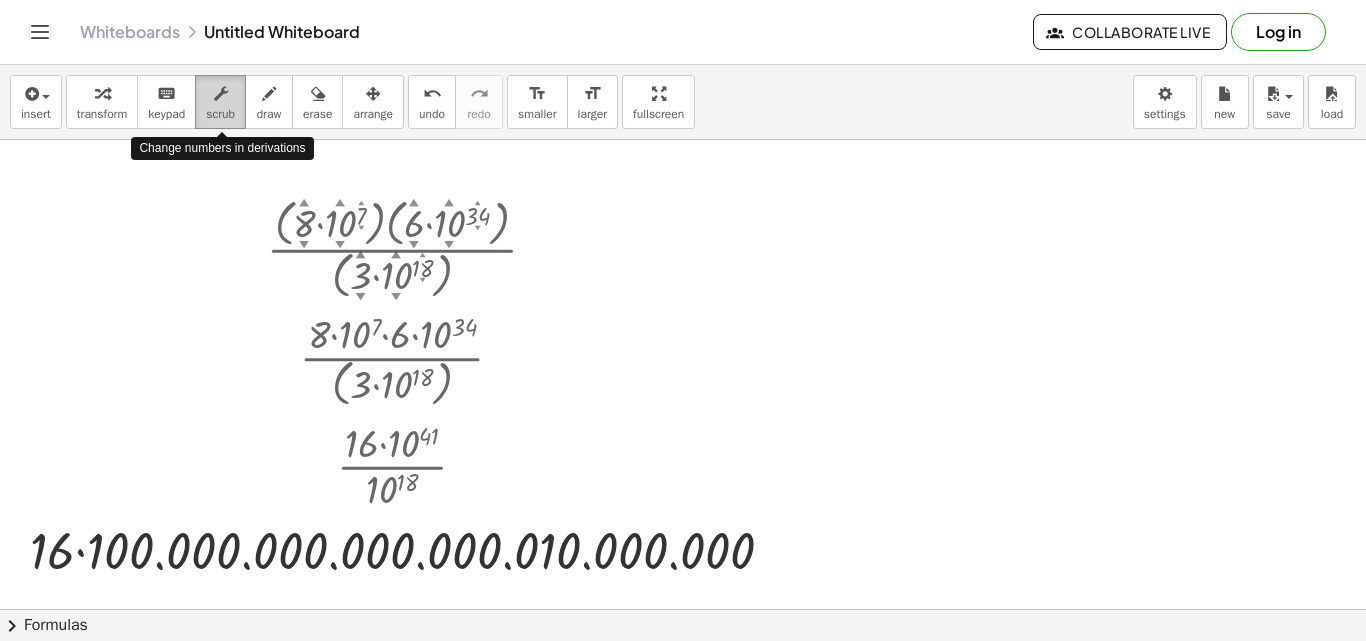 click at bounding box center [221, 94] 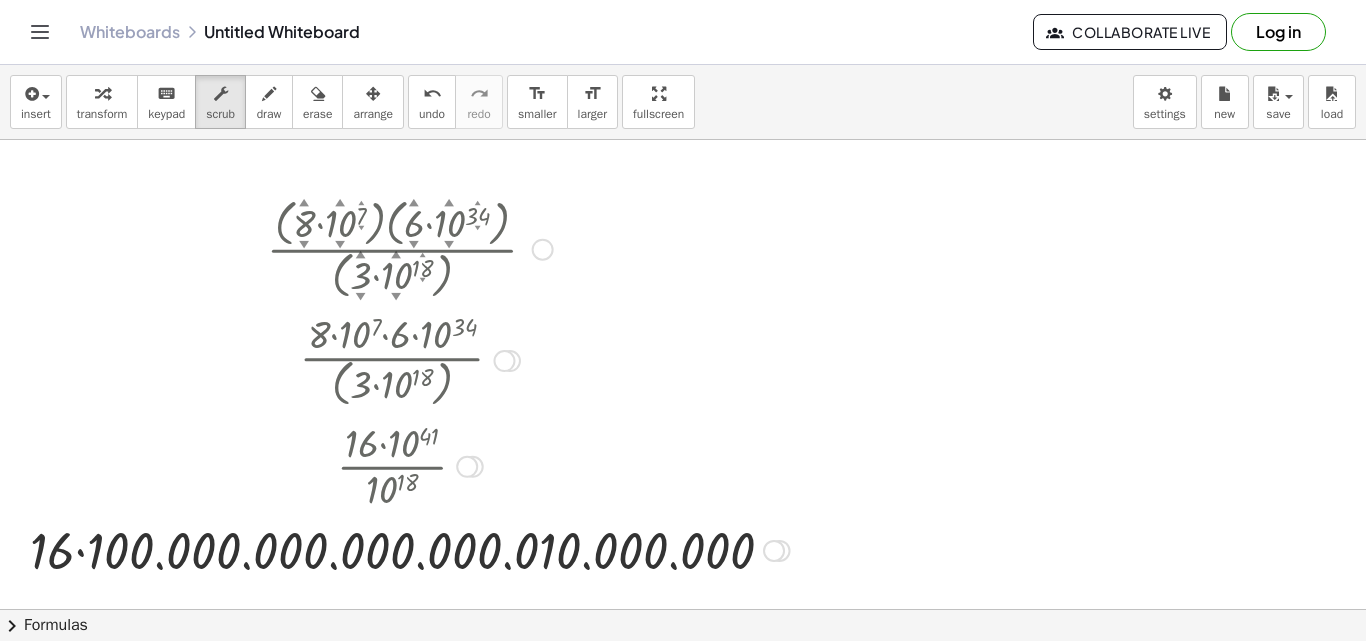 click at bounding box center (410, 549) 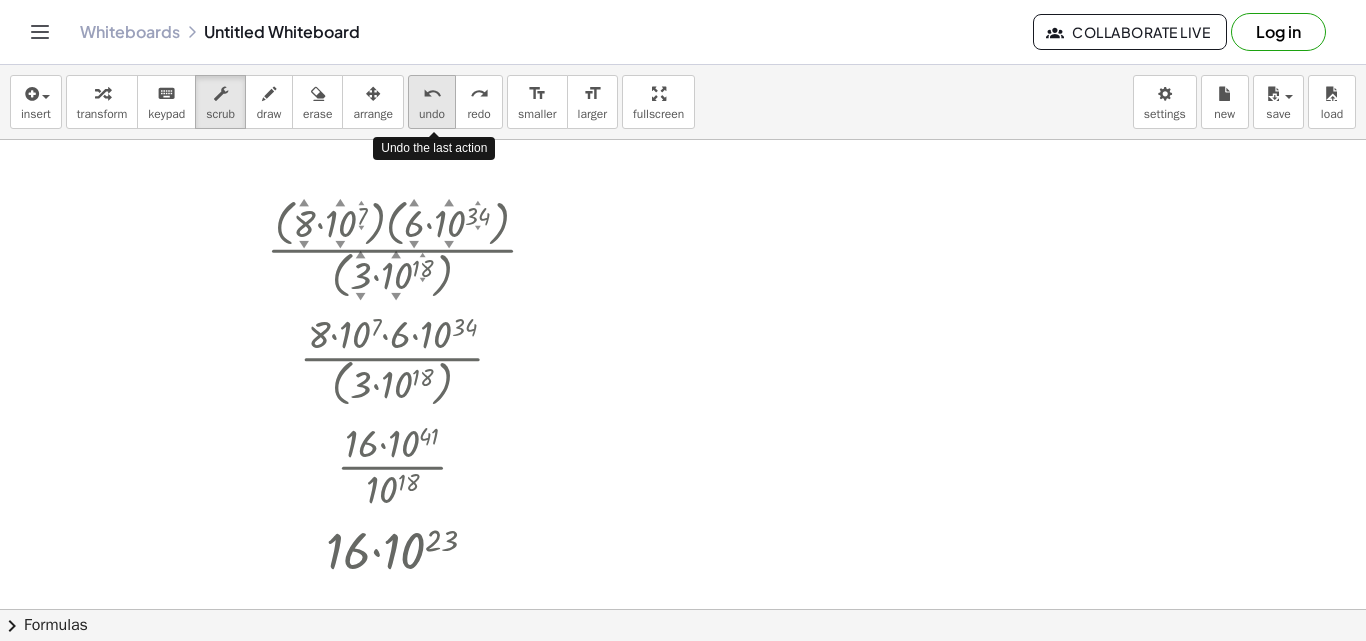 click on "undo" at bounding box center [432, 94] 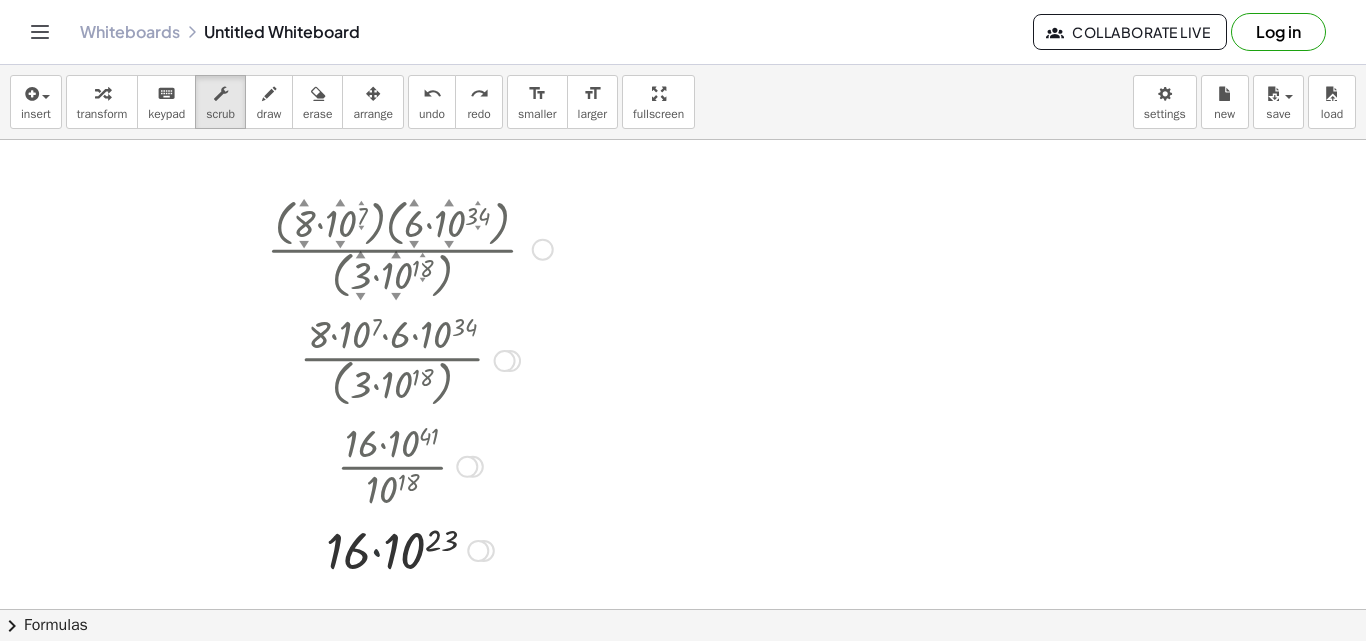 click at bounding box center (410, 549) 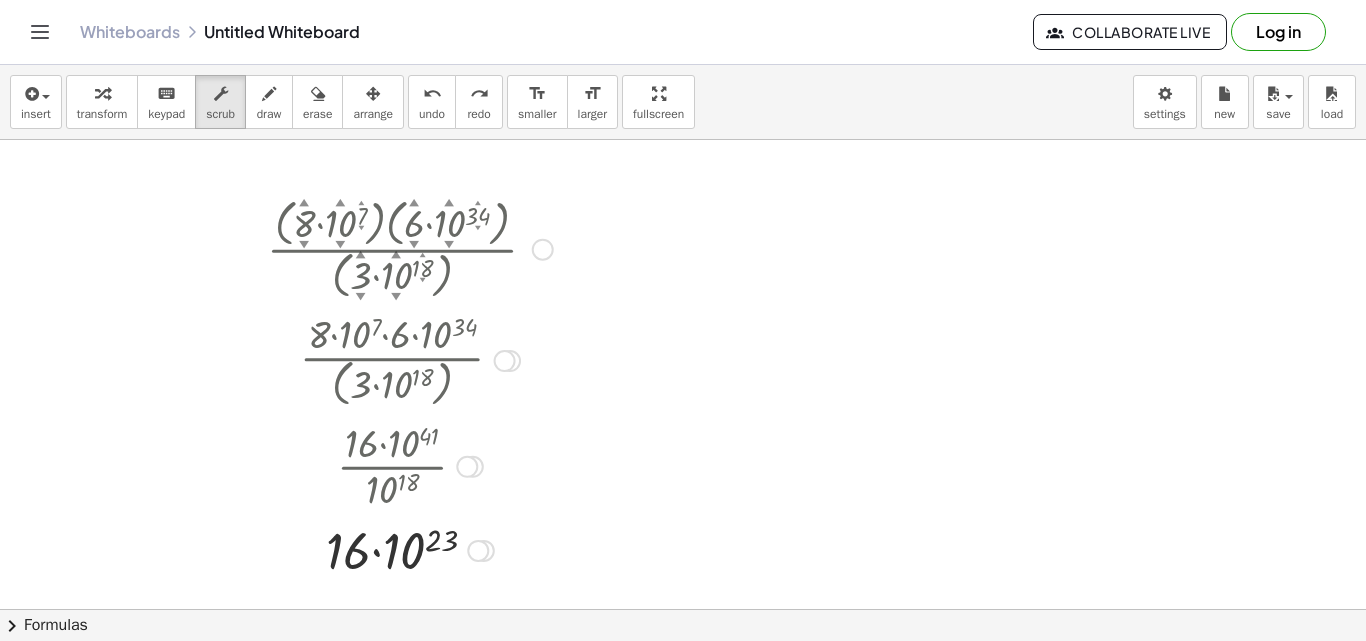 click at bounding box center (410, 549) 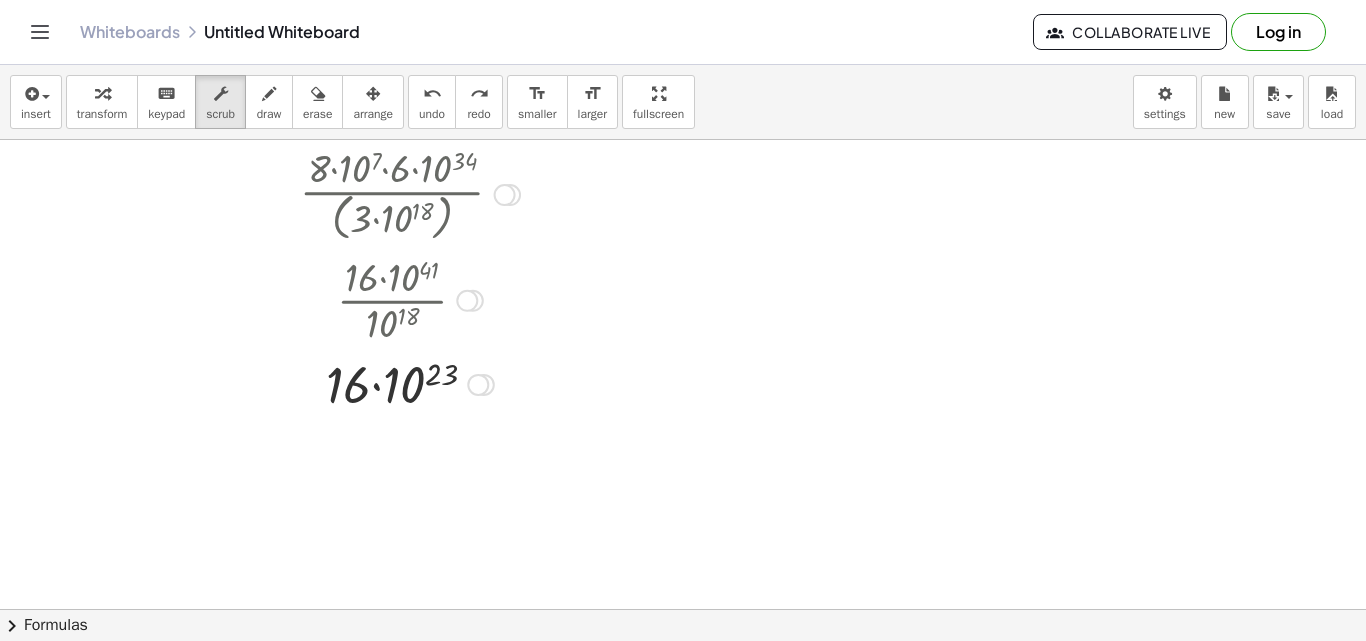 scroll, scrollTop: 300, scrollLeft: 0, axis: vertical 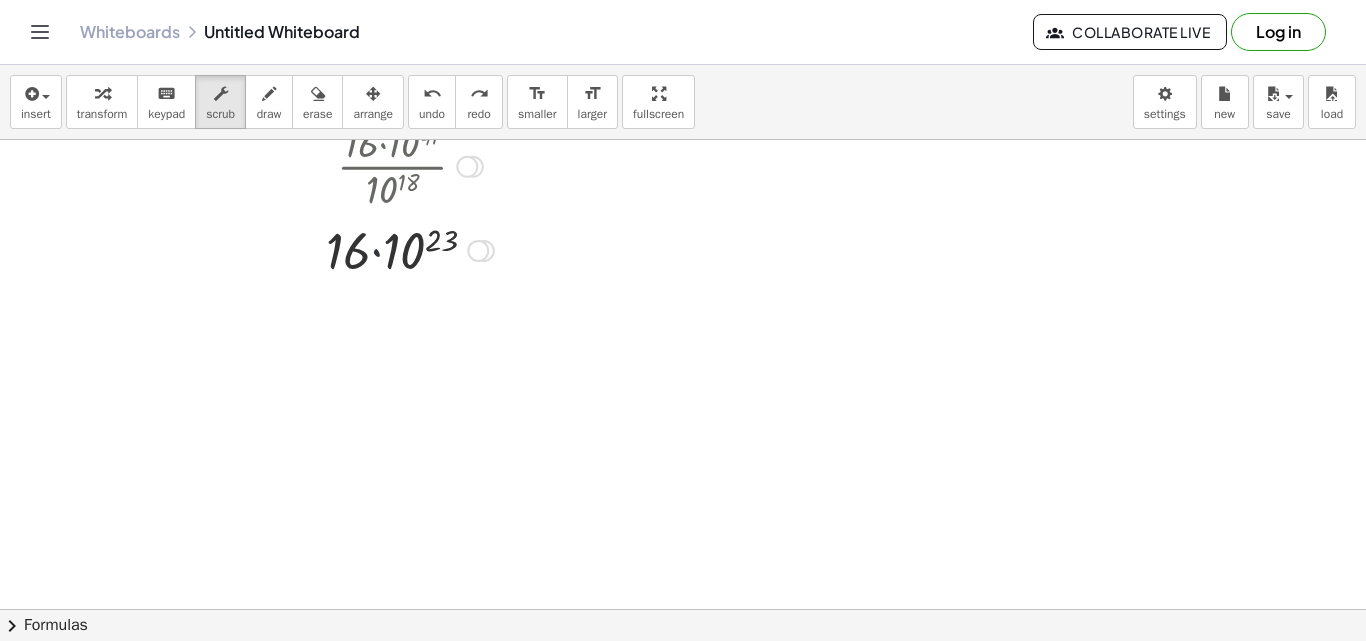 click at bounding box center [410, 249] 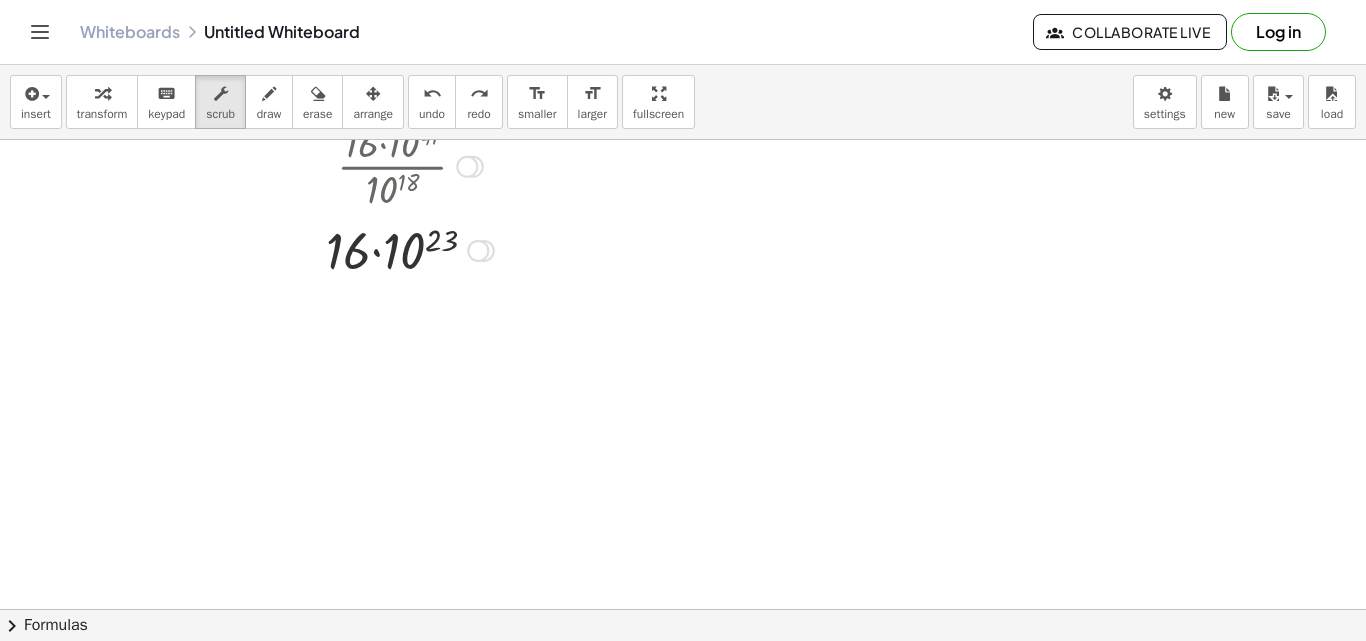 click at bounding box center [410, 249] 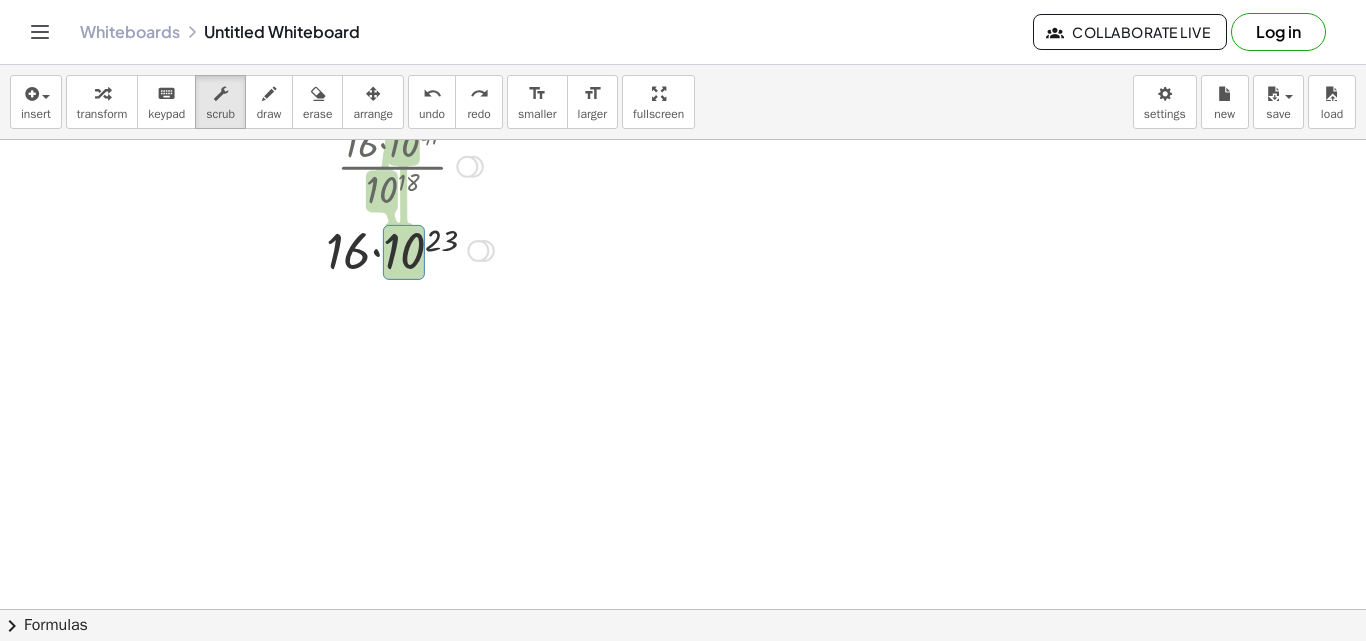 click at bounding box center [410, 249] 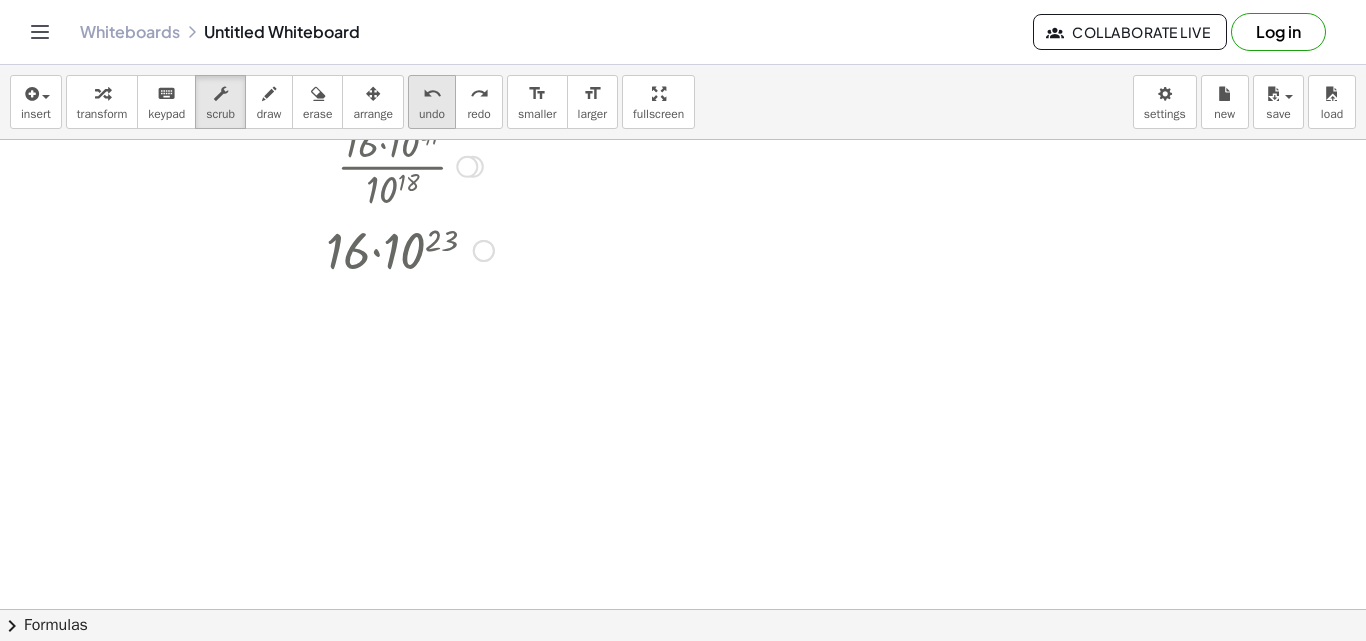 click on "undo" at bounding box center [432, 94] 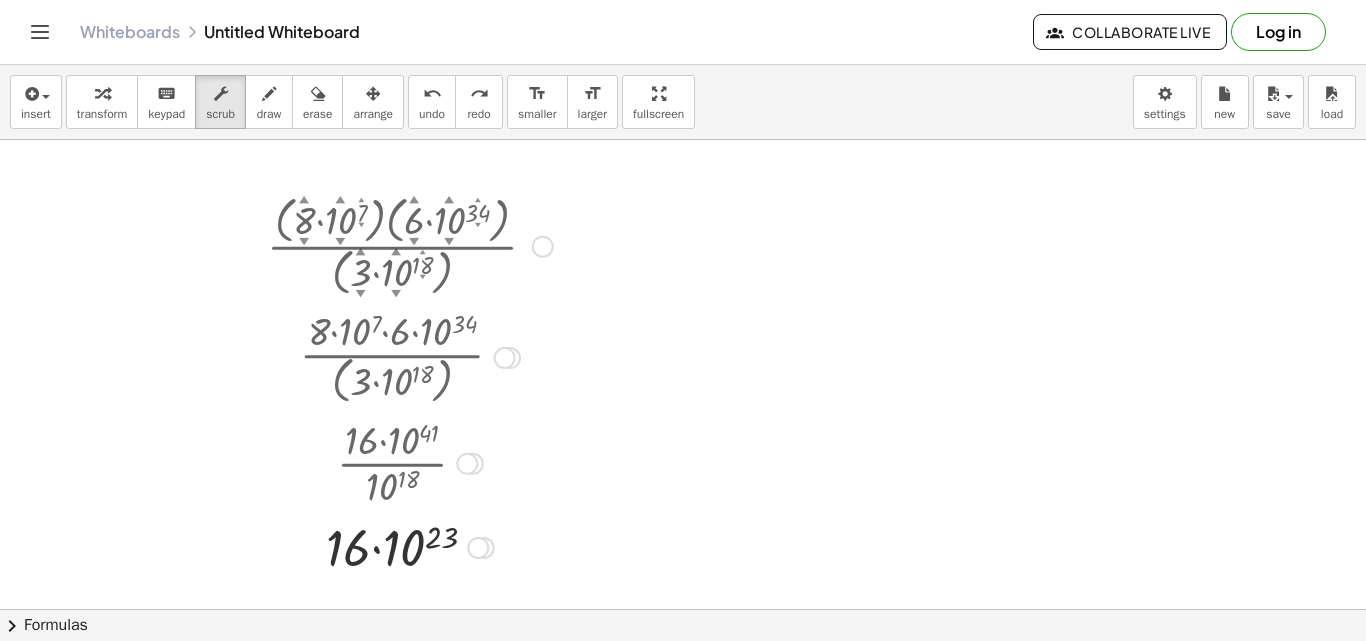 scroll, scrollTop: 0, scrollLeft: 0, axis: both 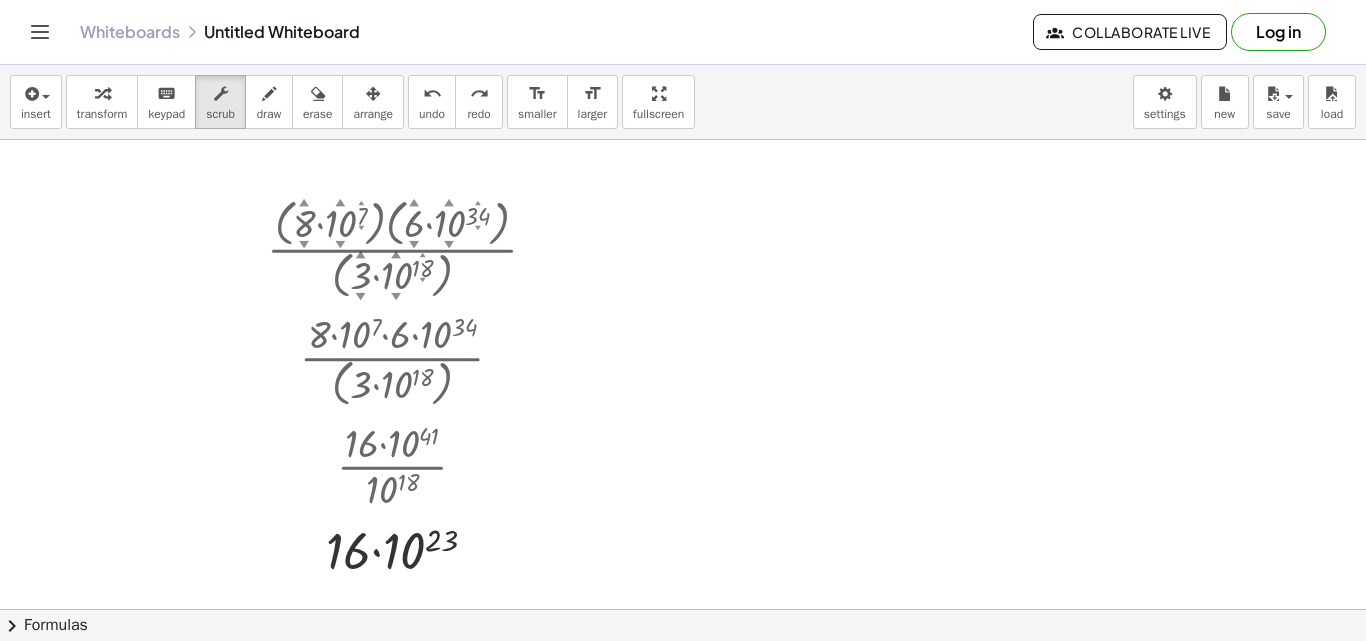 click at bounding box center [683, 609] 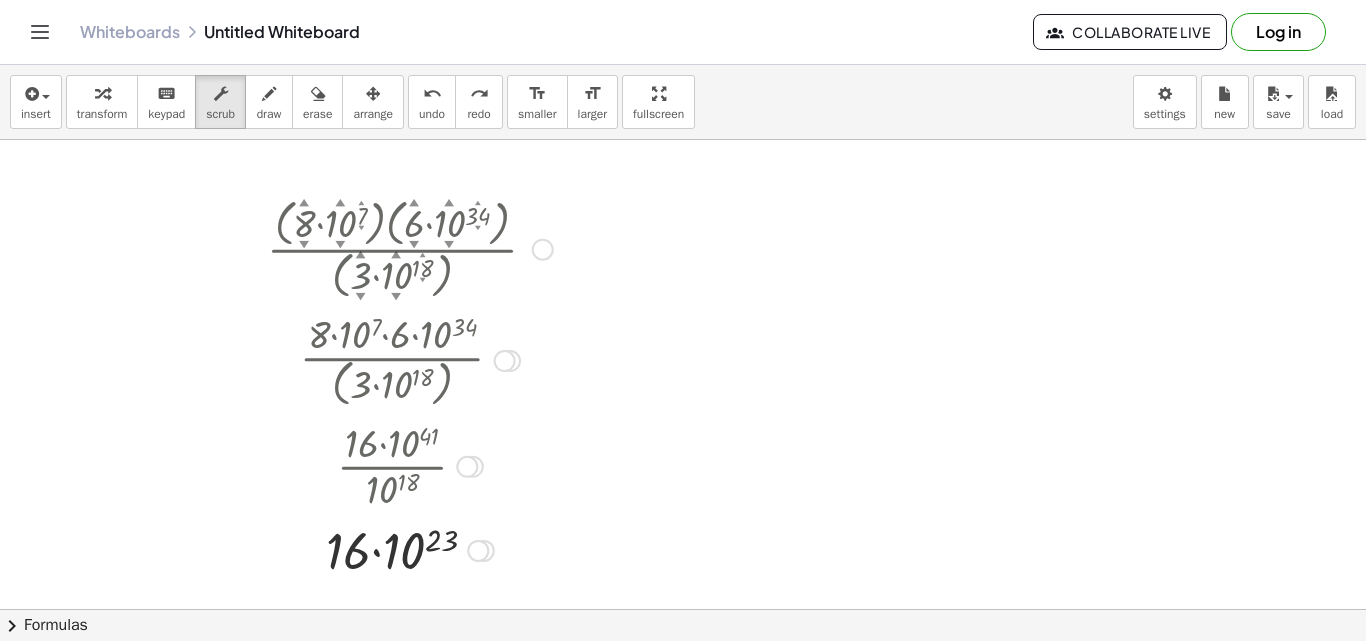 click on "▲" at bounding box center (449, 203) 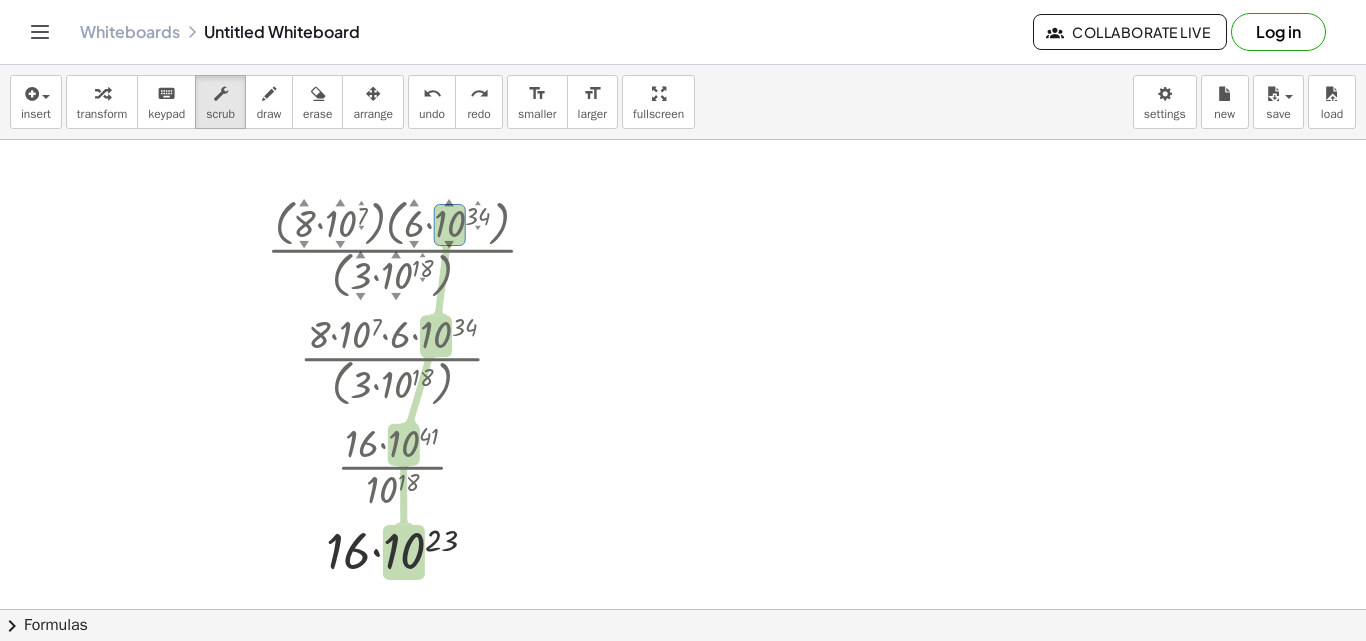 click at bounding box center (683, 609) 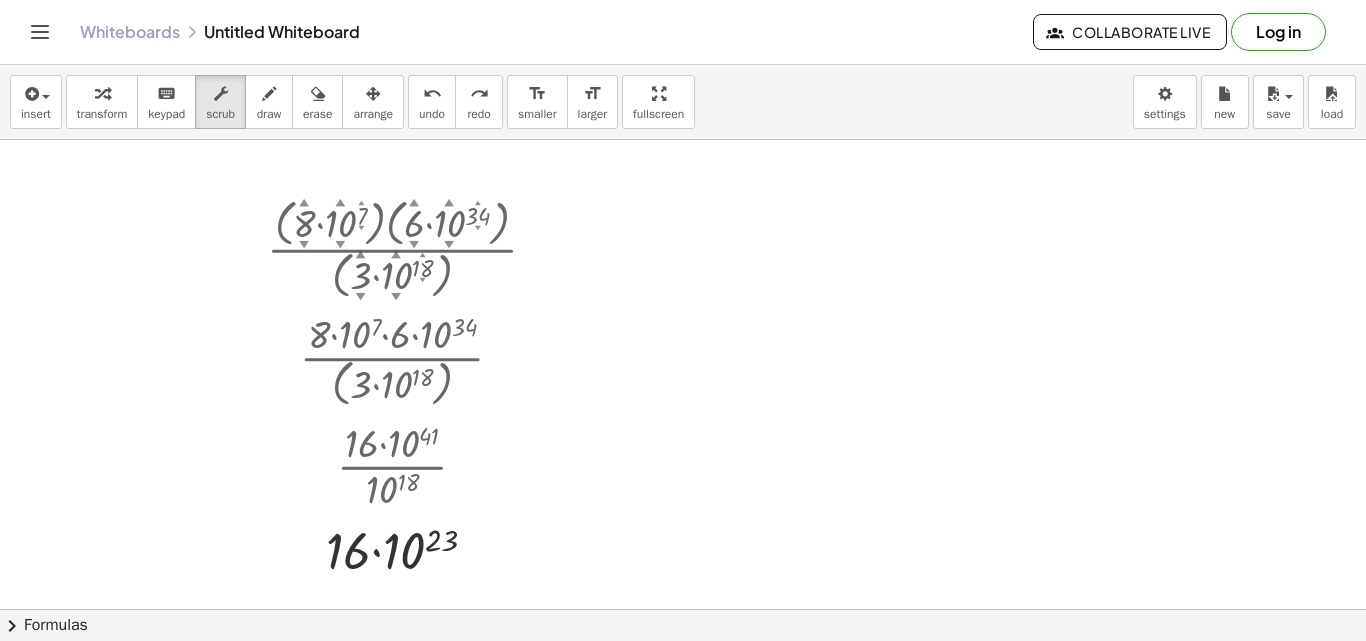 click at bounding box center [683, 609] 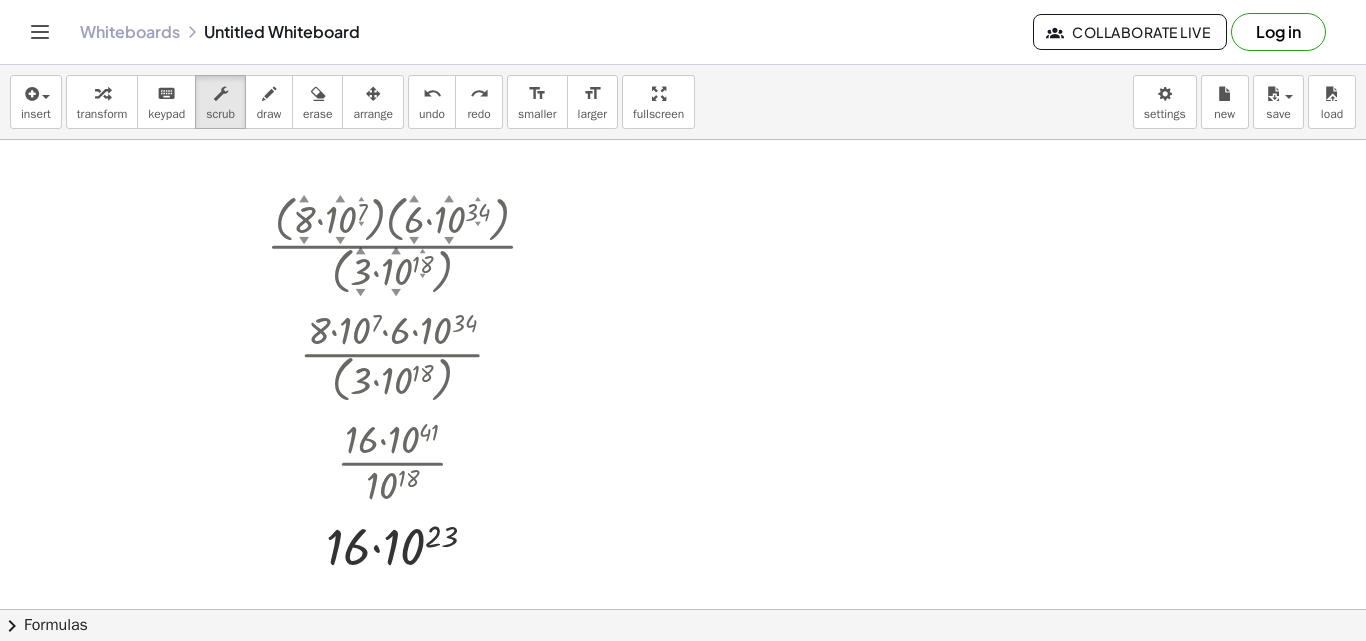 scroll, scrollTop: 0, scrollLeft: 0, axis: both 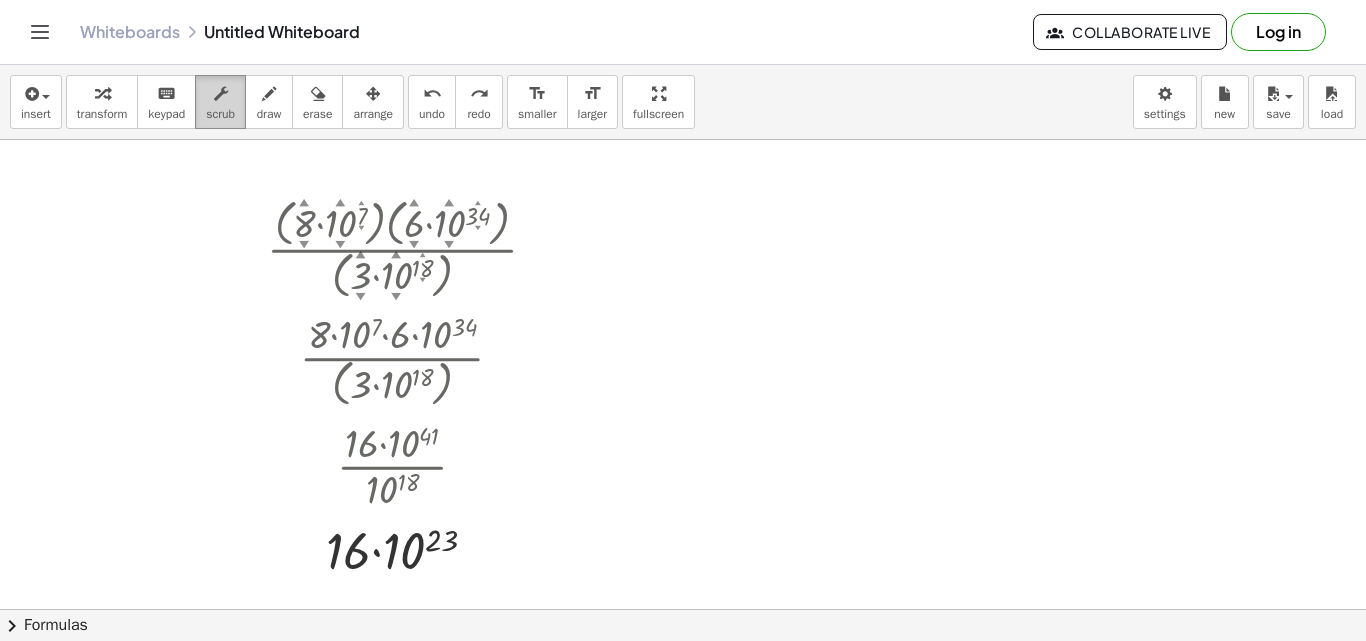 click on "scrub" at bounding box center (220, 114) 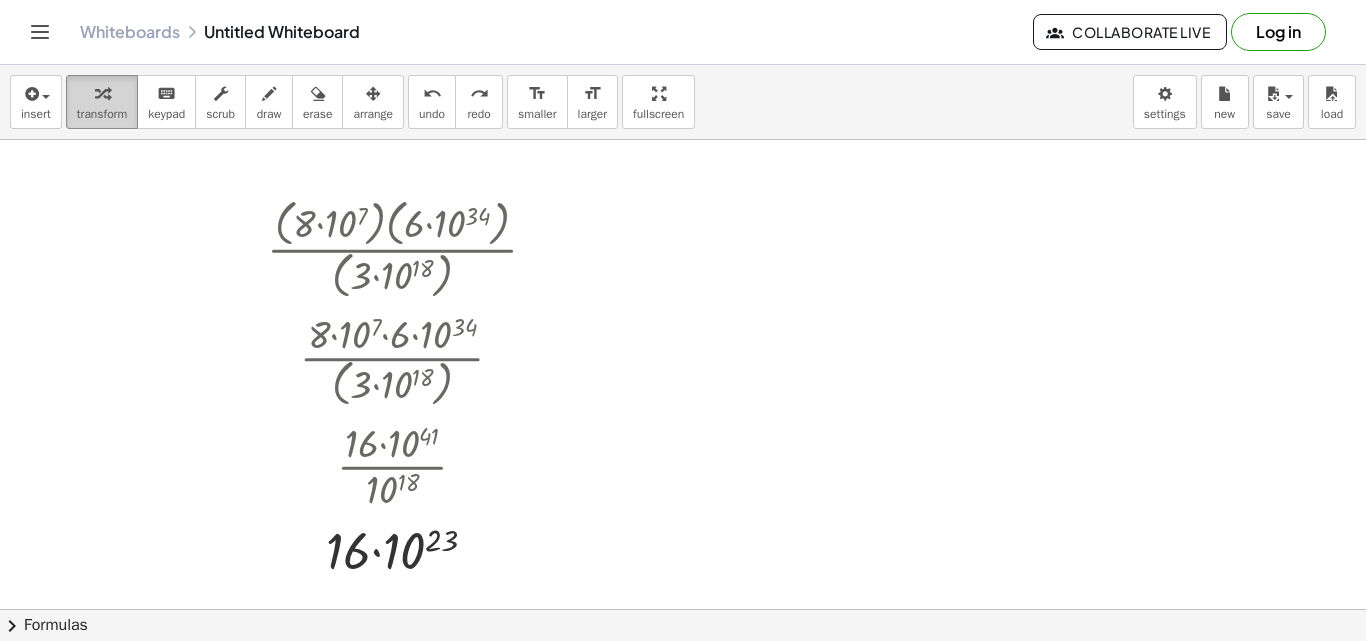 click at bounding box center [102, 93] 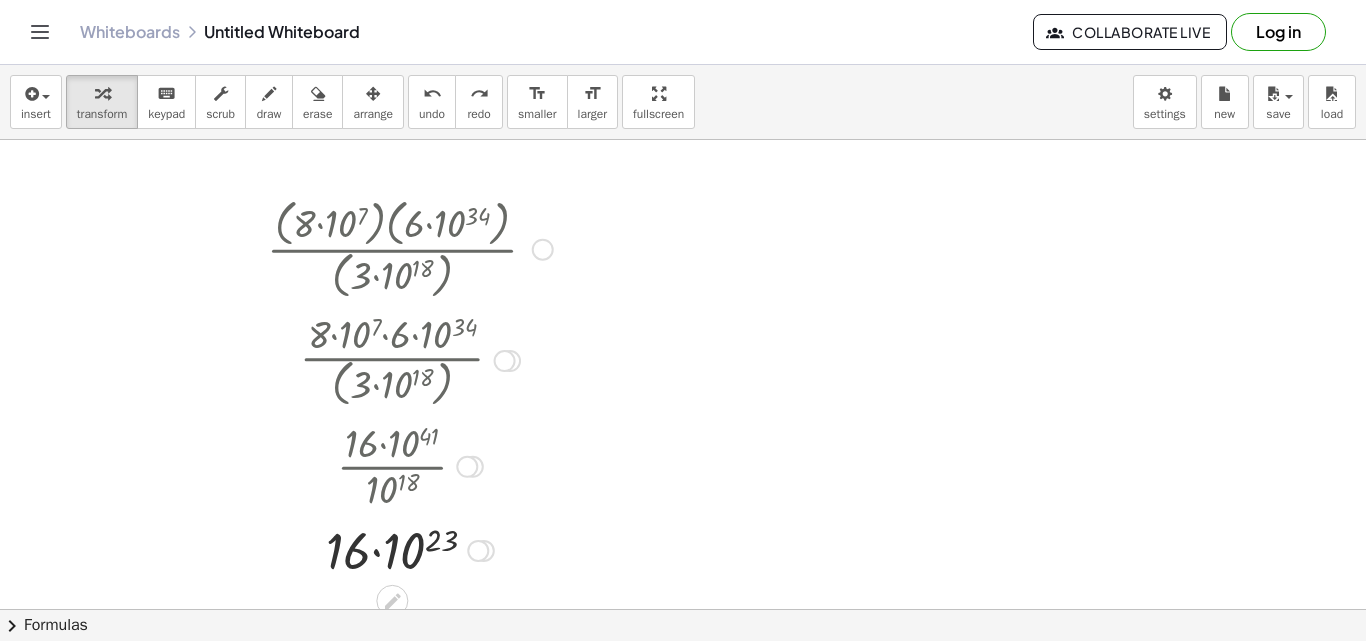 click at bounding box center [410, 359] 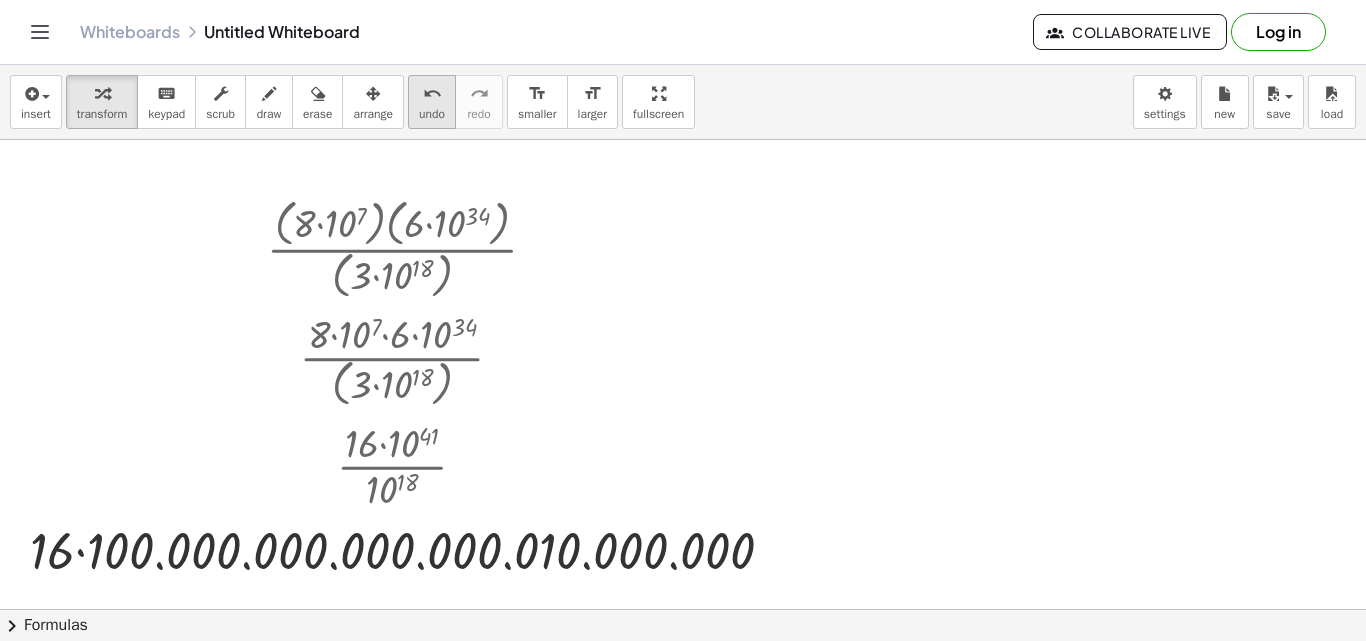 click on "undo" at bounding box center [432, 94] 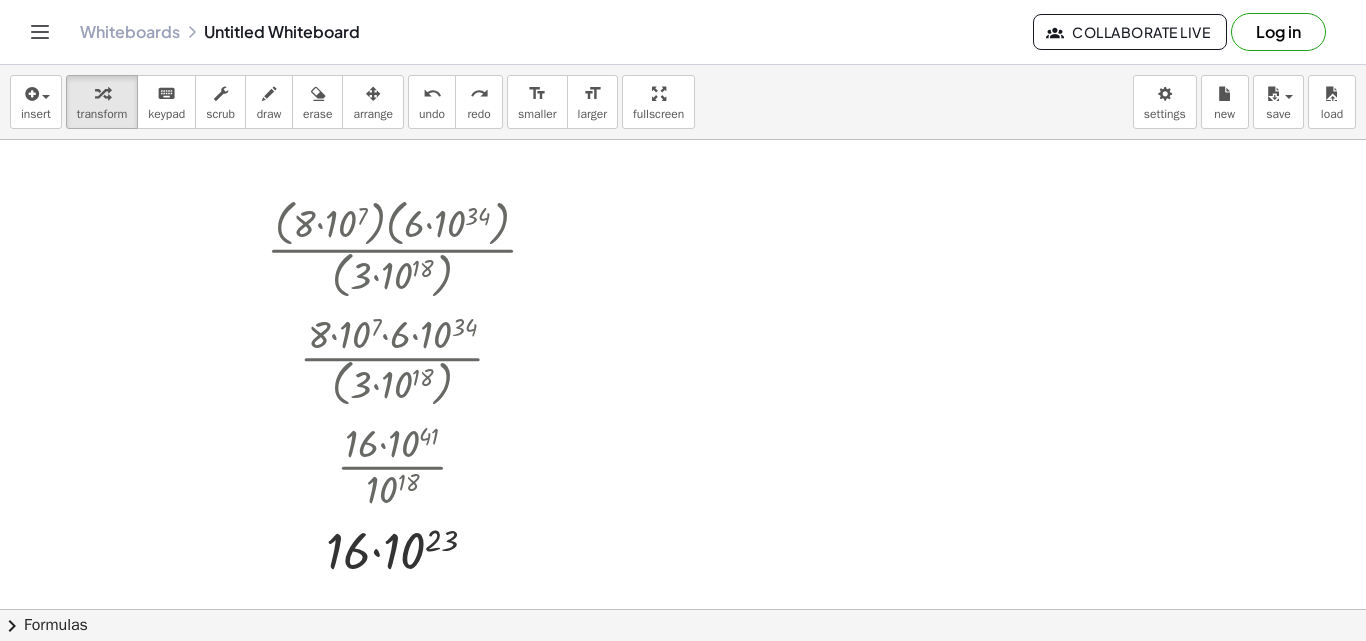 click at bounding box center [683, 609] 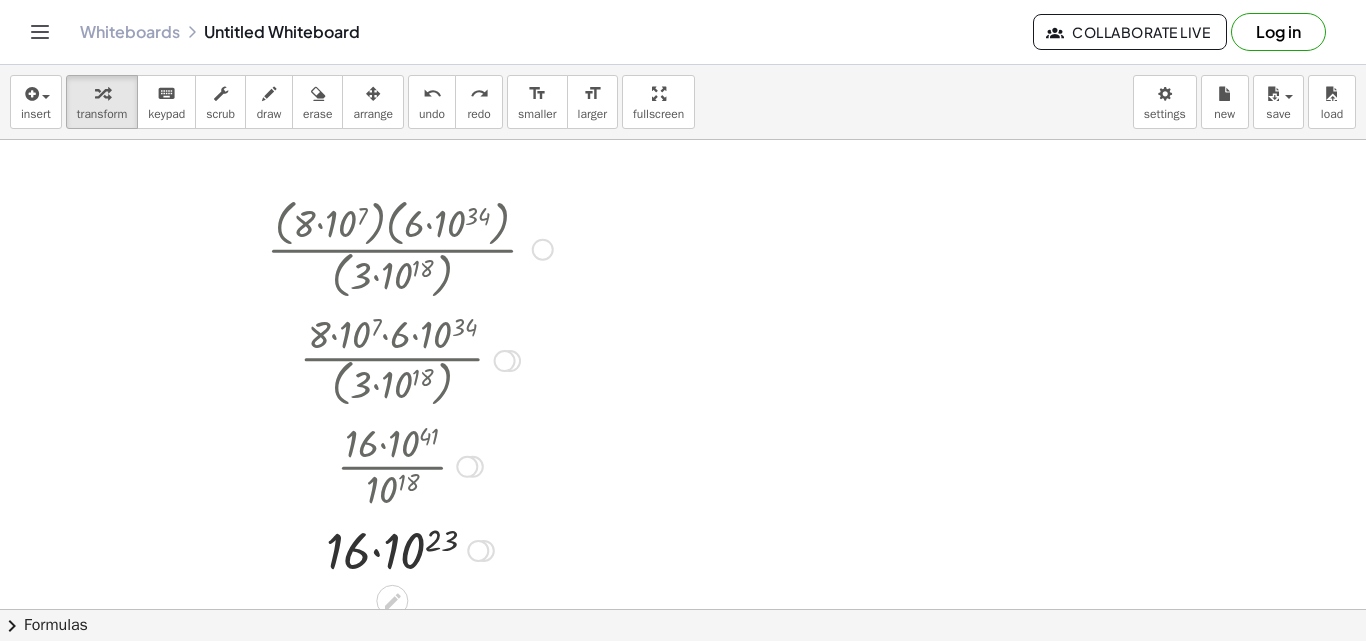 click at bounding box center [410, 549] 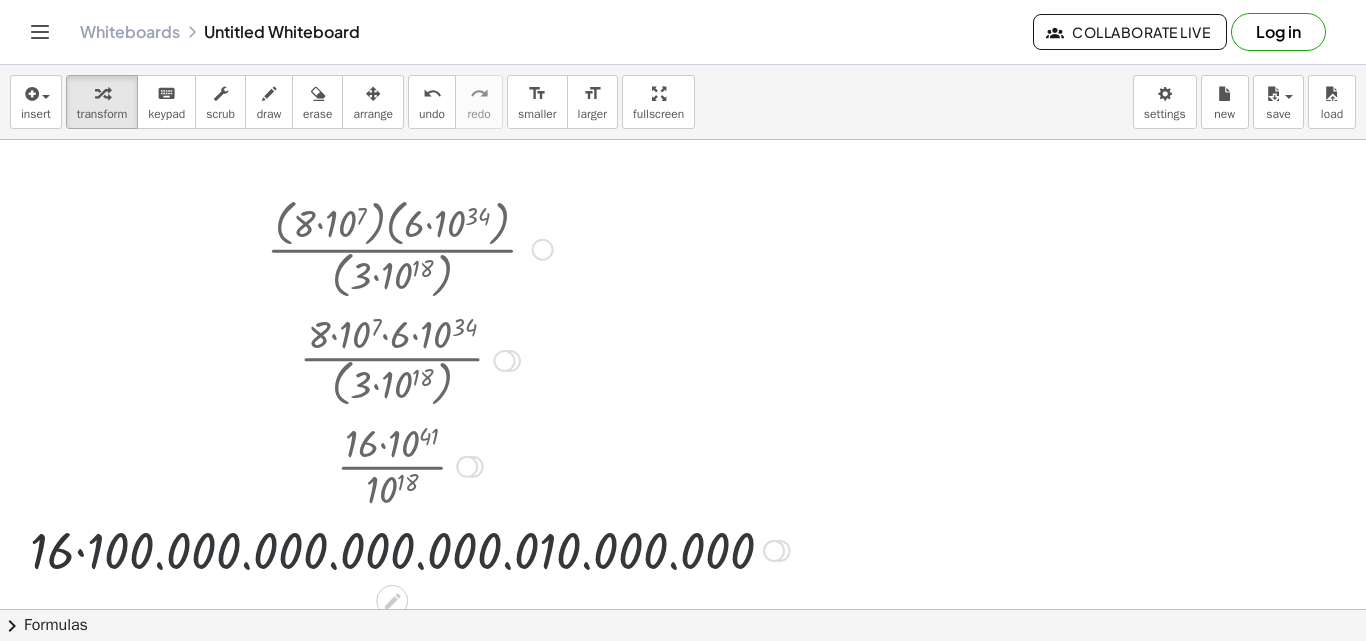 click at bounding box center [410, 549] 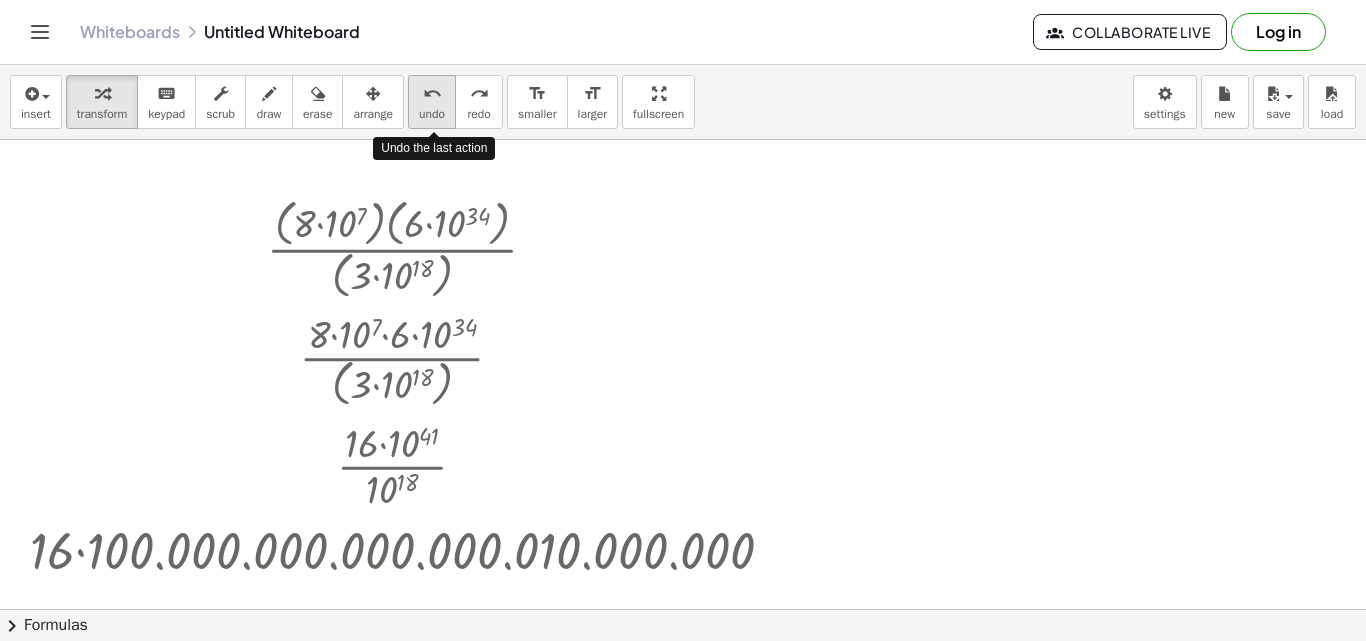 click on "undo" at bounding box center (432, 94) 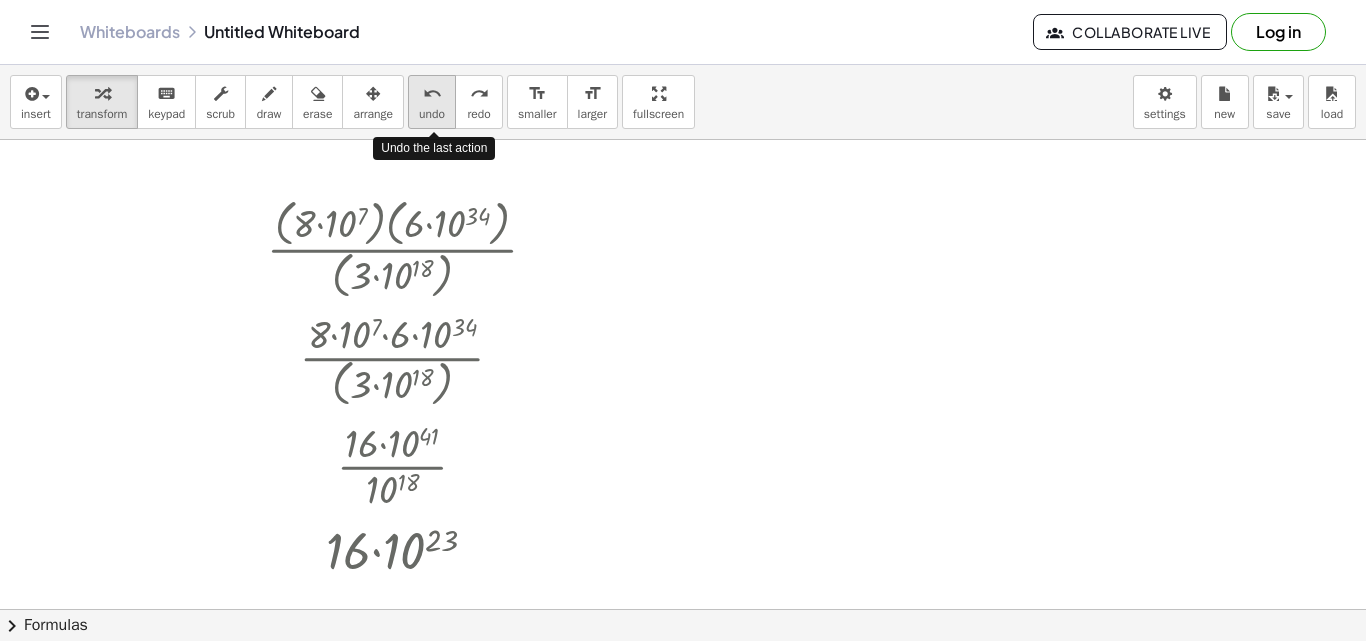 click on "undo" at bounding box center (432, 94) 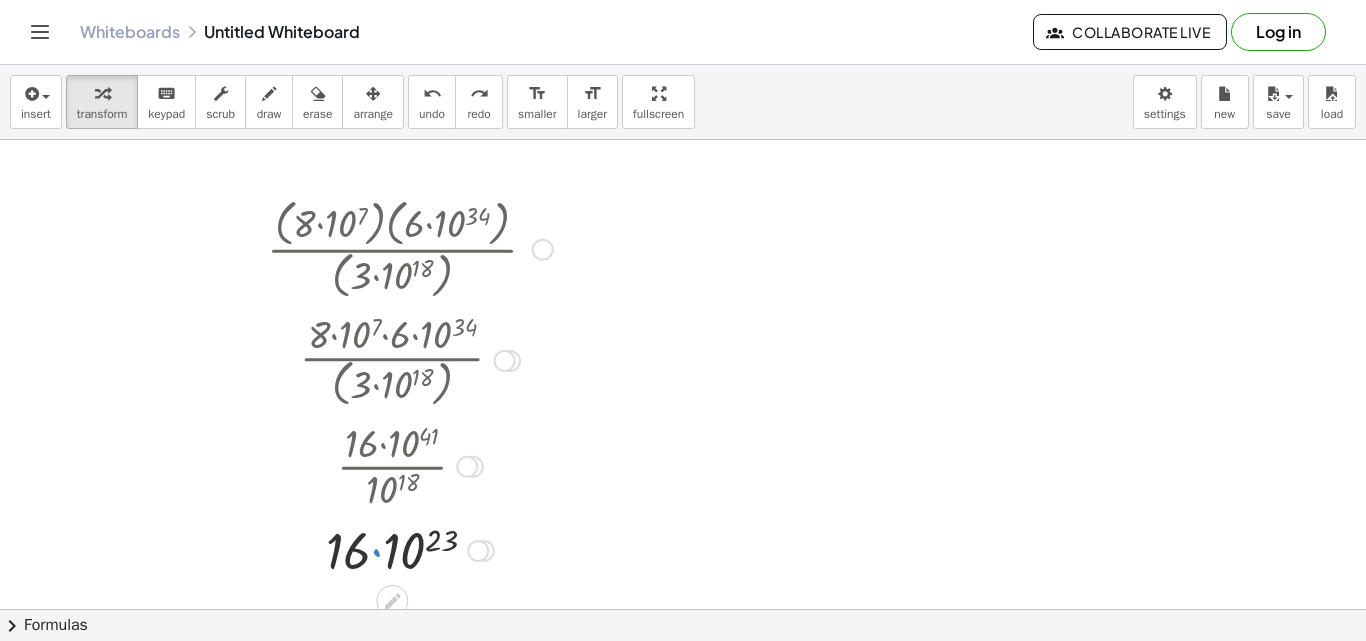click at bounding box center [410, 549] 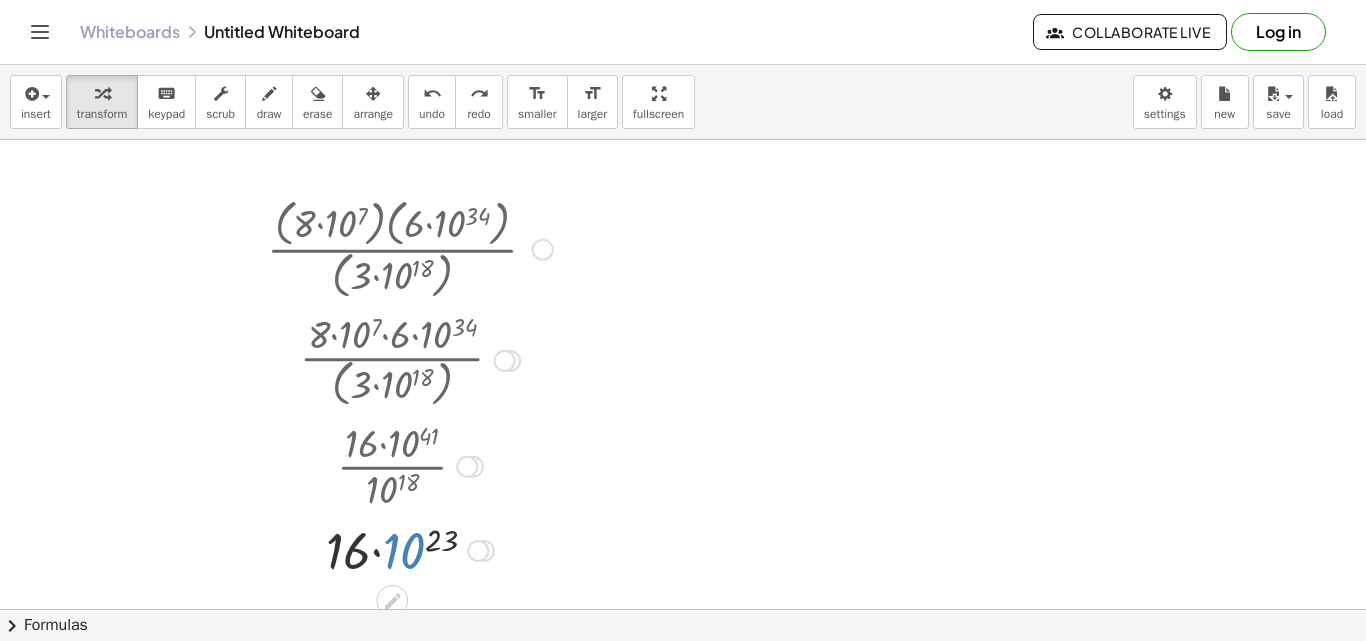 click at bounding box center (410, 549) 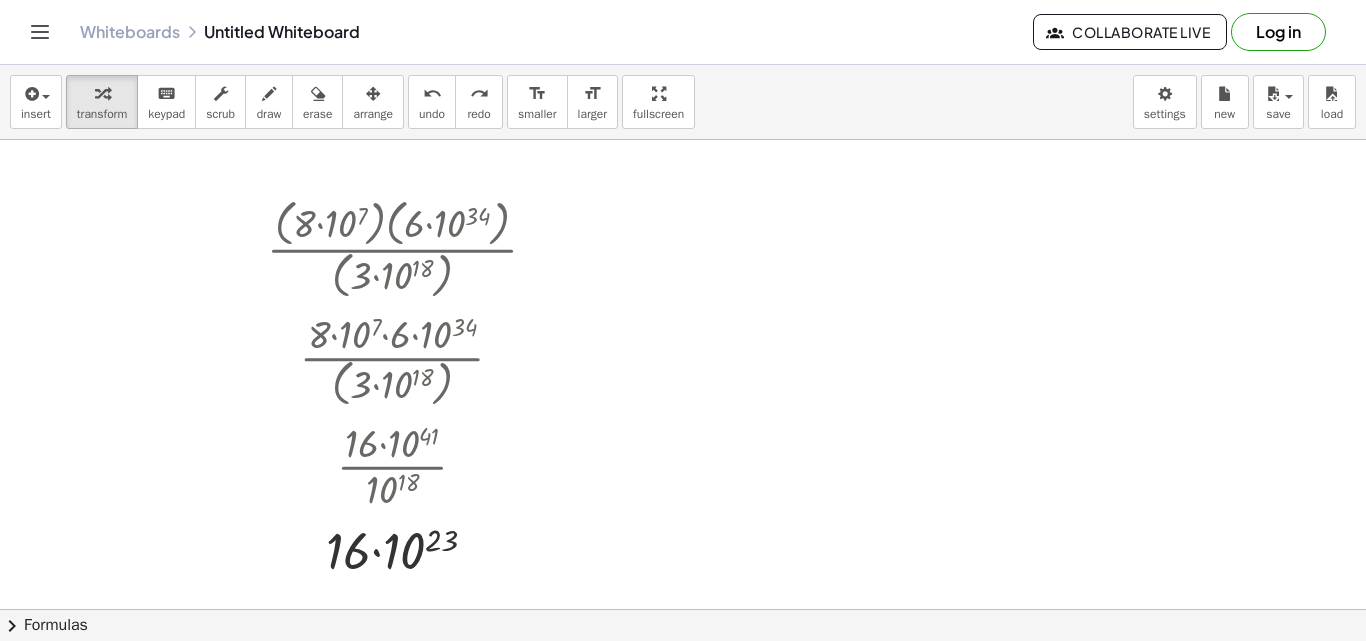 click at bounding box center (683, 609) 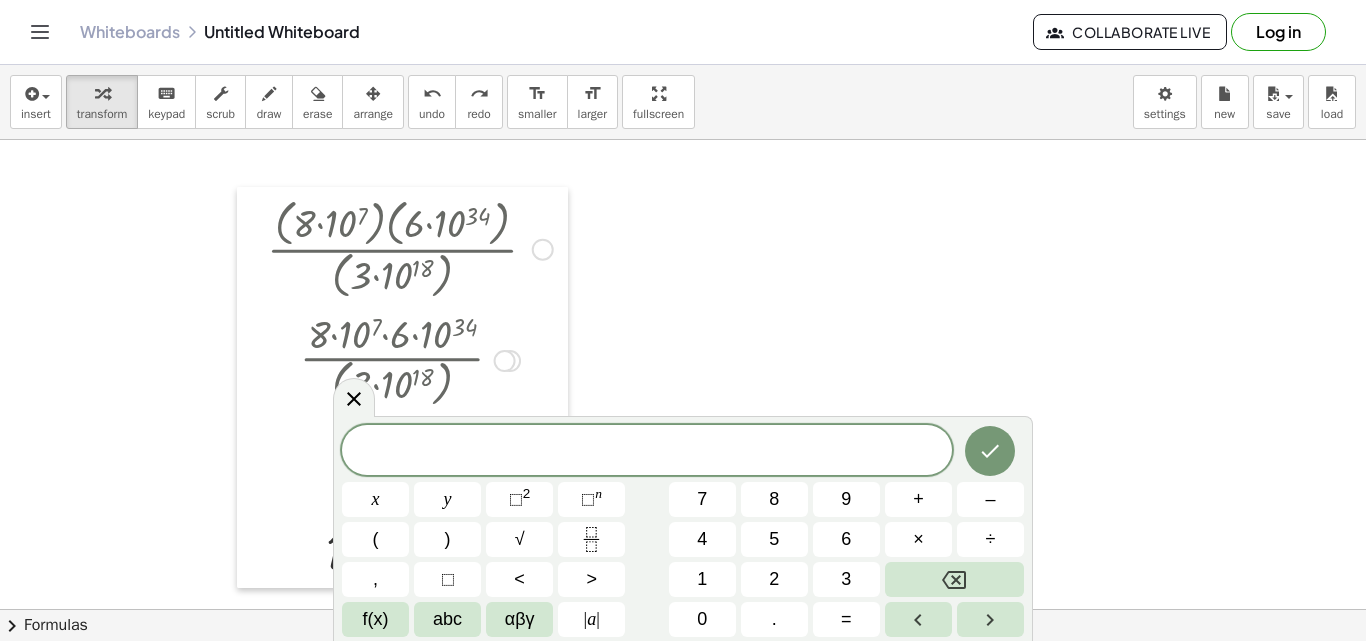 click at bounding box center (252, 387) 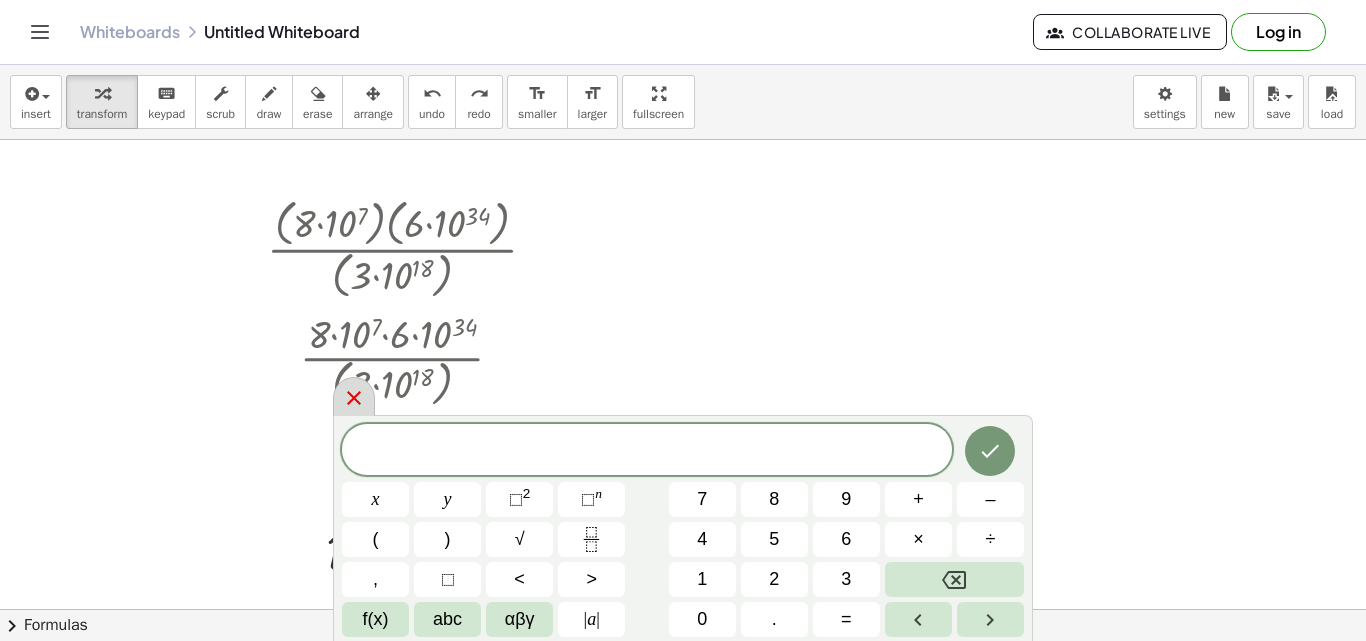 click 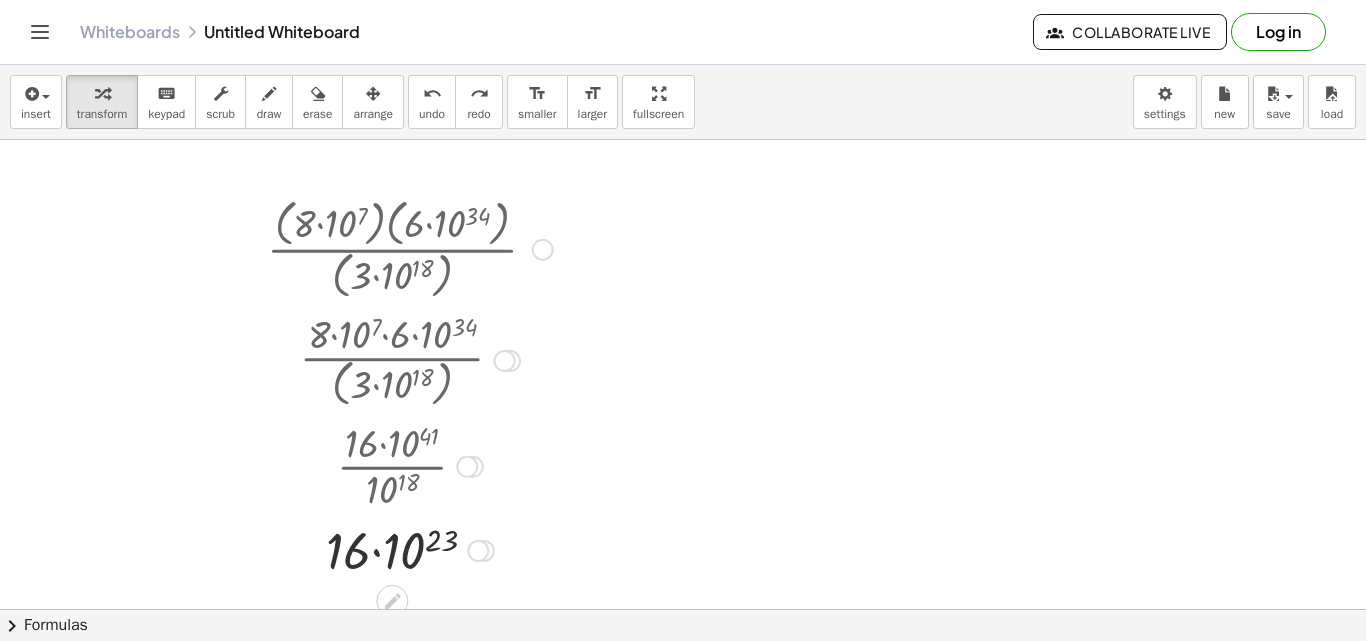 click at bounding box center (410, 549) 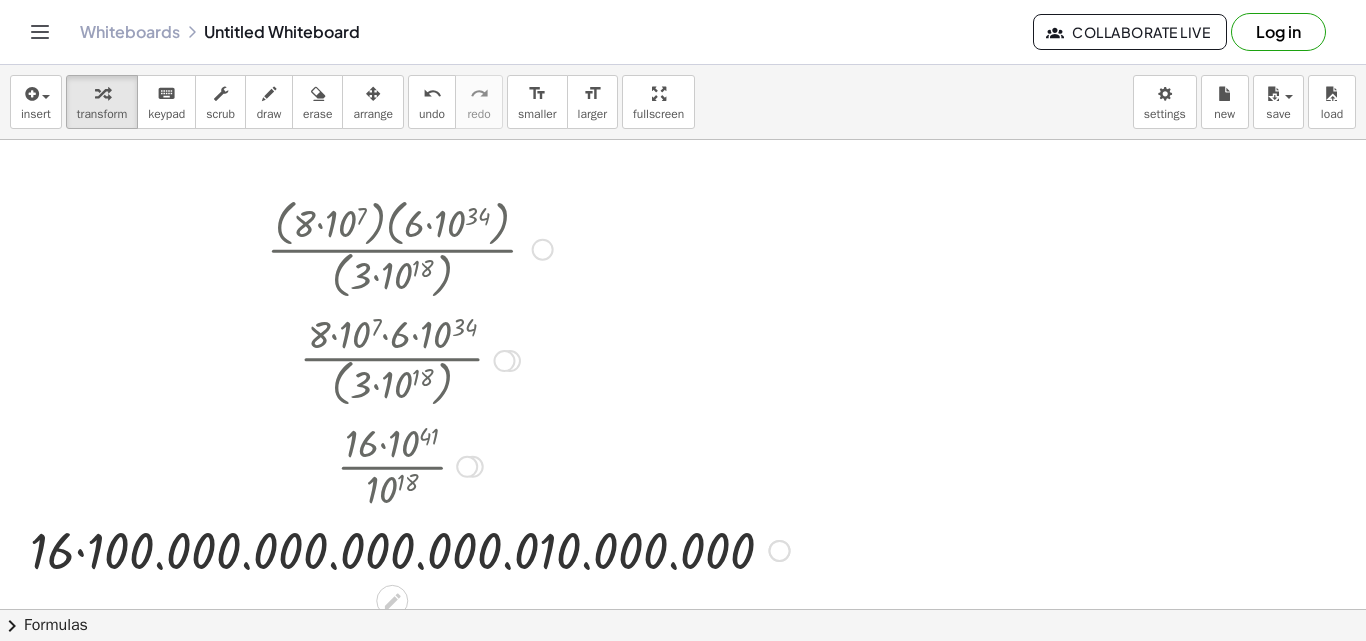 click at bounding box center (410, 549) 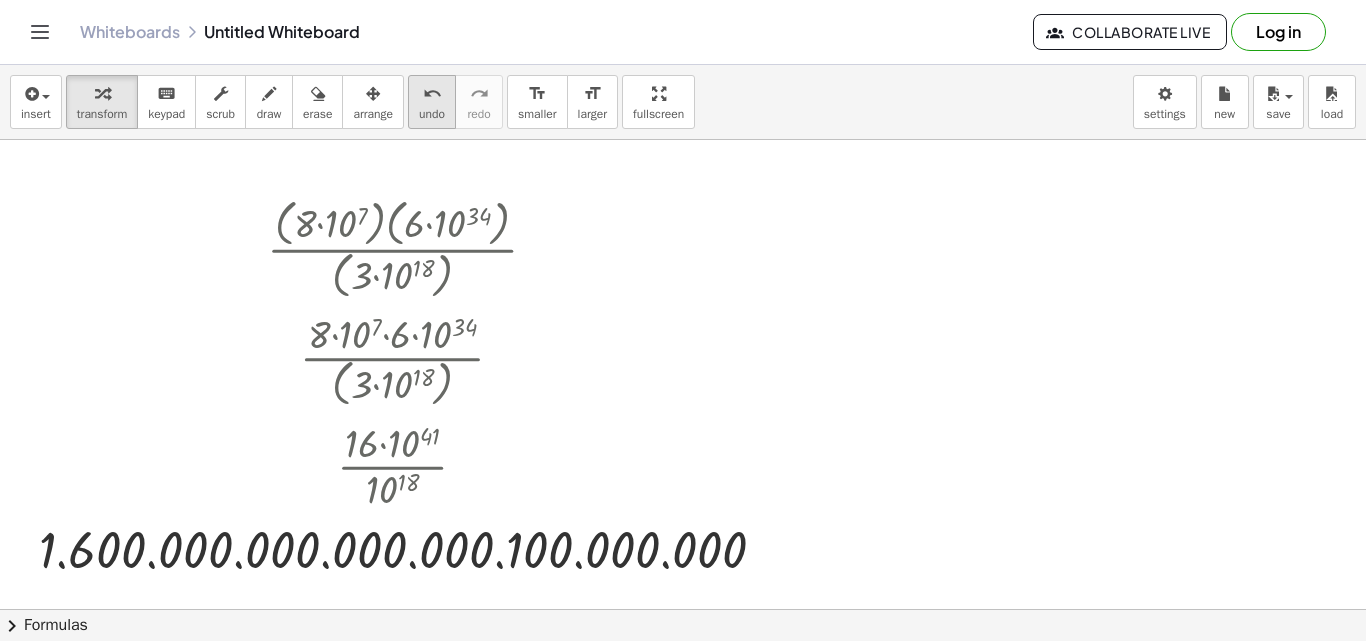 click on "undo" at bounding box center [432, 114] 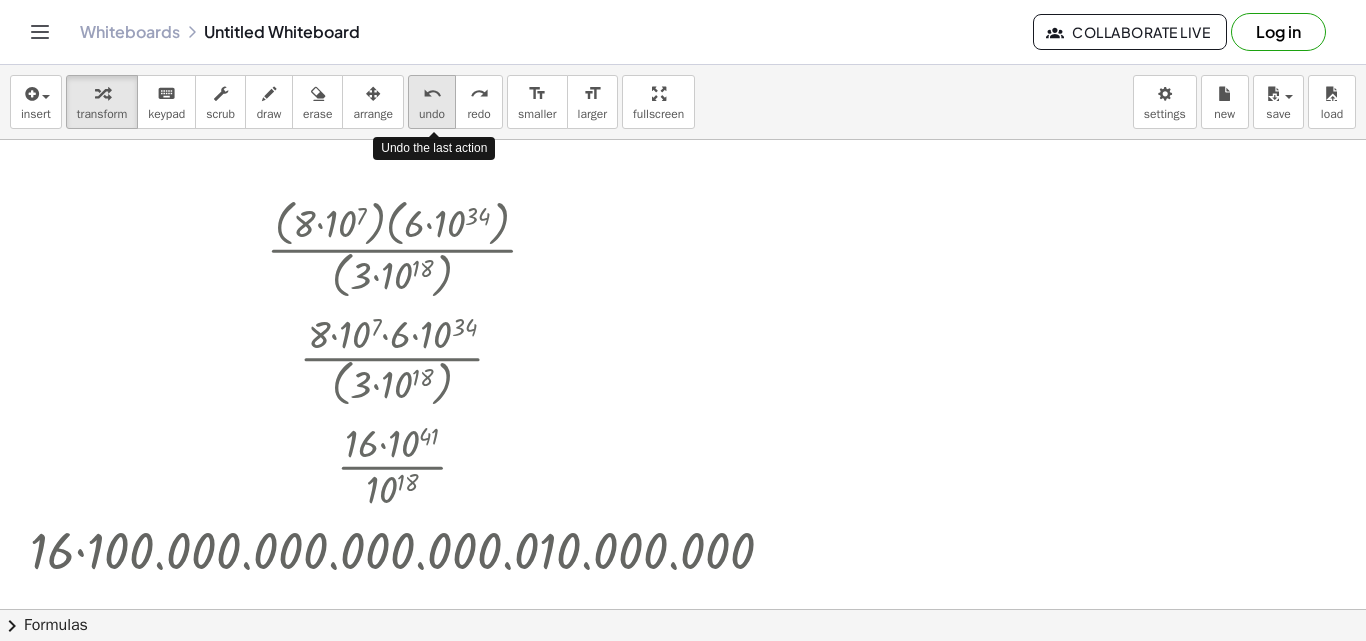 click on "undo" at bounding box center (432, 114) 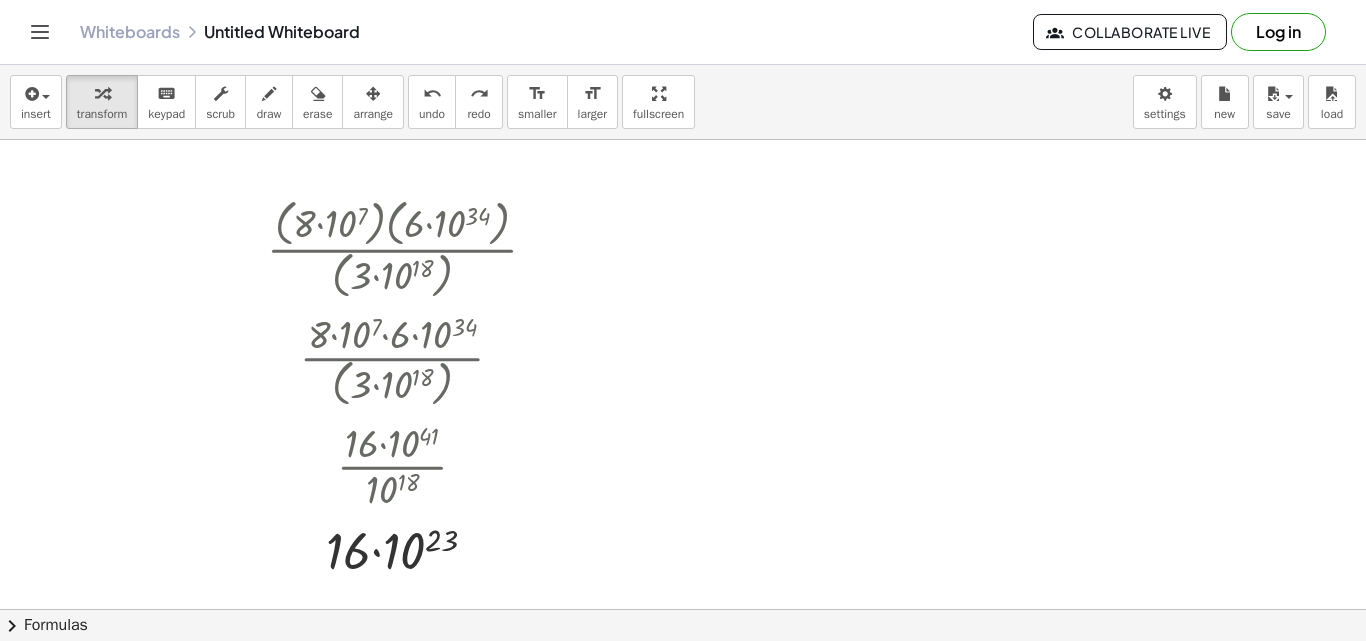 drag, startPoint x: 351, startPoint y: 539, endPoint x: 216, endPoint y: 249, distance: 319.88278 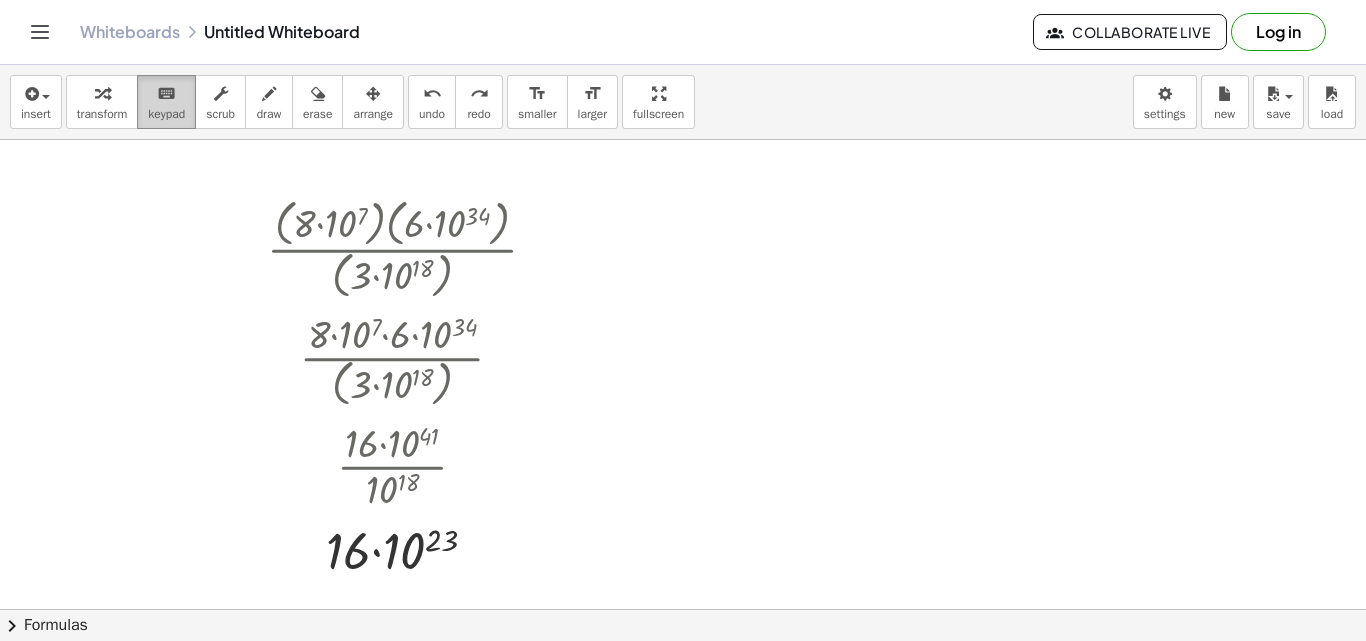 click on "keyboard" at bounding box center [166, 93] 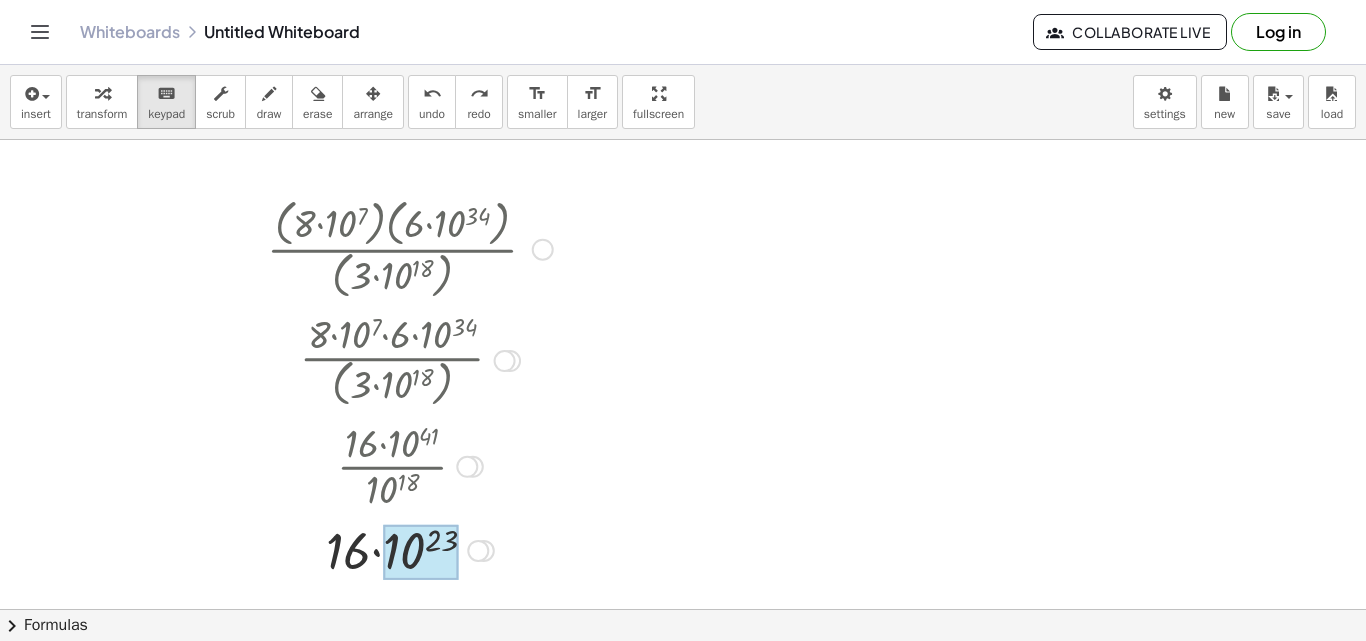 click at bounding box center (421, 552) 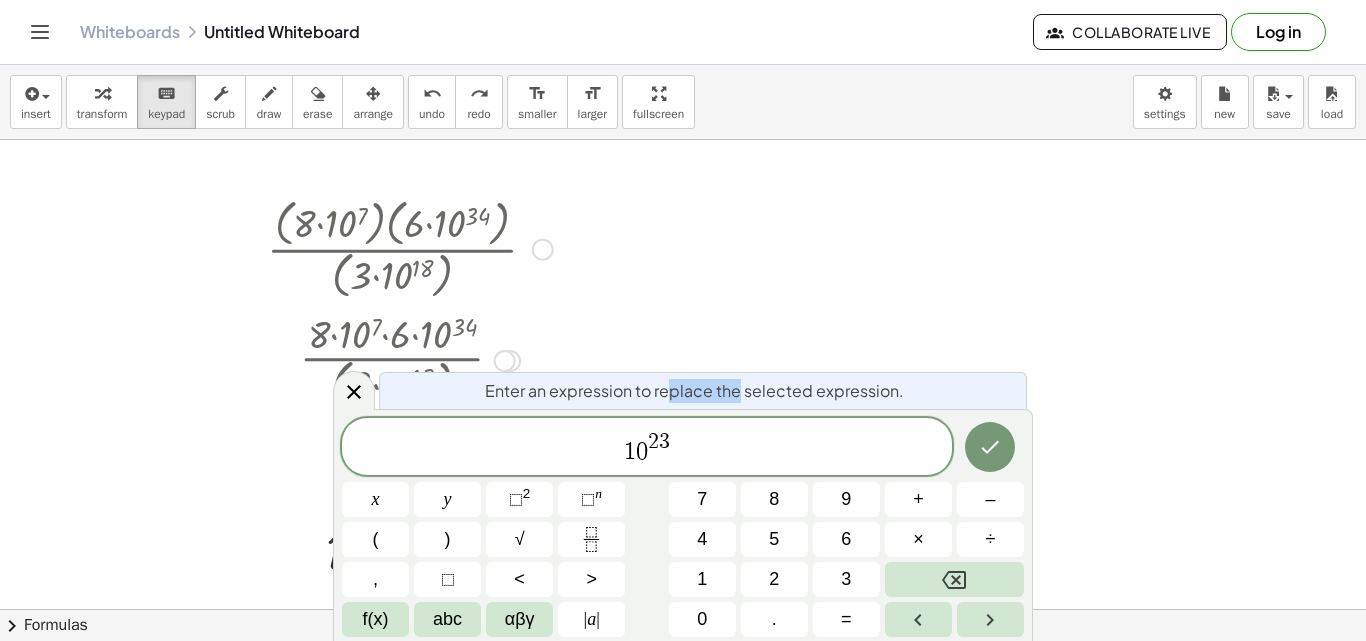 drag, startPoint x: 674, startPoint y: 397, endPoint x: 742, endPoint y: 395, distance: 68.0294 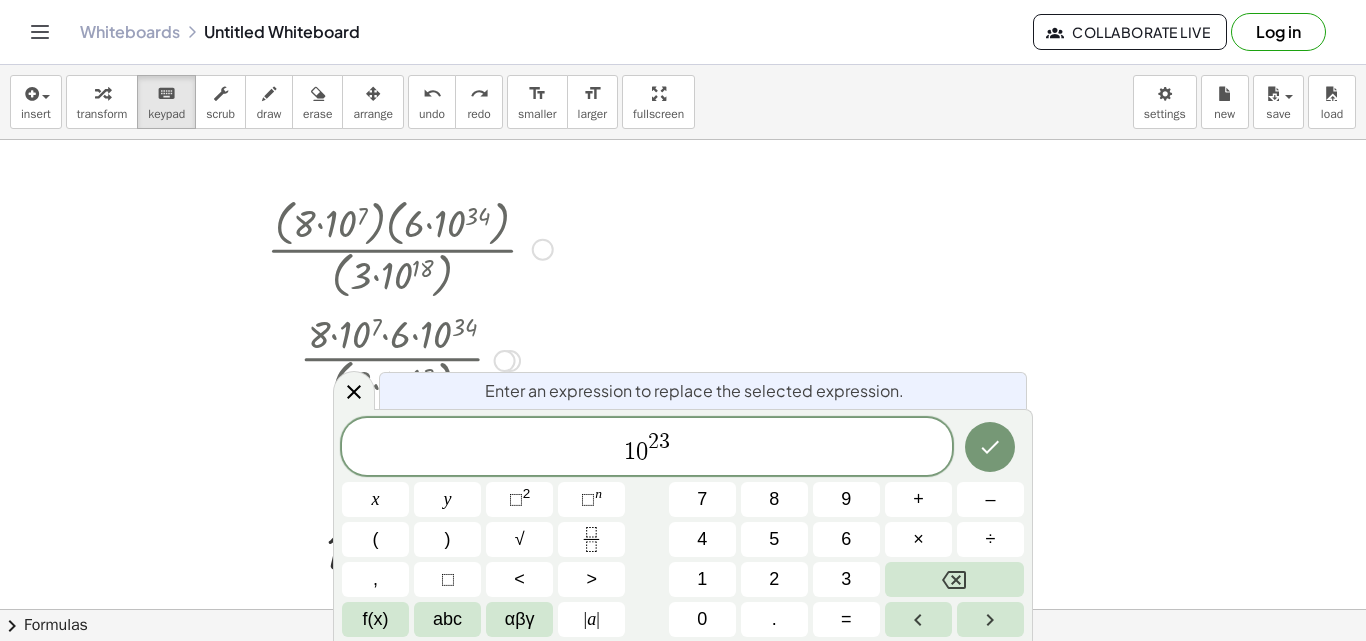 click on "Enter an expression to replace the selected expression." at bounding box center [703, 390] 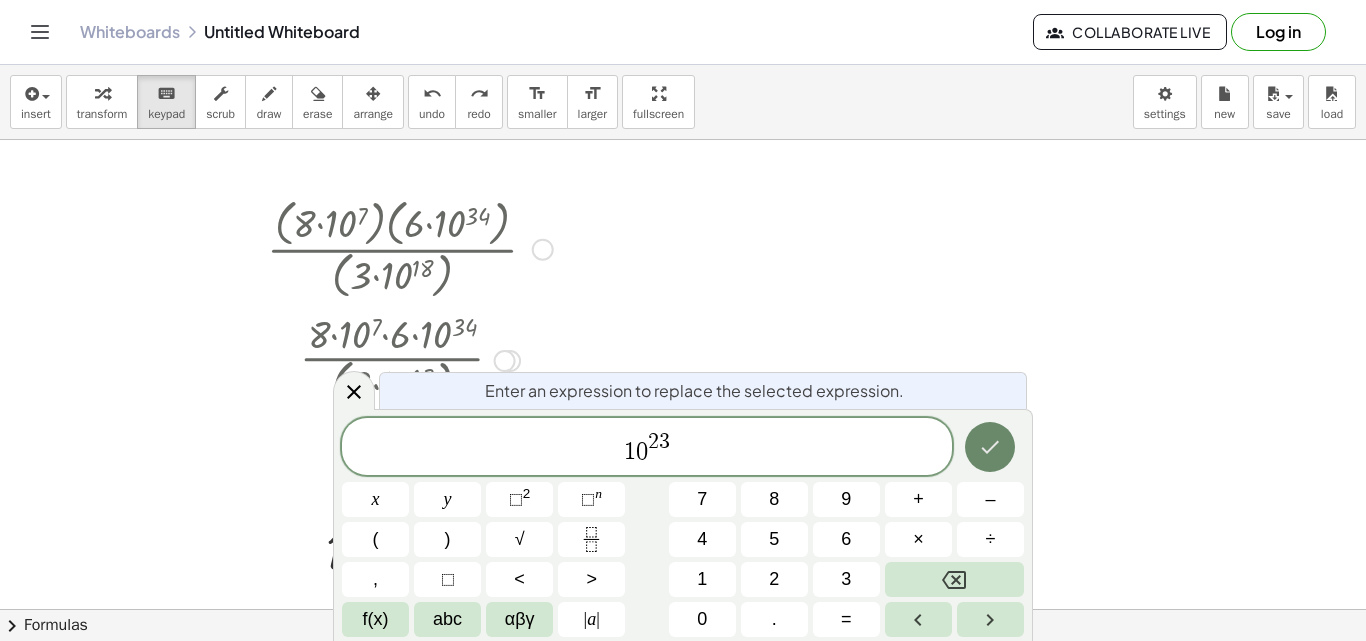 click 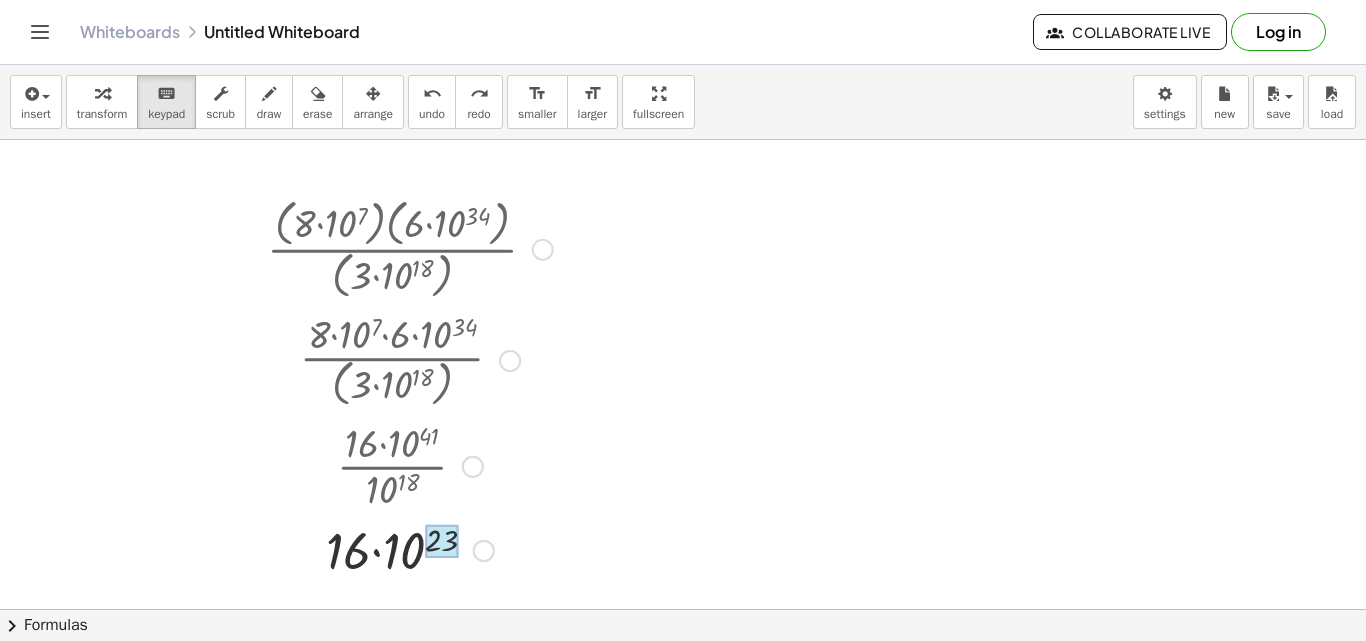 drag, startPoint x: 317, startPoint y: 552, endPoint x: 442, endPoint y: 554, distance: 125.016 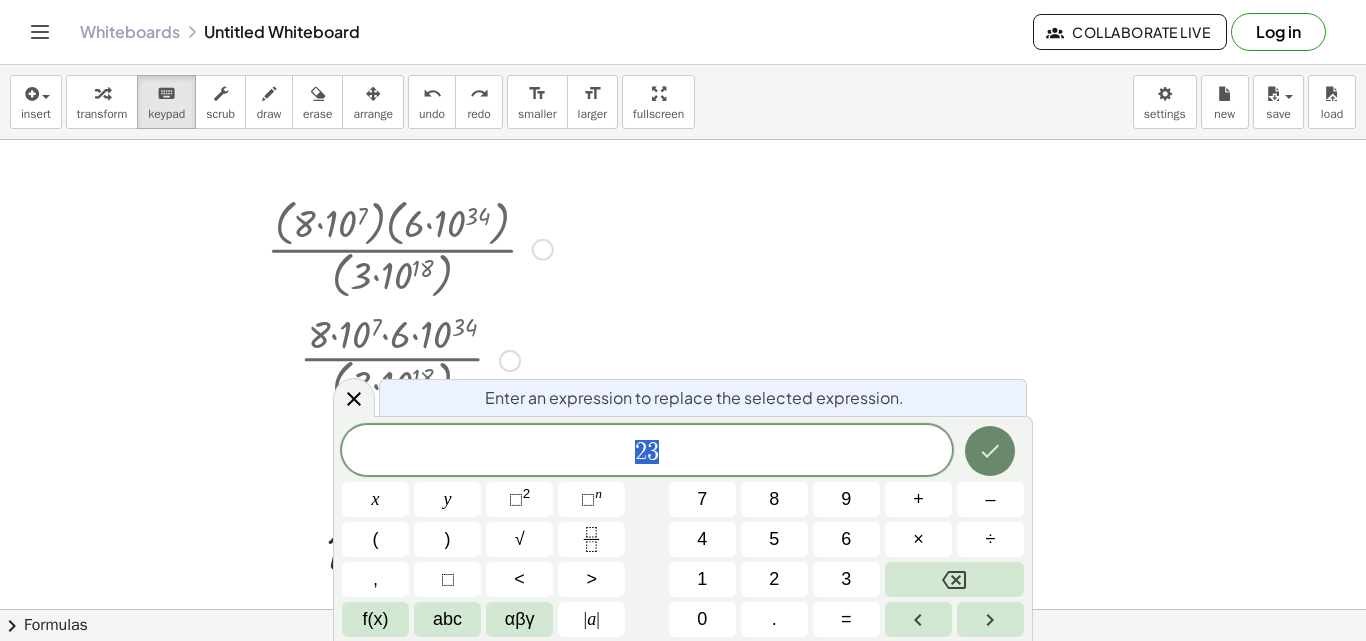 click 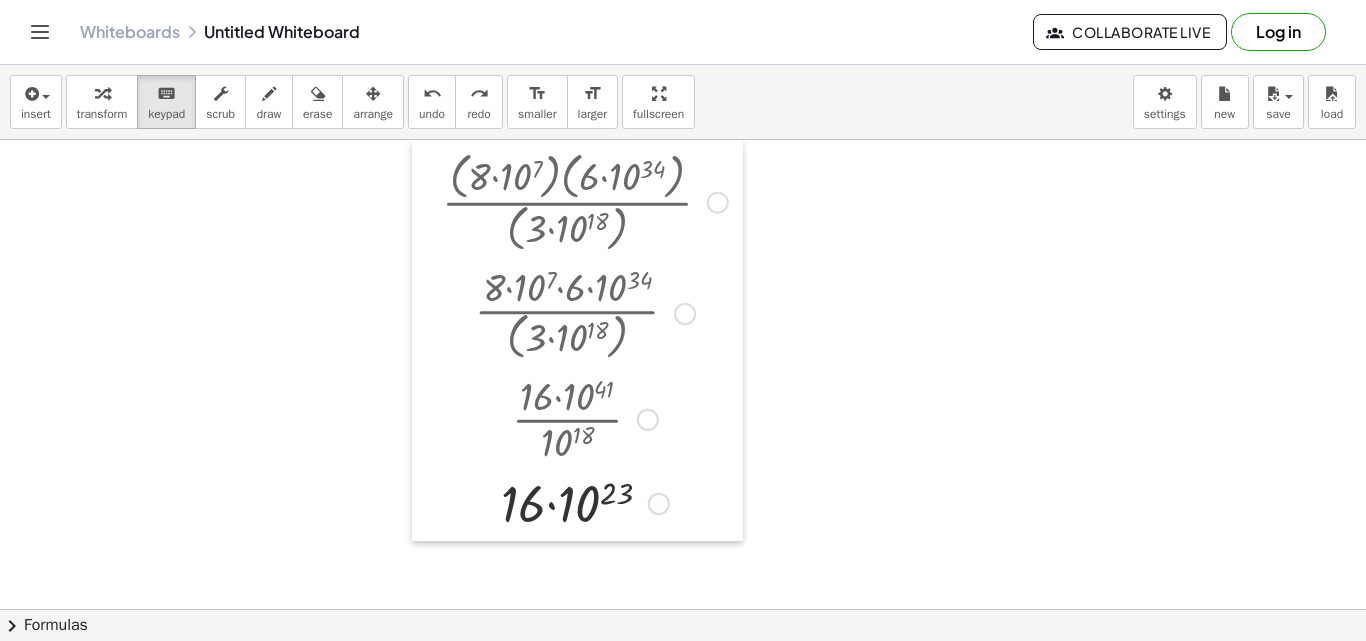 drag, startPoint x: 257, startPoint y: 515, endPoint x: 432, endPoint y: 467, distance: 181.4635 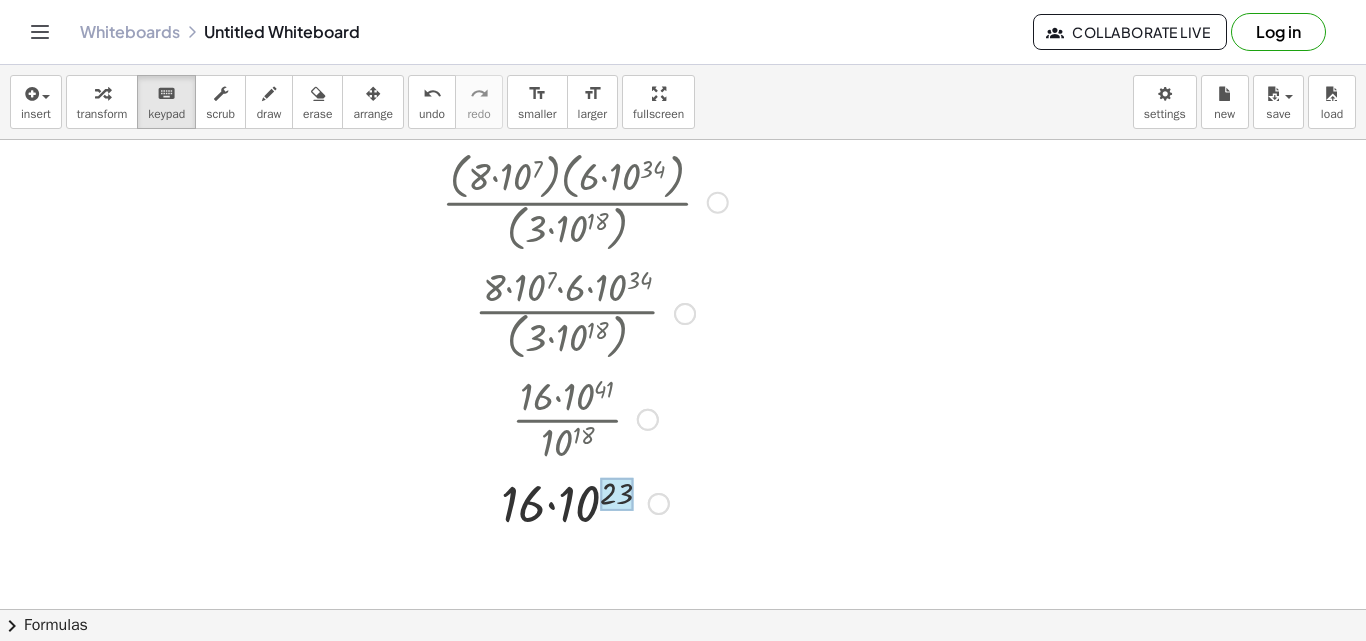 drag, startPoint x: 452, startPoint y: 473, endPoint x: 631, endPoint y: 503, distance: 181.49655 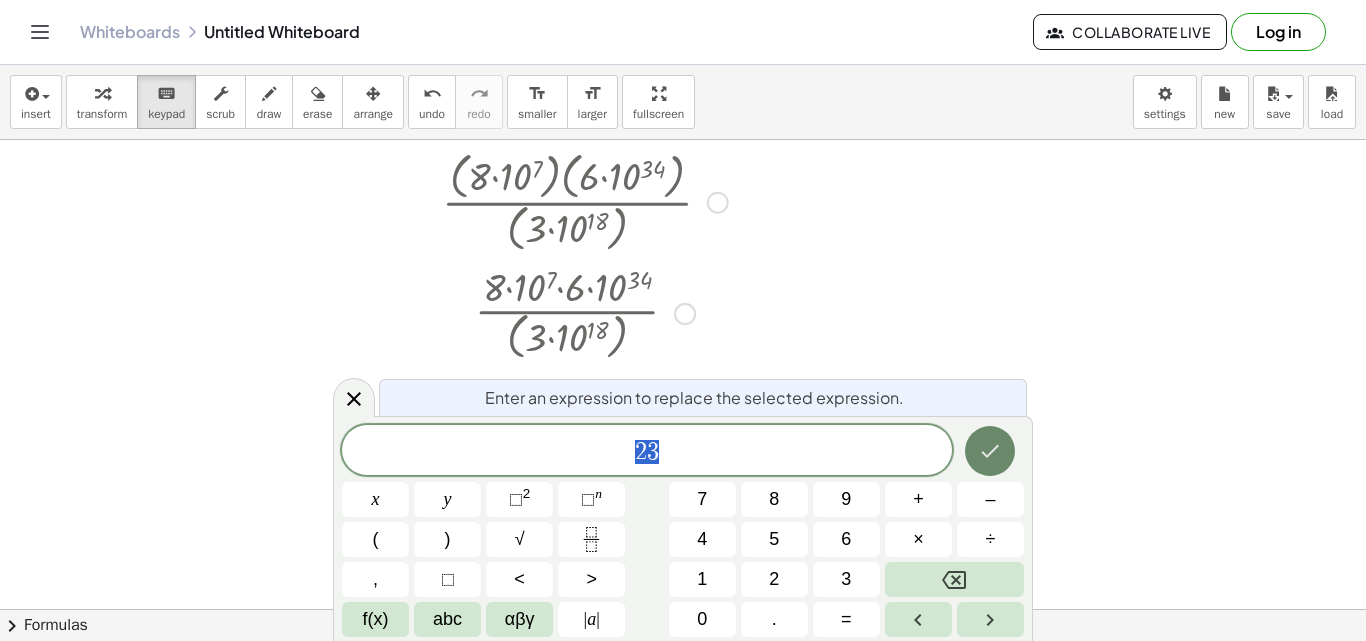 click 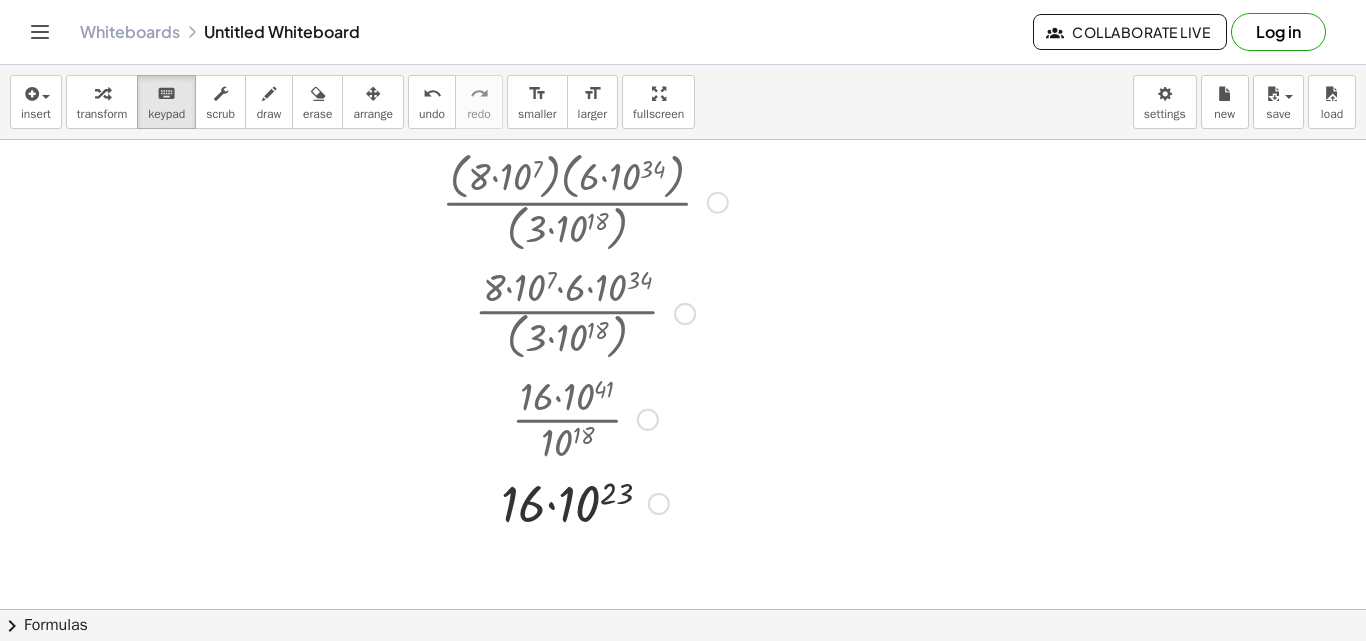 click at bounding box center [683, 609] 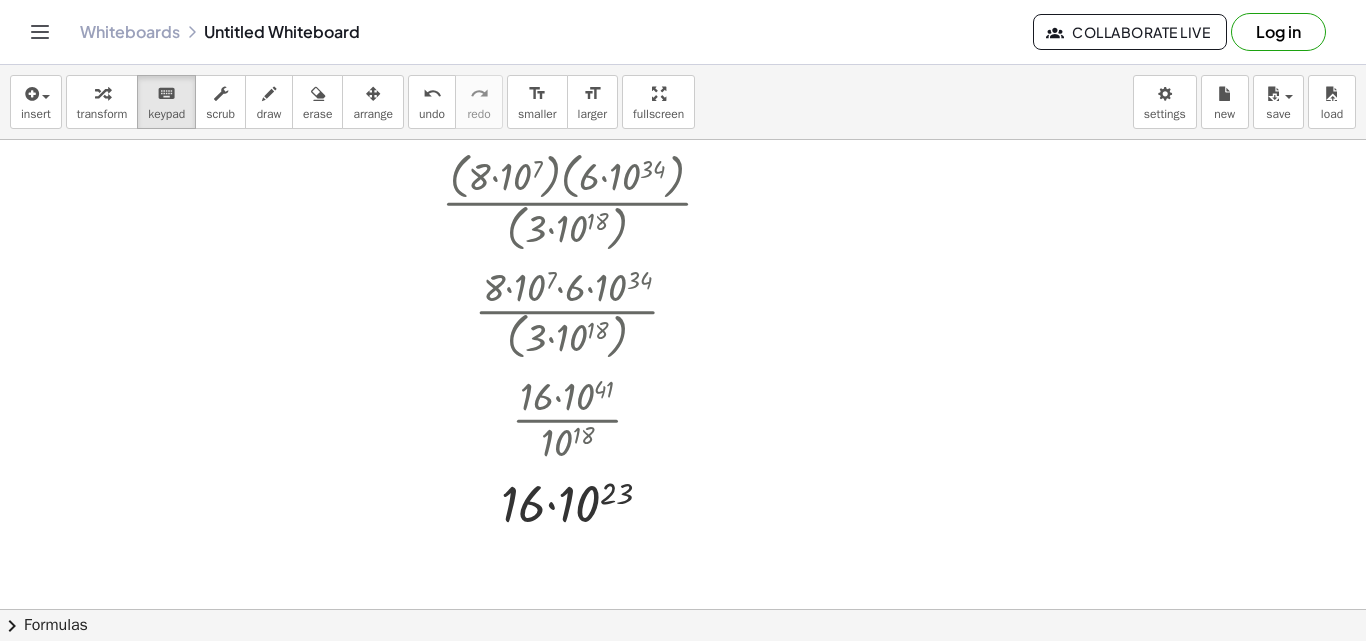 click at bounding box center [683, 609] 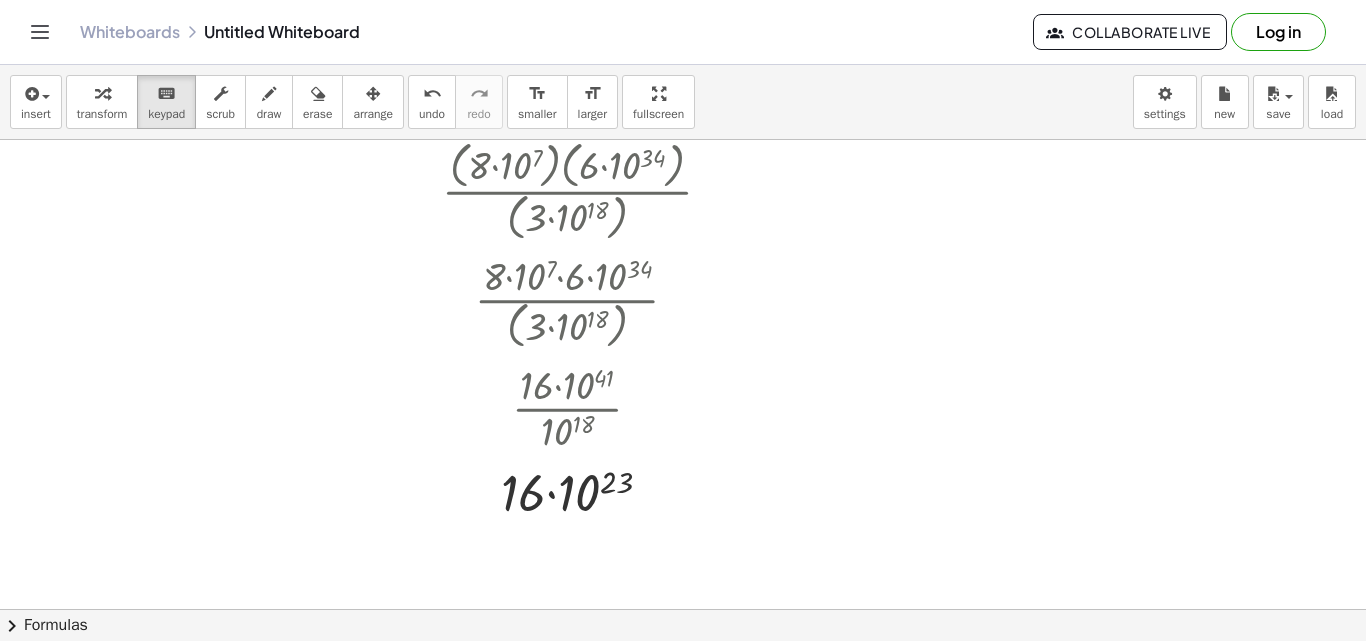 scroll, scrollTop: 0, scrollLeft: 0, axis: both 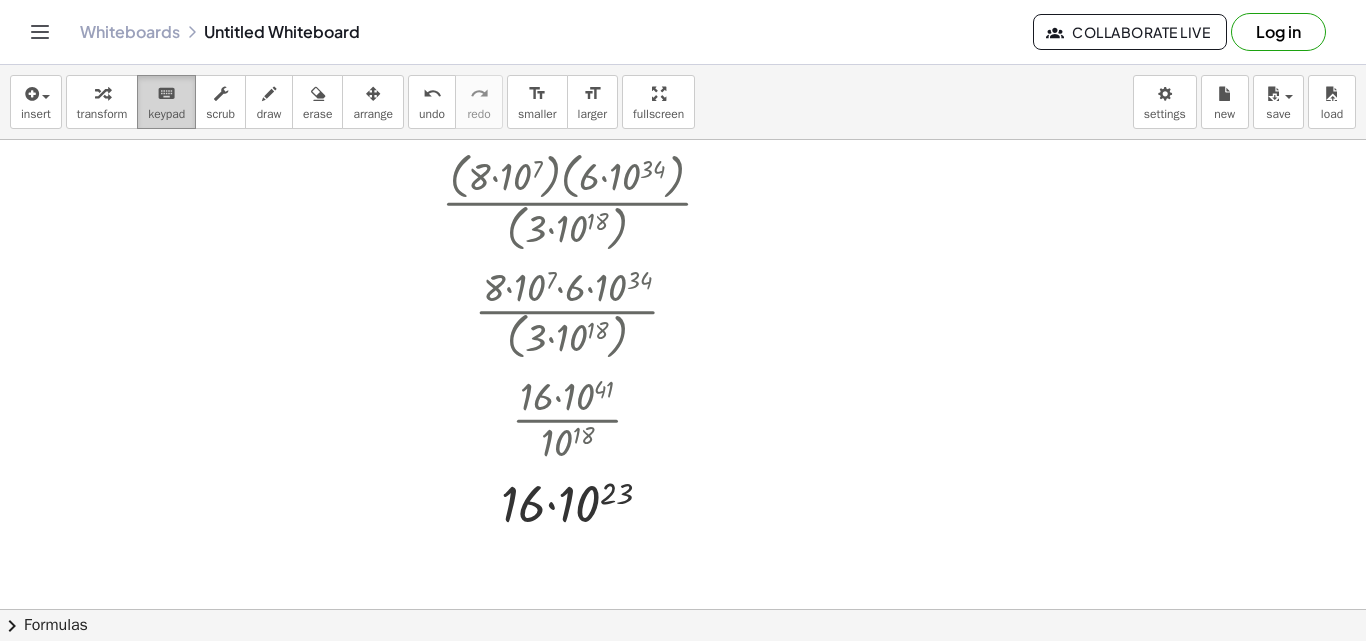click on "keyboard" at bounding box center (166, 94) 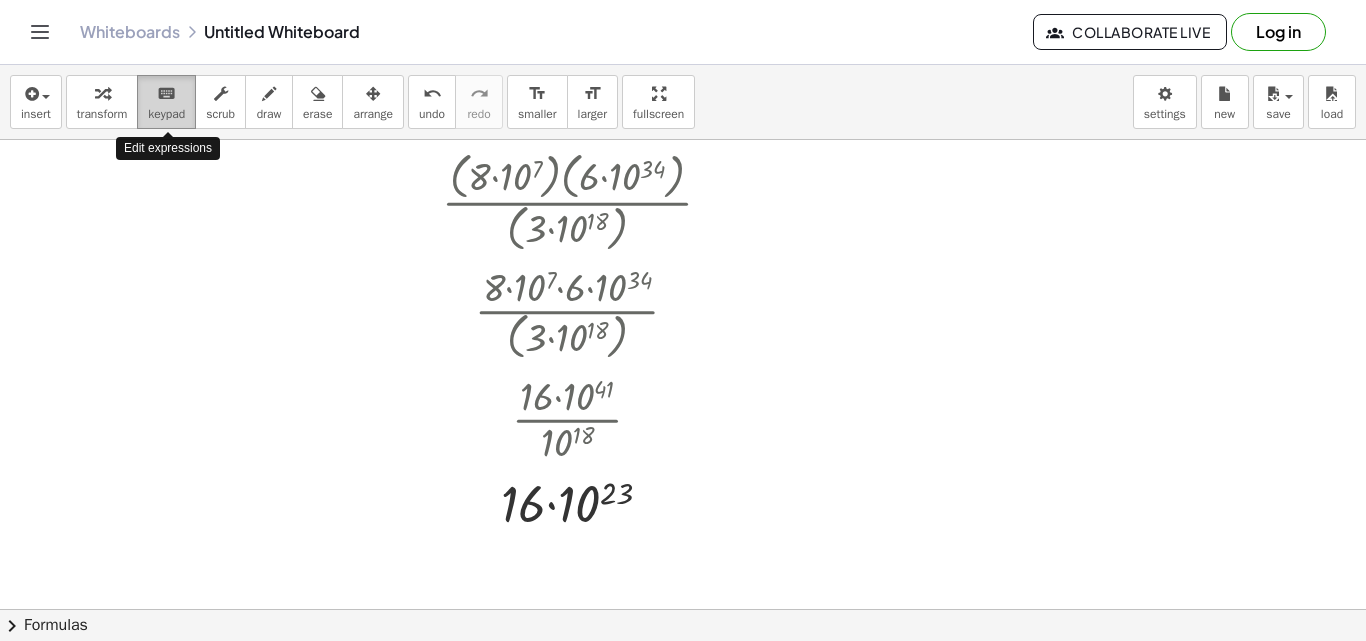 click on "keyboard" at bounding box center (166, 94) 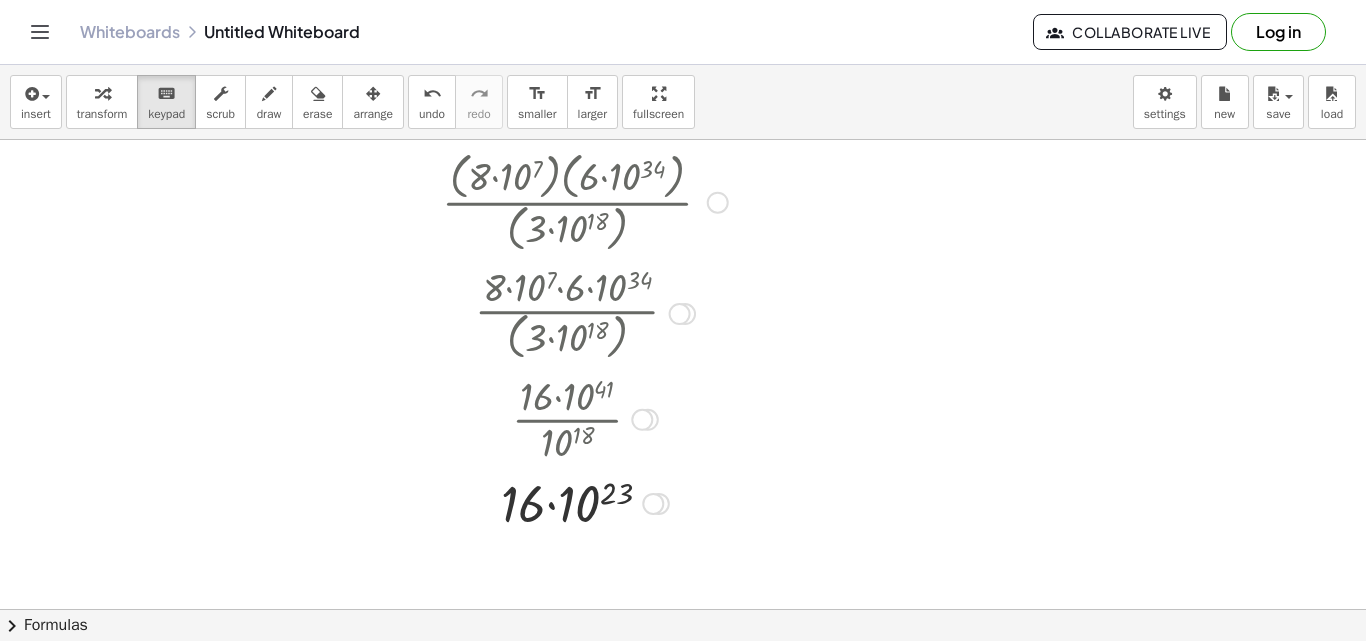click at bounding box center [585, 502] 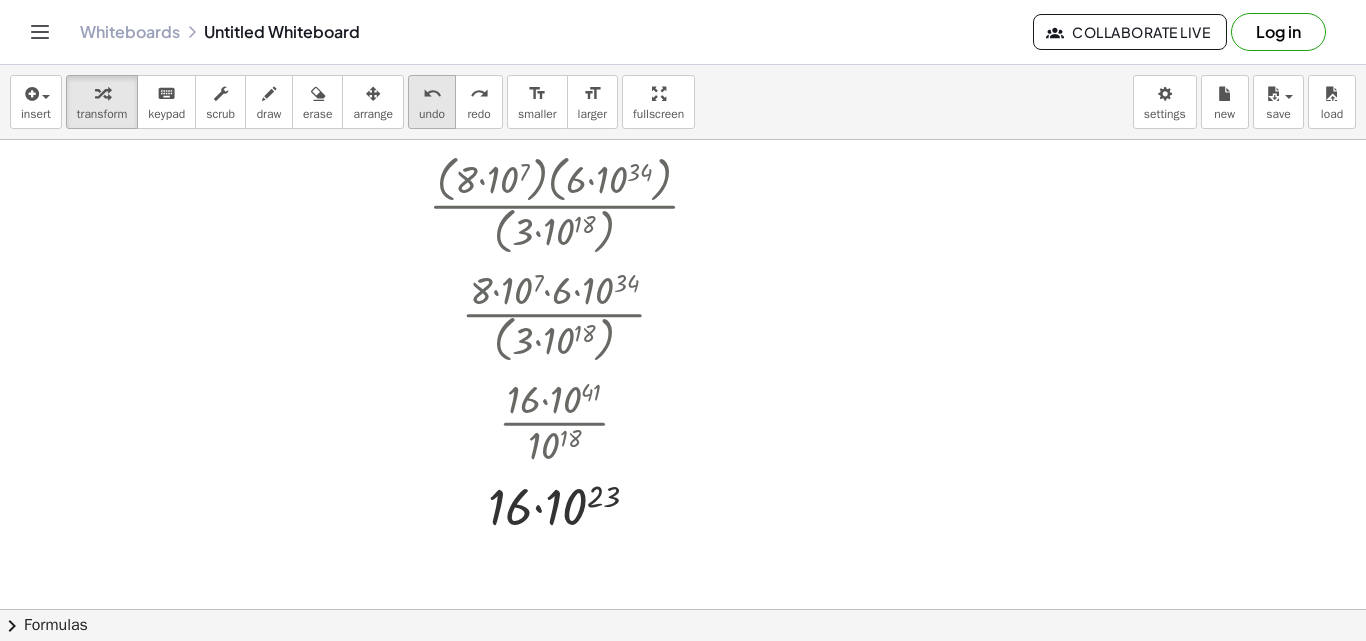 click on "undo" at bounding box center (432, 114) 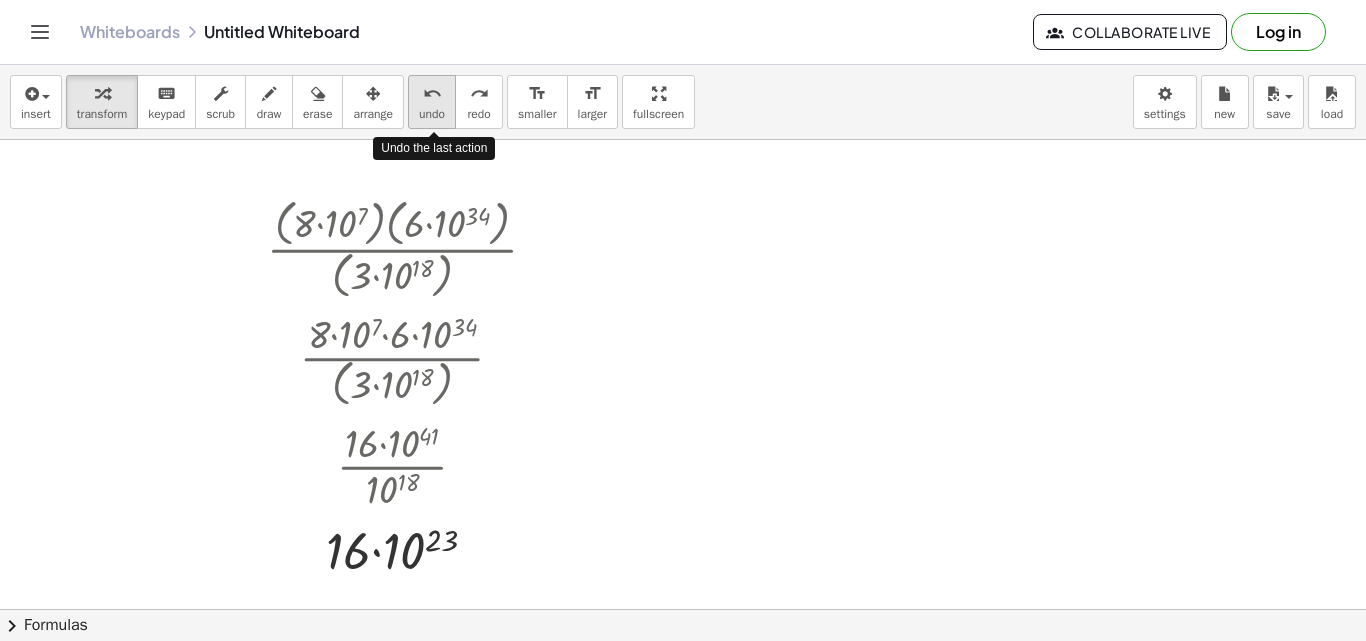 click on "undo" at bounding box center (432, 114) 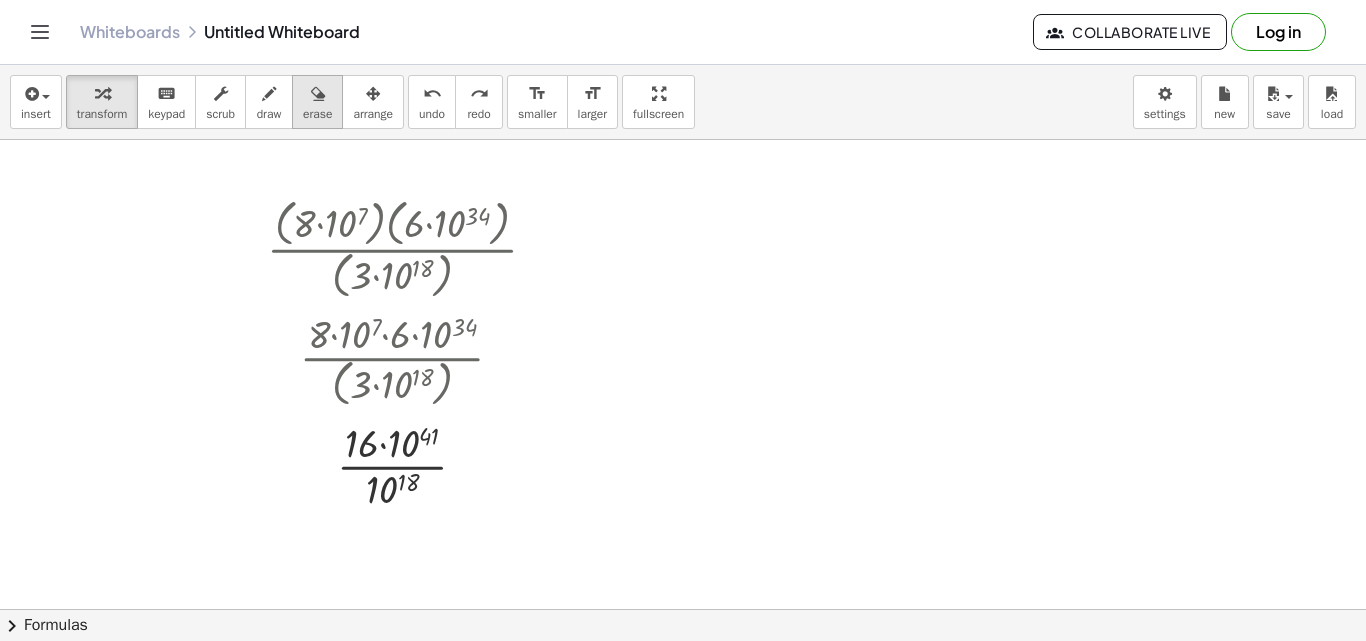click at bounding box center (318, 94) 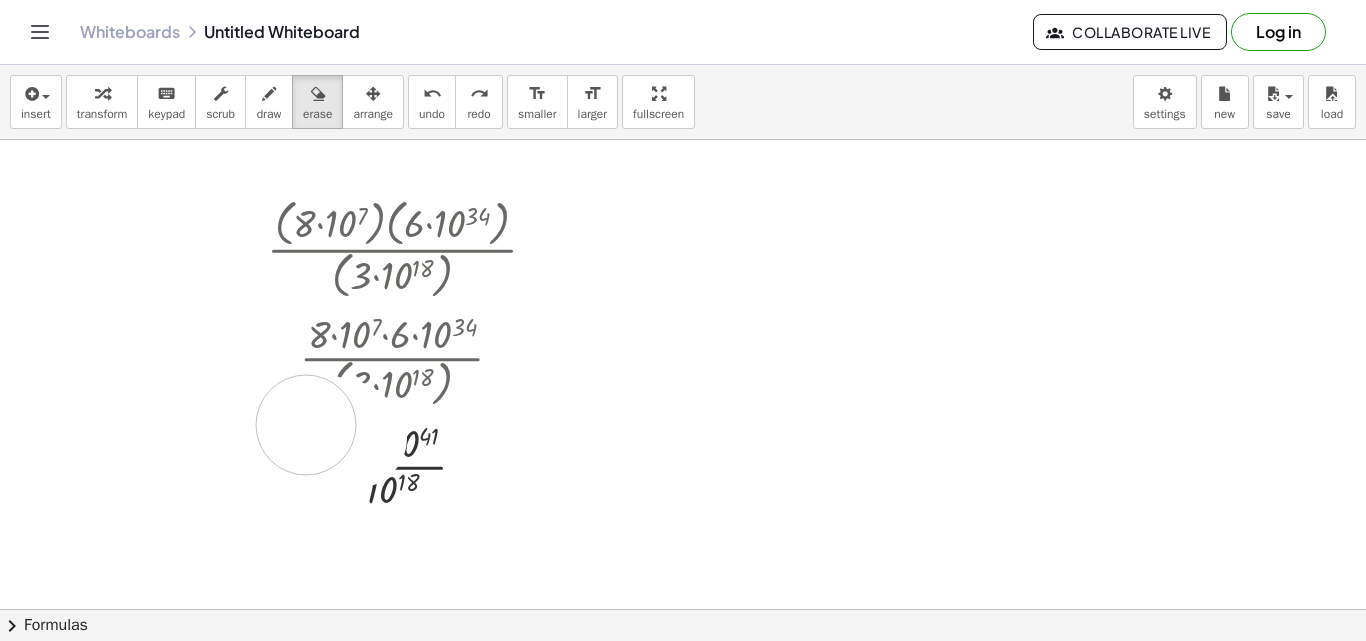 drag, startPoint x: 342, startPoint y: 429, endPoint x: 306, endPoint y: 425, distance: 36.221542 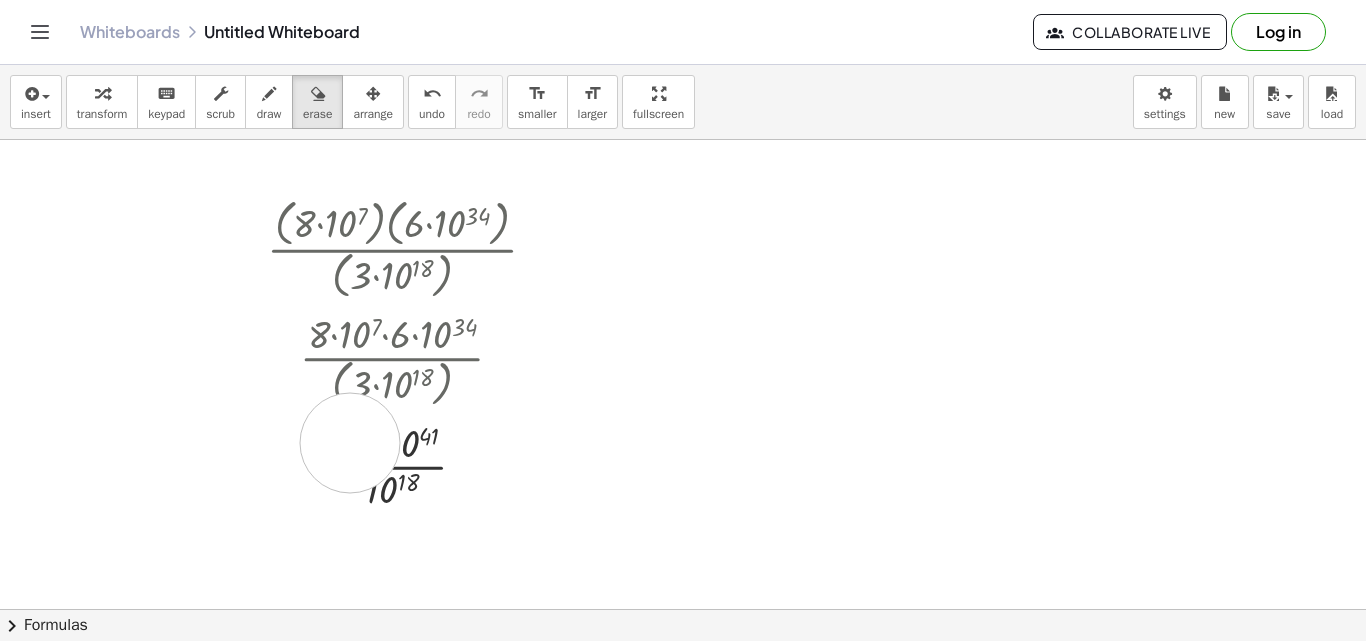 click at bounding box center [683, 609] 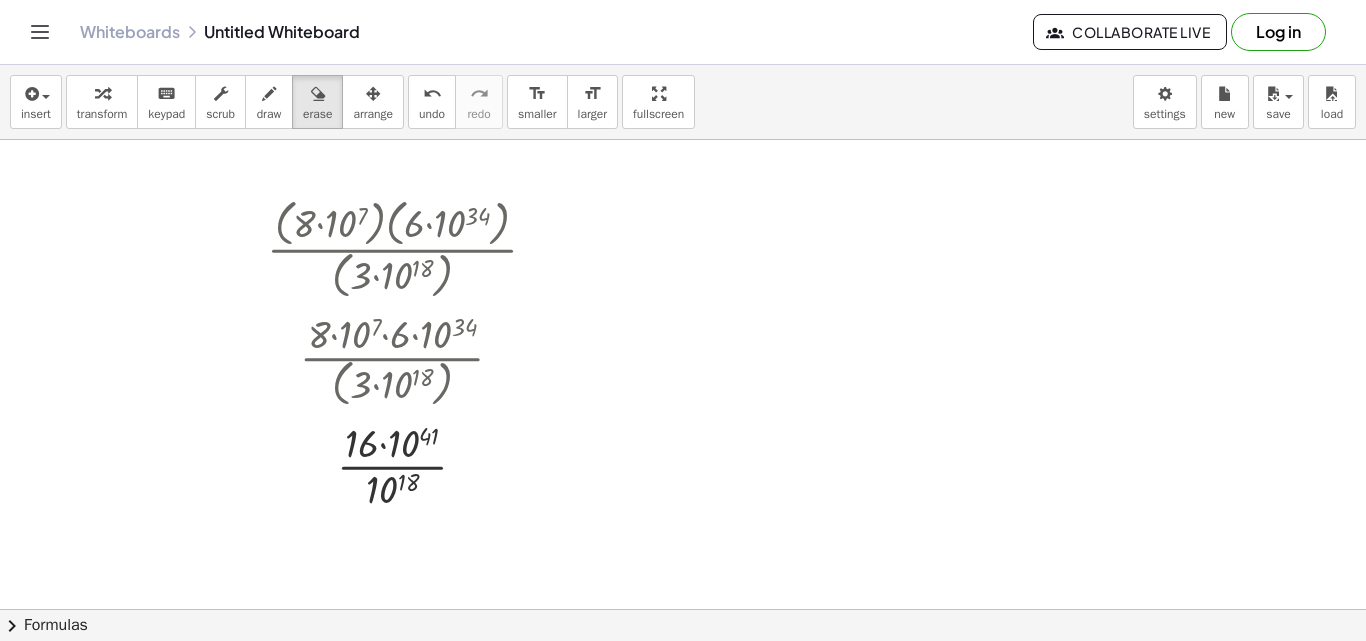click at bounding box center (683, 609) 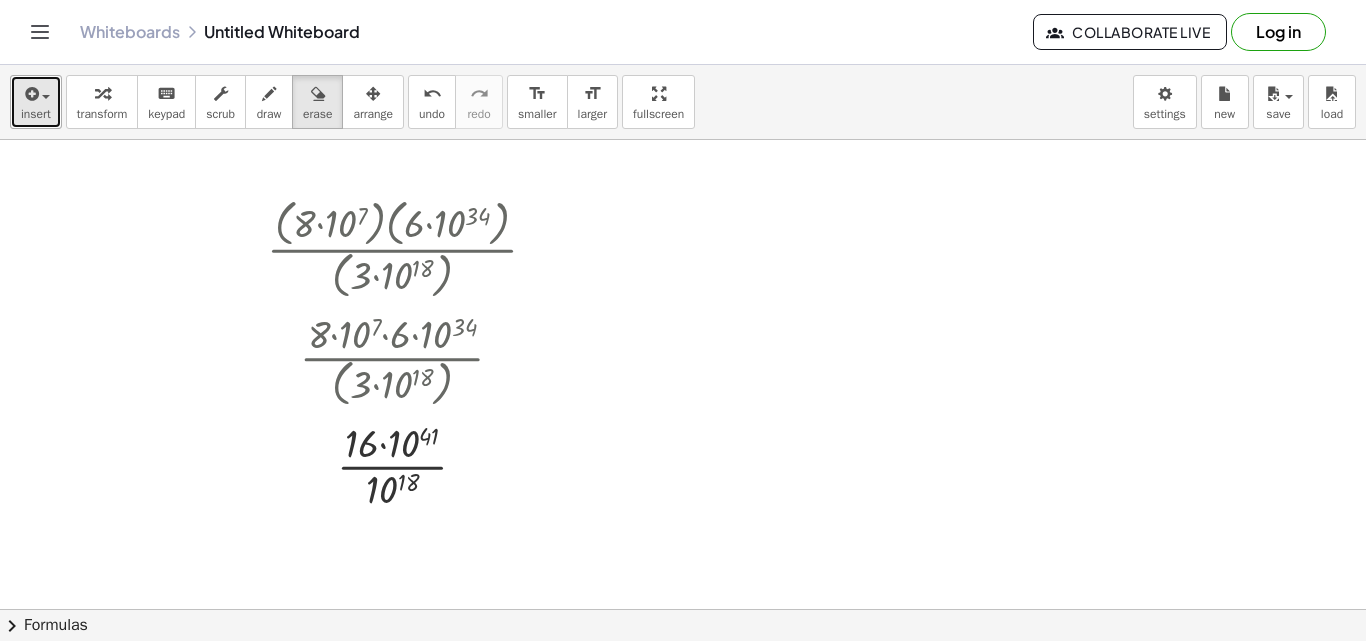 click on "insert" at bounding box center (36, 102) 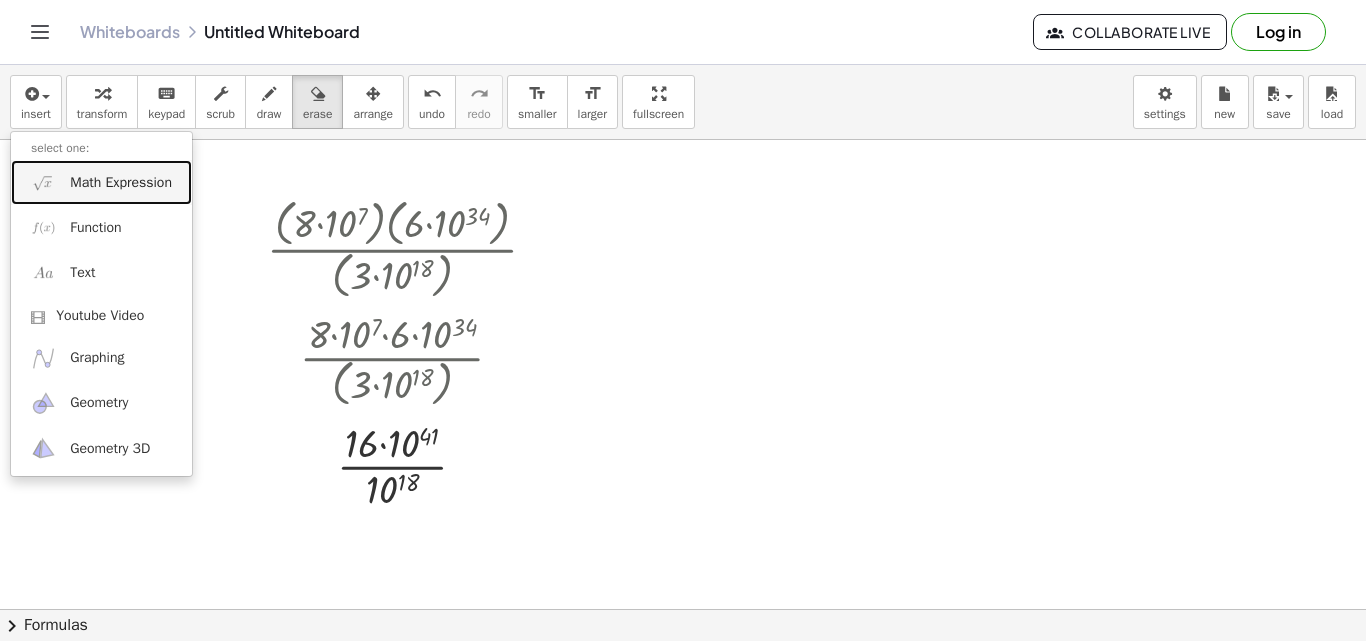 click on "Math Expression" at bounding box center (101, 182) 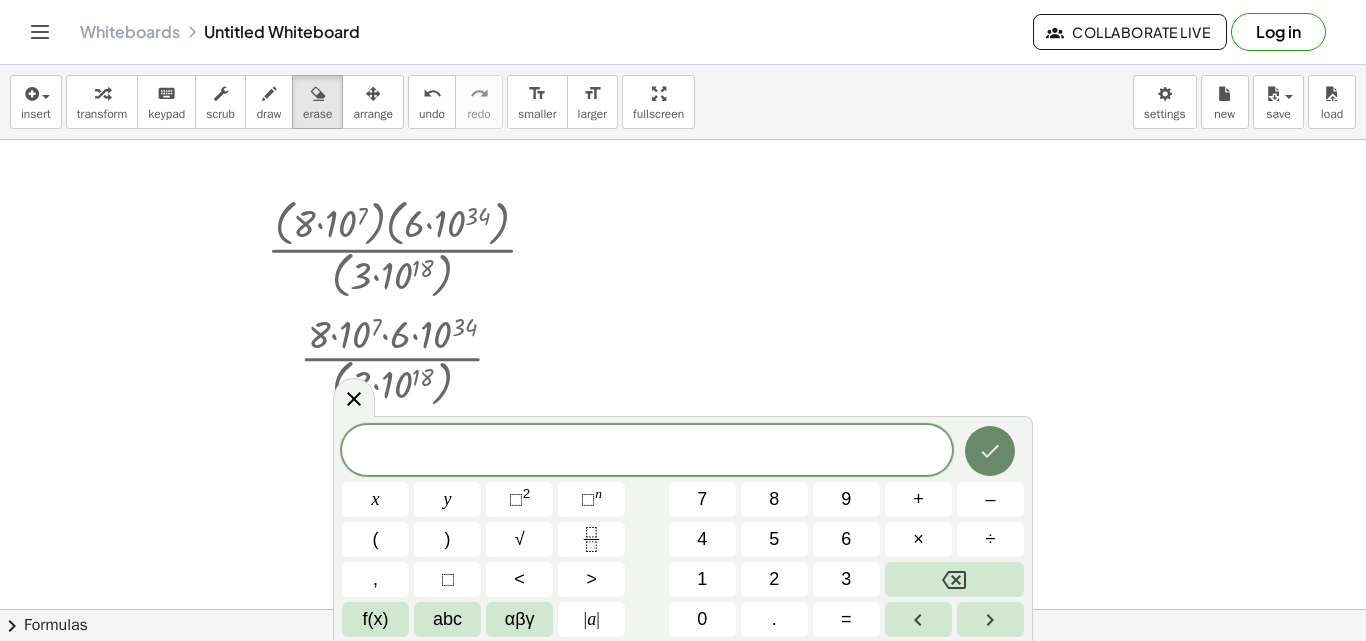click 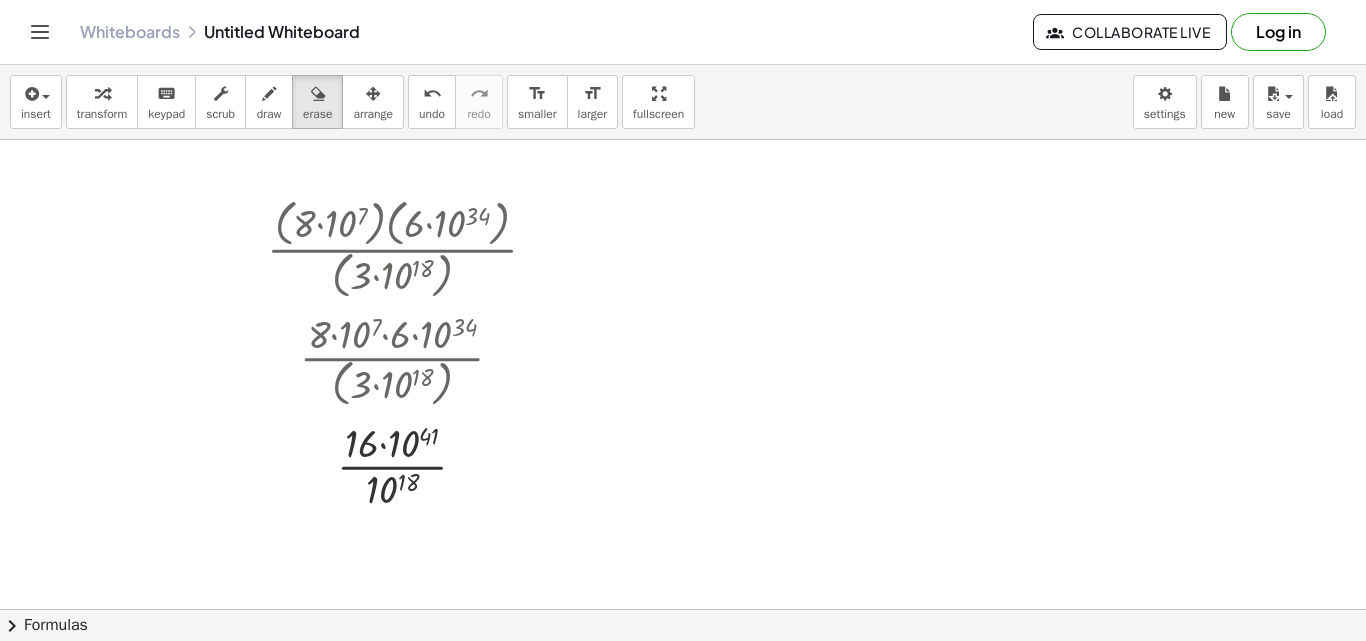 click at bounding box center [683, 609] 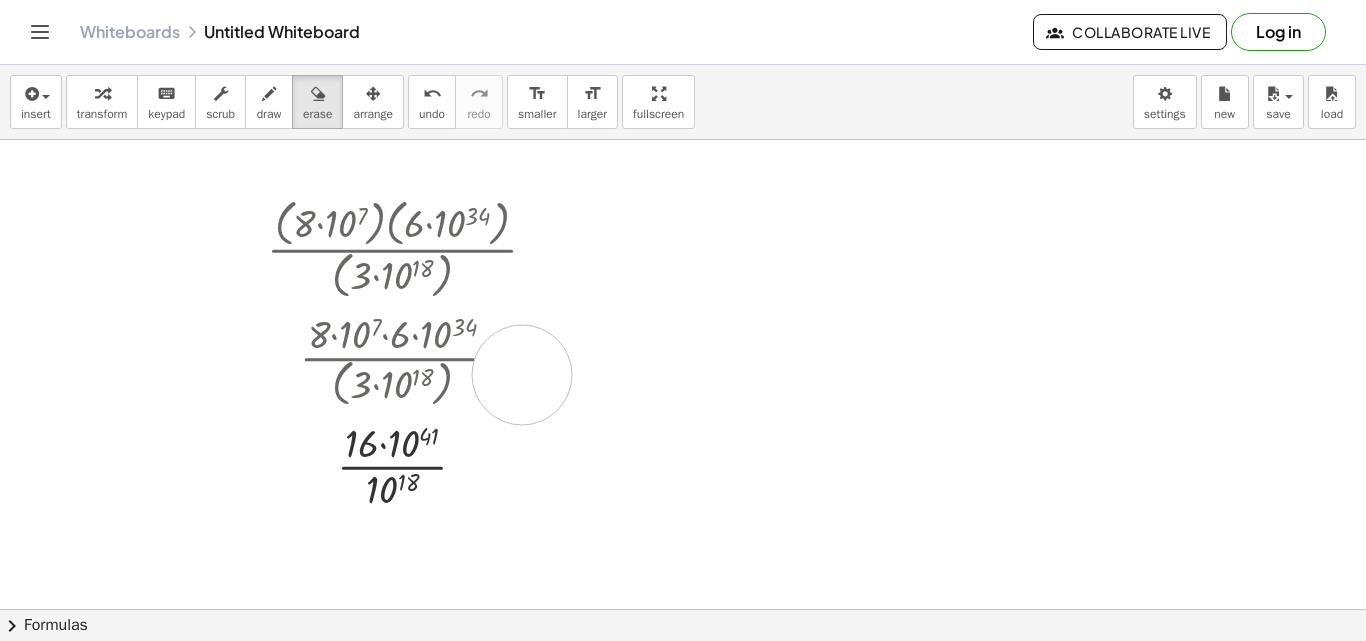 click at bounding box center [683, 609] 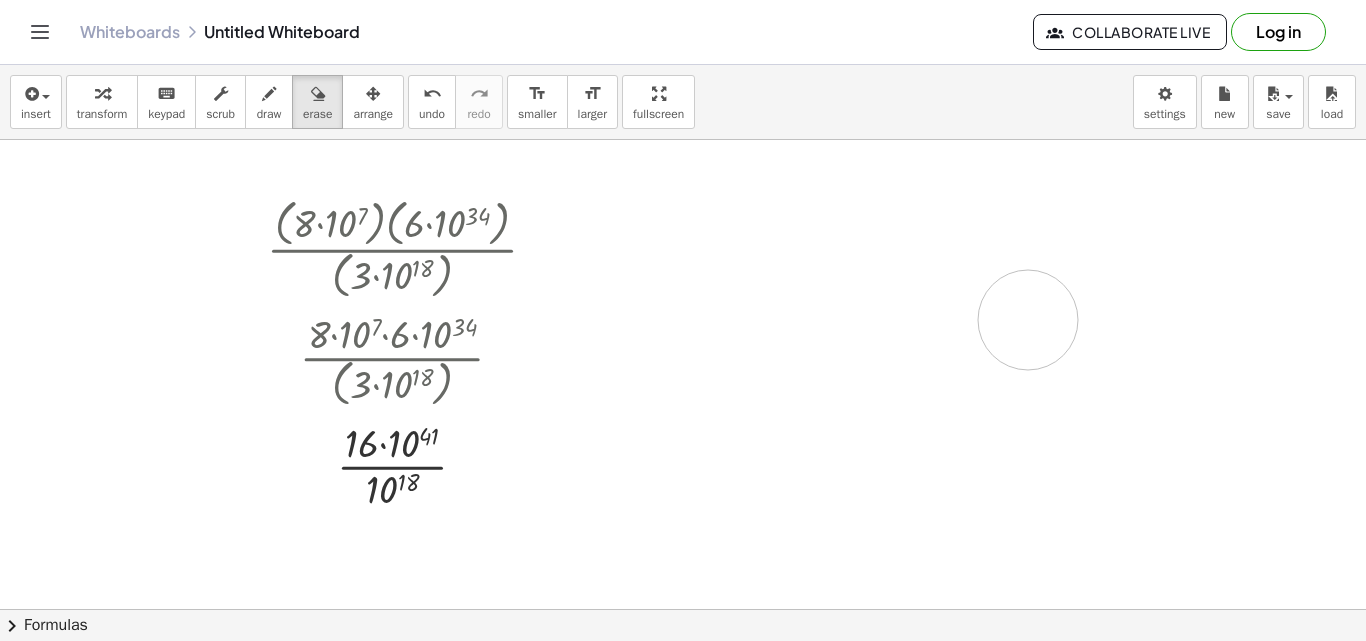 click at bounding box center (683, 609) 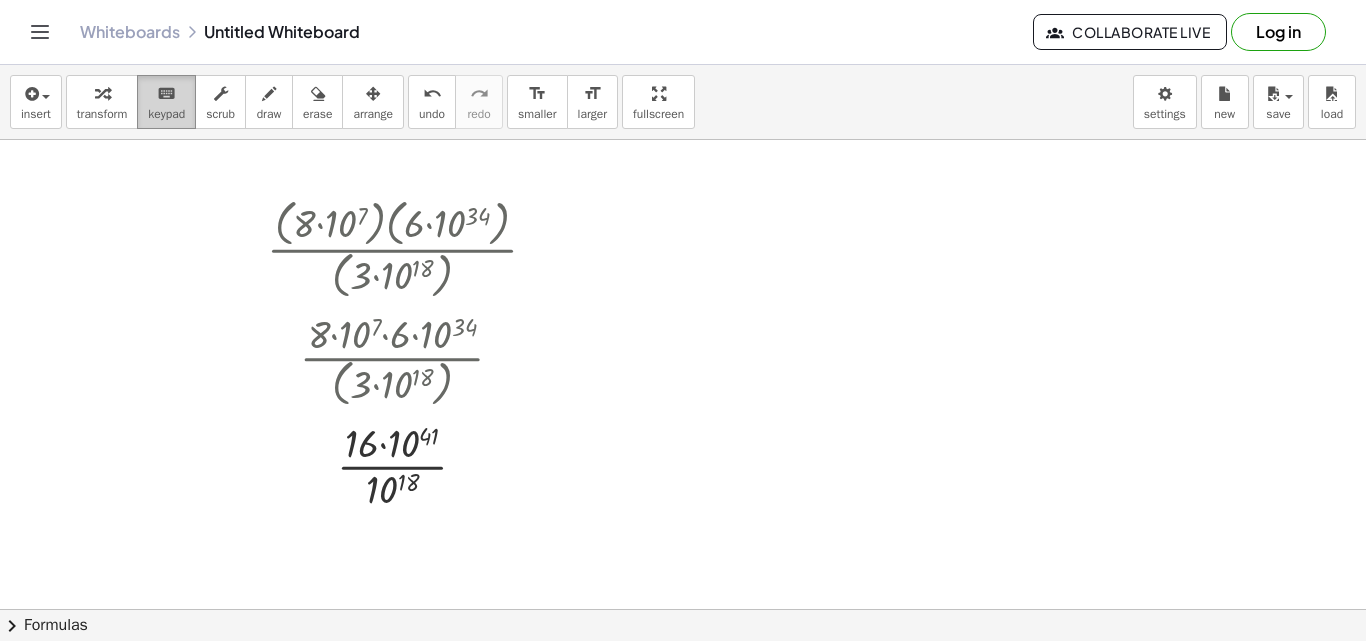 click on "keyboard" at bounding box center [166, 94] 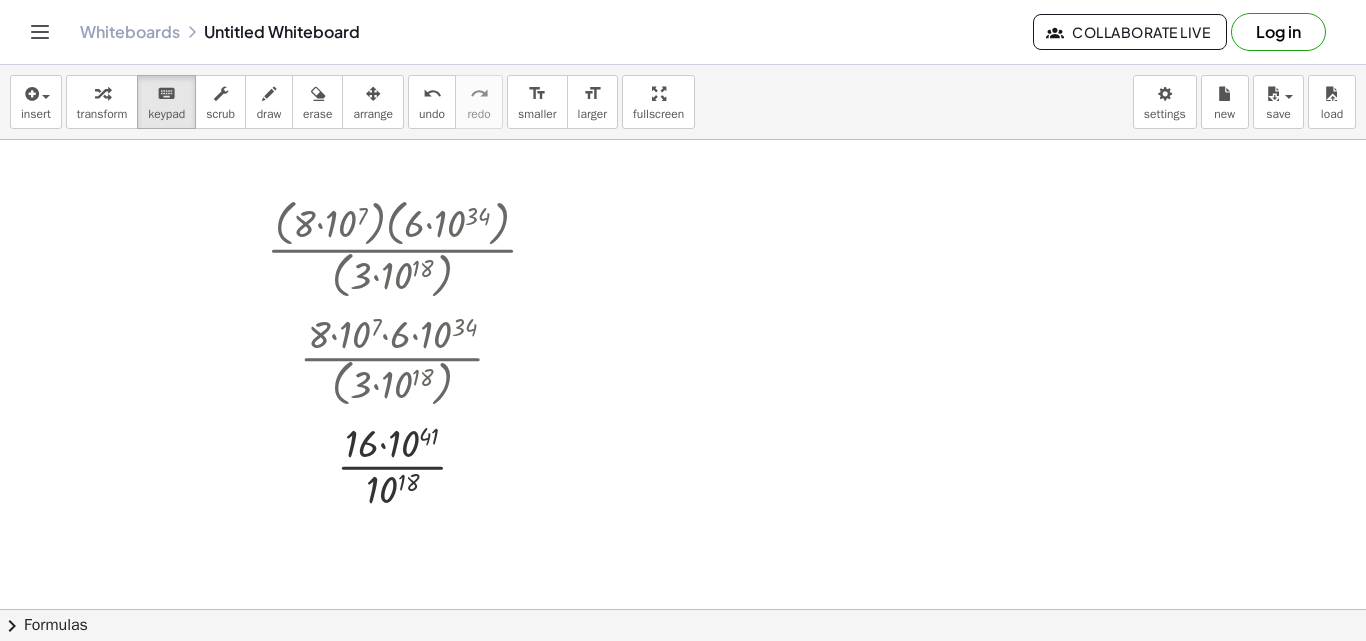 click at bounding box center [683, 609] 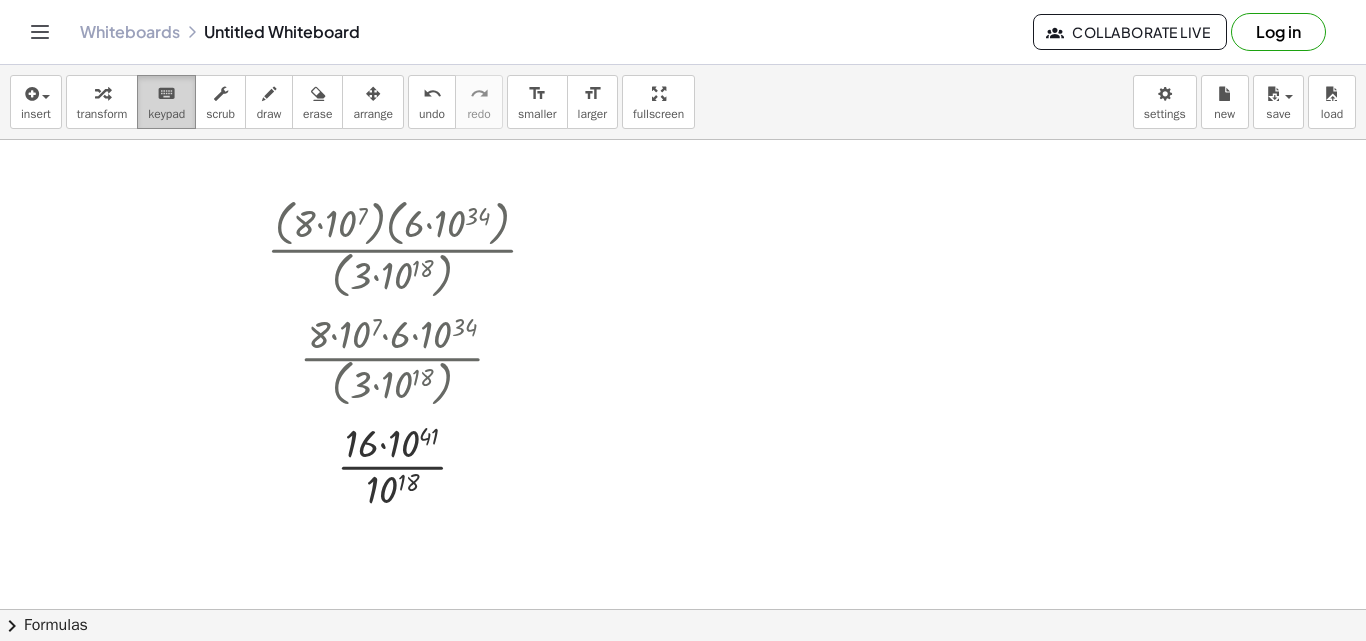 click on "keyboard keypad" at bounding box center [166, 102] 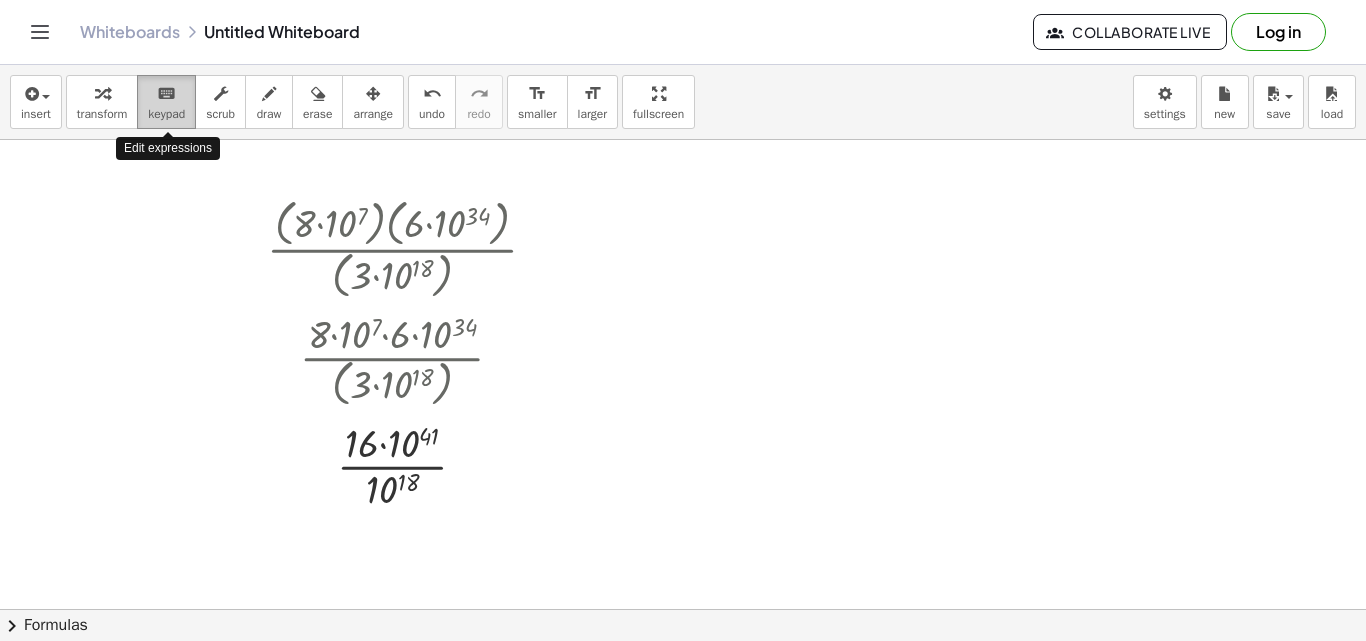 click on "keyboard keypad" at bounding box center [166, 102] 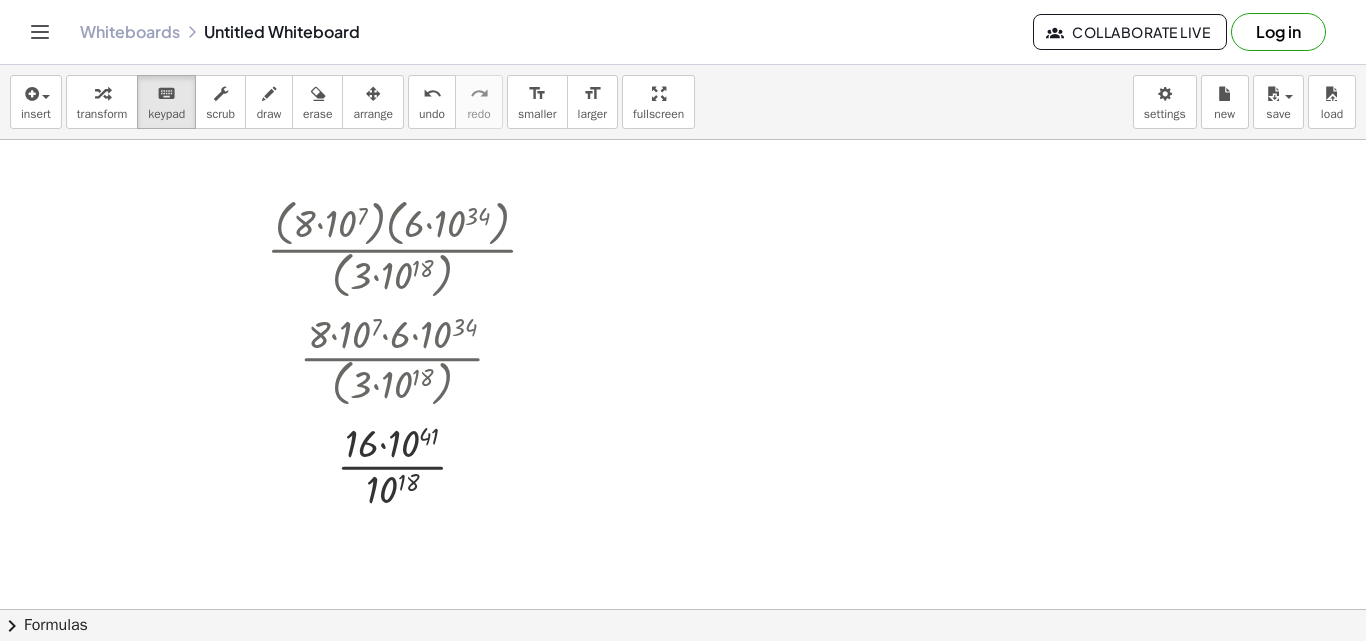 drag, startPoint x: 171, startPoint y: 97, endPoint x: 797, endPoint y: 330, distance: 667.9558 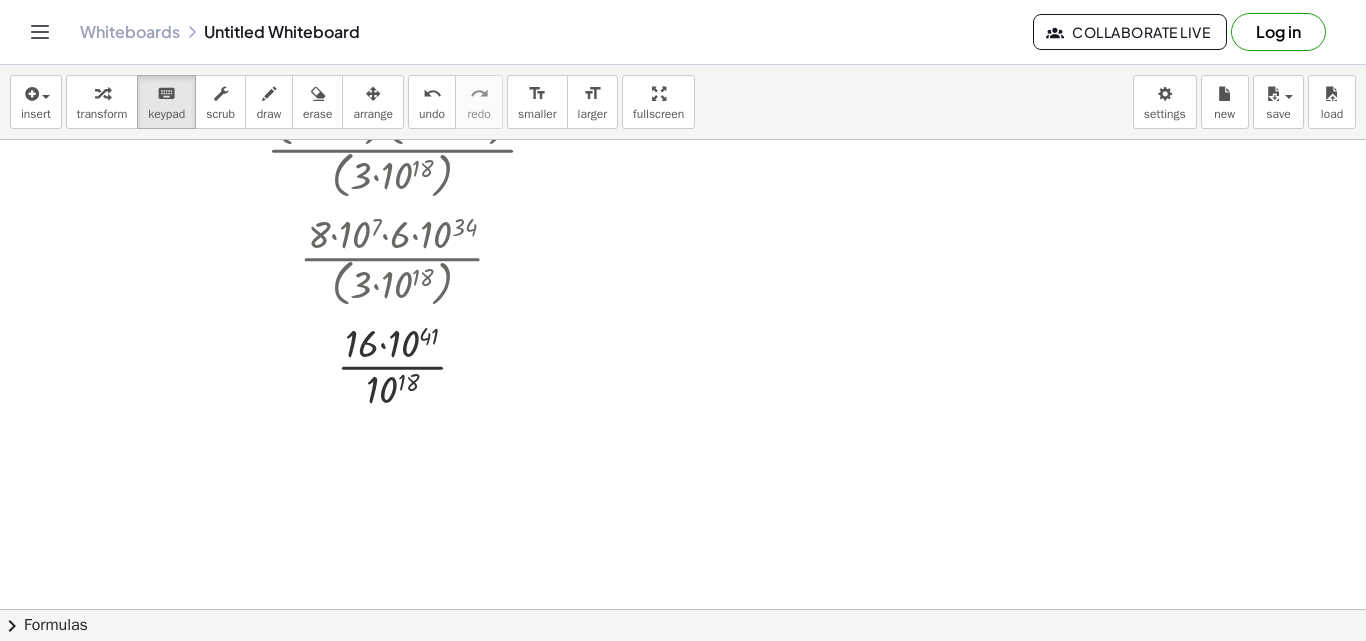 click at bounding box center (683, 509) 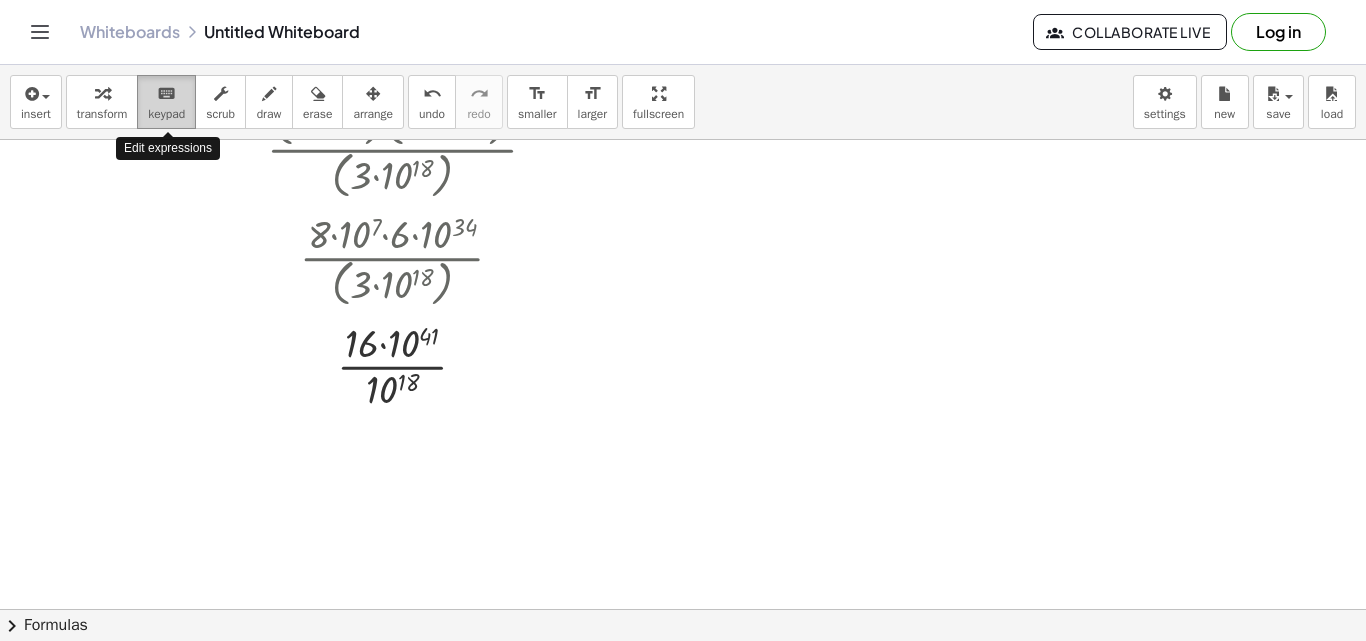 click on "keyboard" at bounding box center [166, 93] 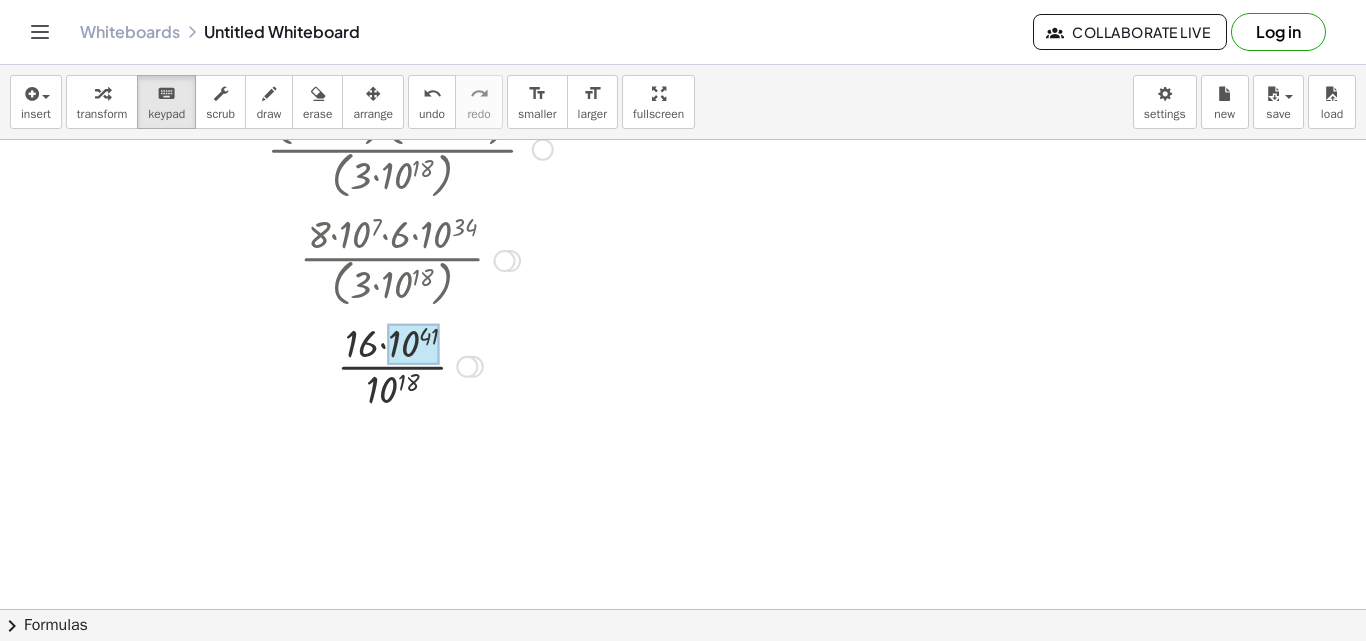click at bounding box center (414, 345) 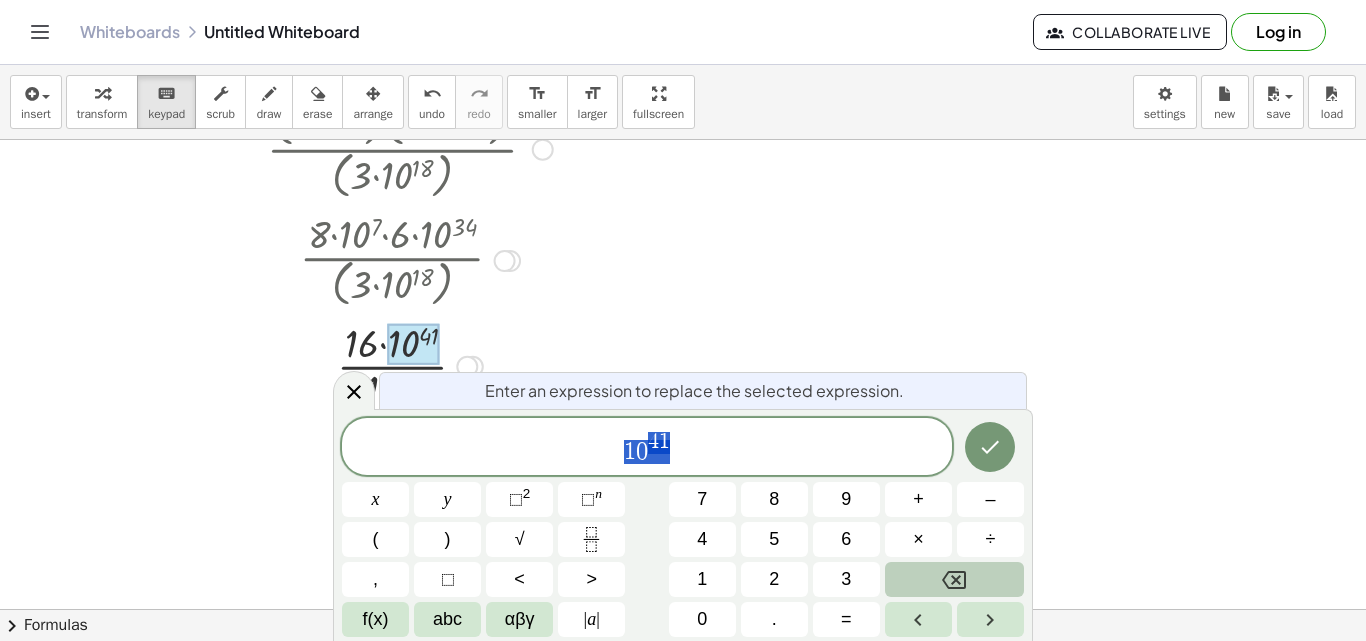 click 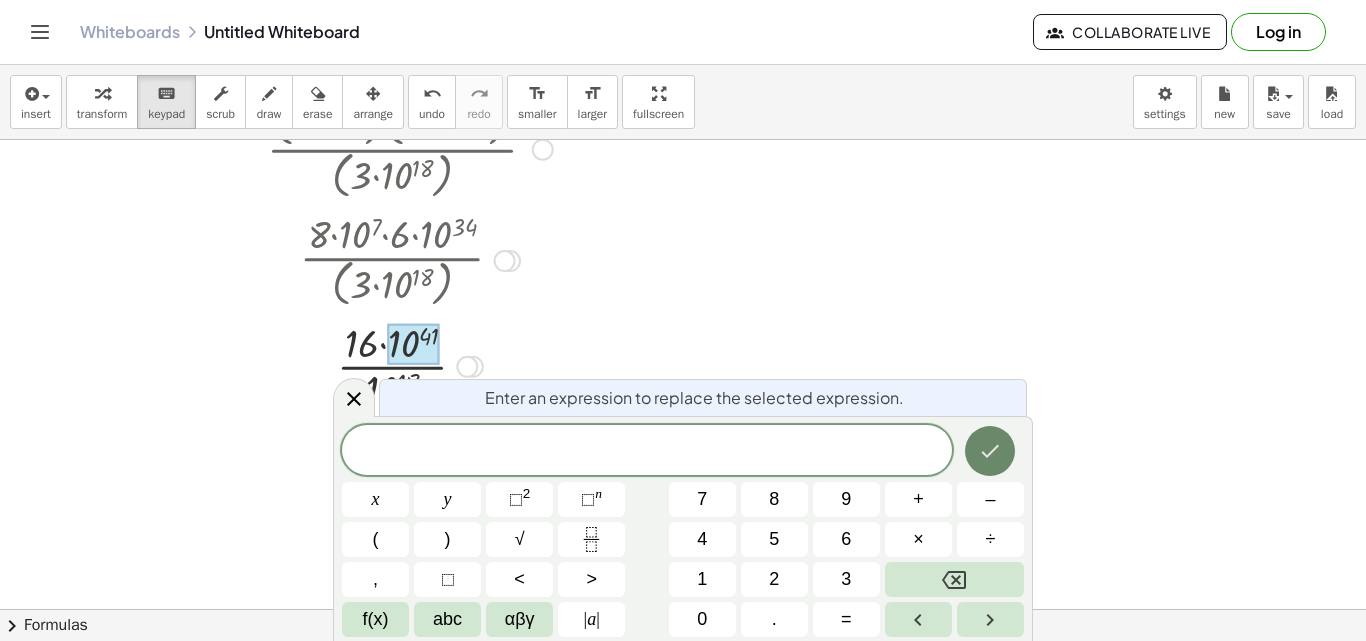click 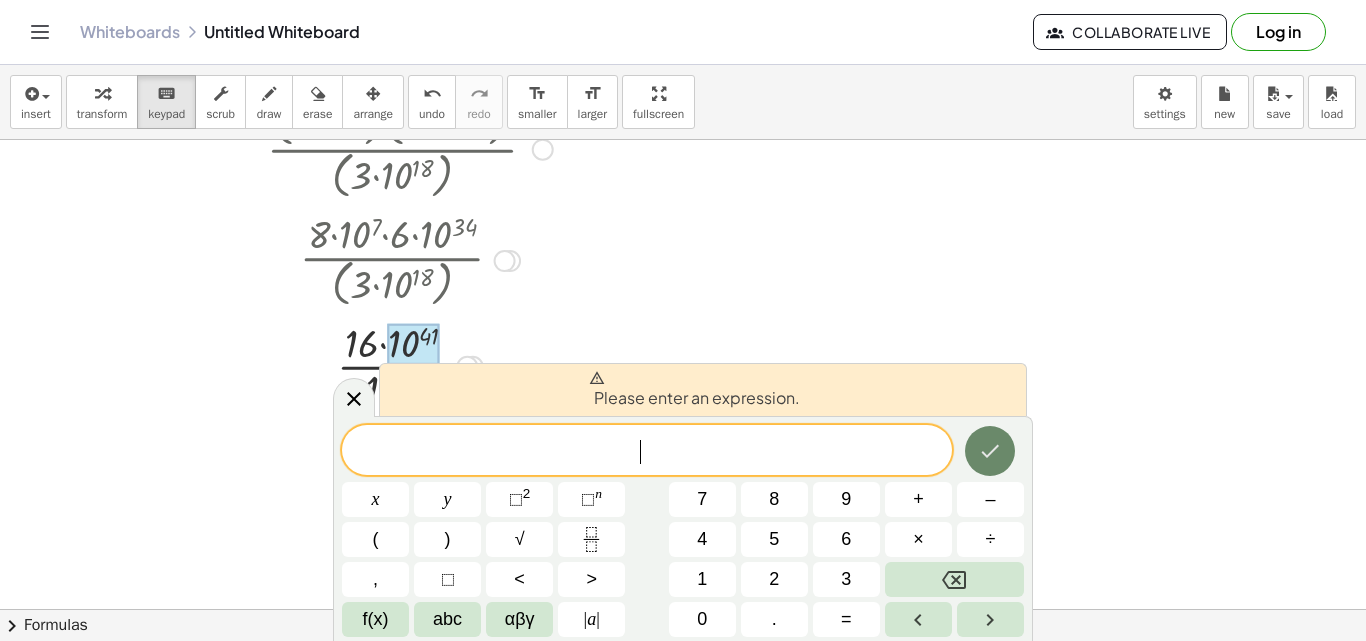 click 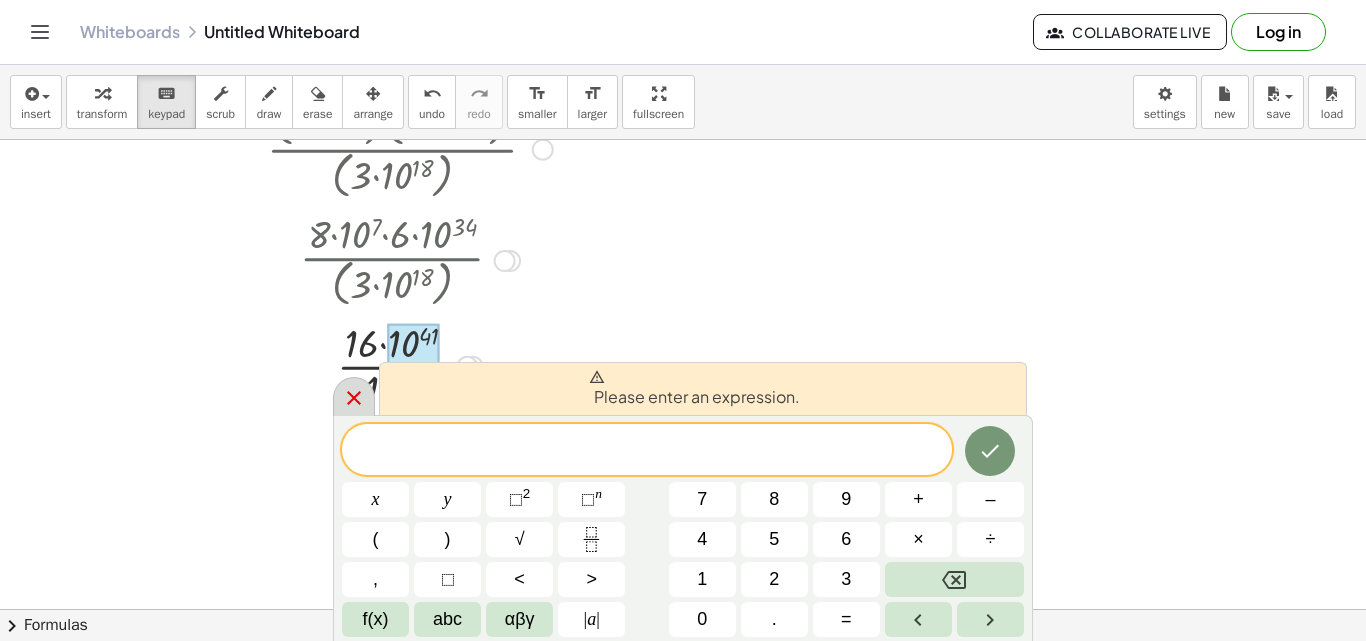 click 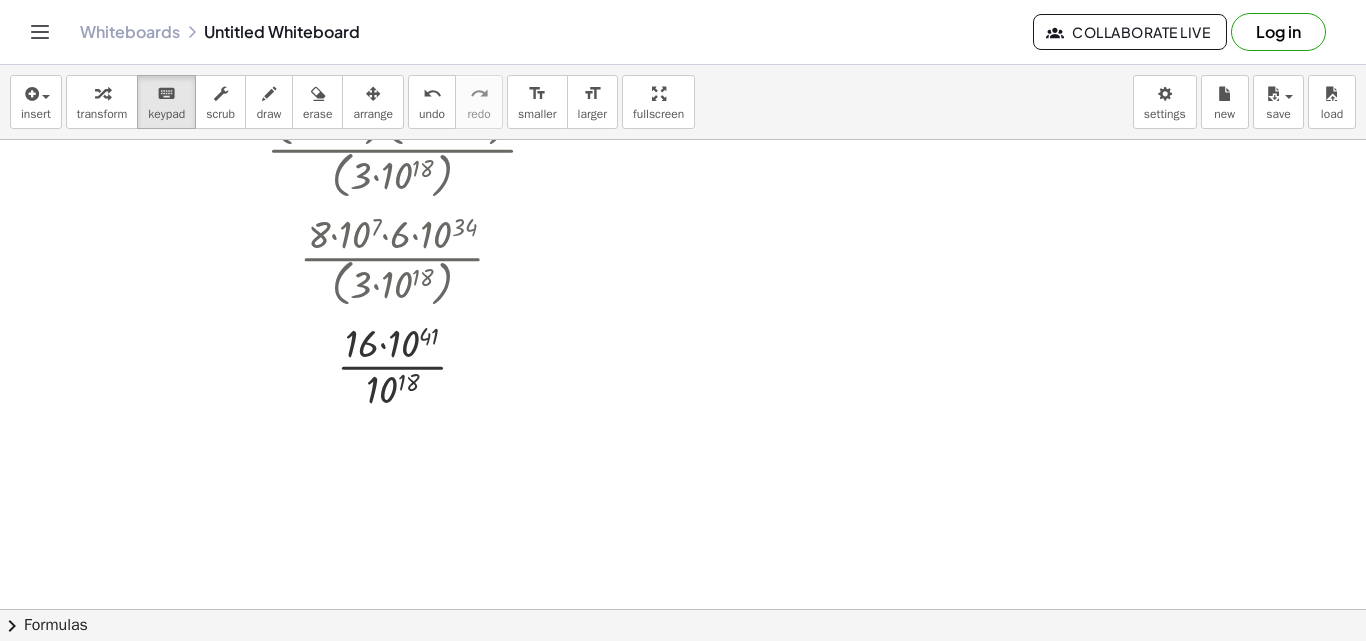 drag, startPoint x: 157, startPoint y: 106, endPoint x: 984, endPoint y: 322, distance: 854.7427 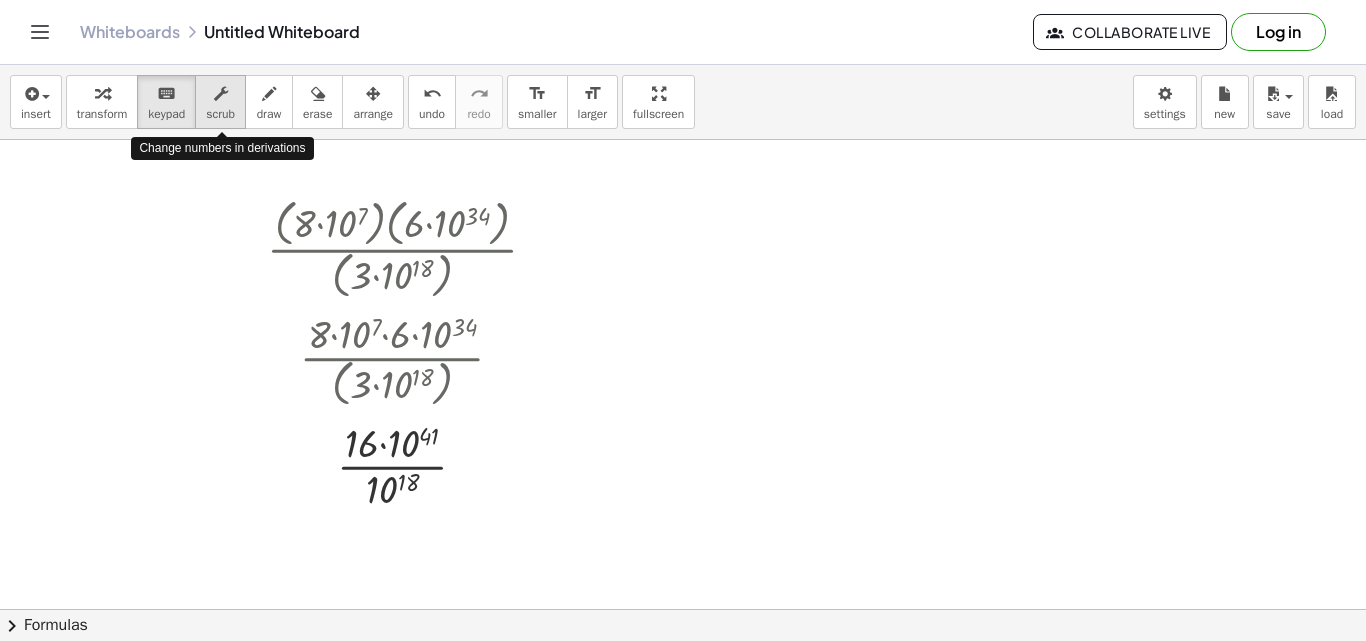 click on "scrub" at bounding box center [220, 114] 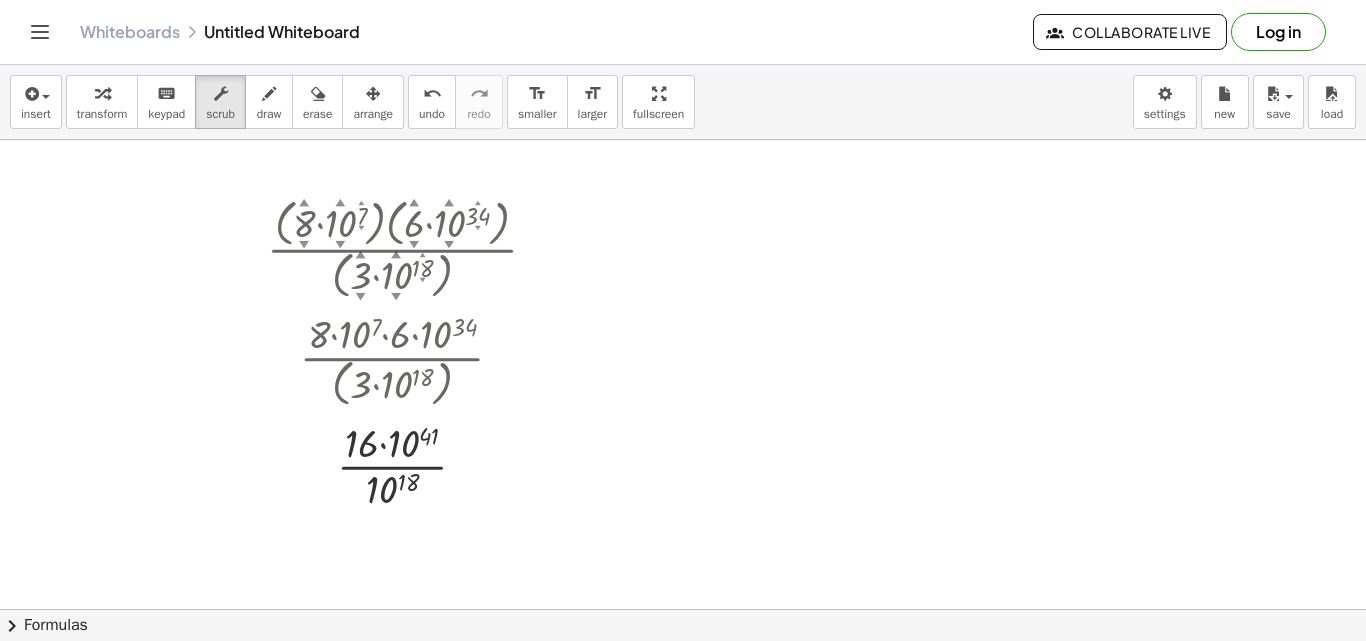 click at bounding box center (683, 609) 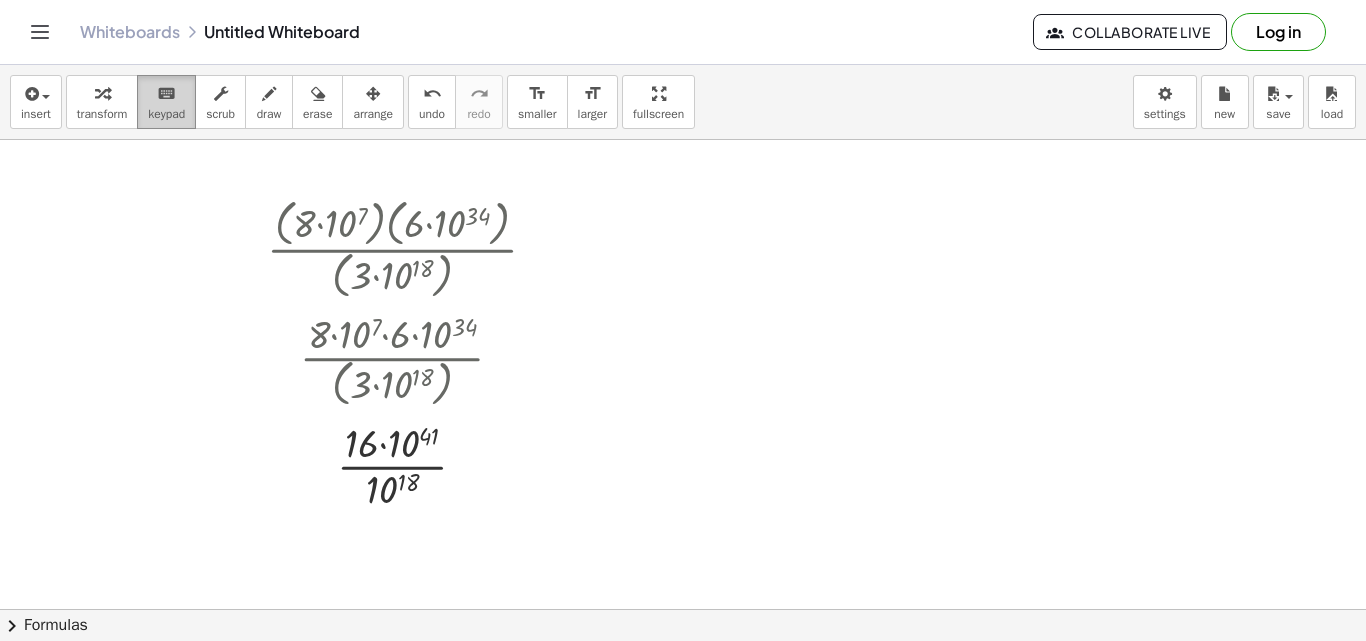 click on "keyboard" at bounding box center [166, 93] 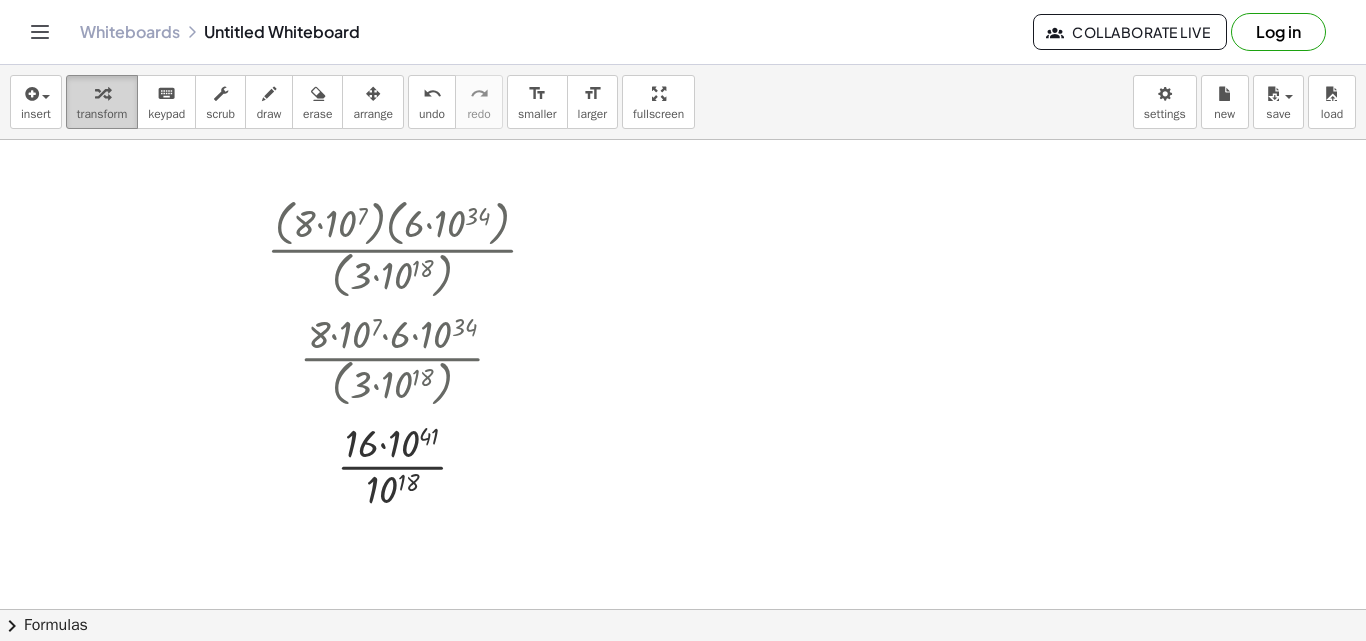 click on "transform" at bounding box center [102, 114] 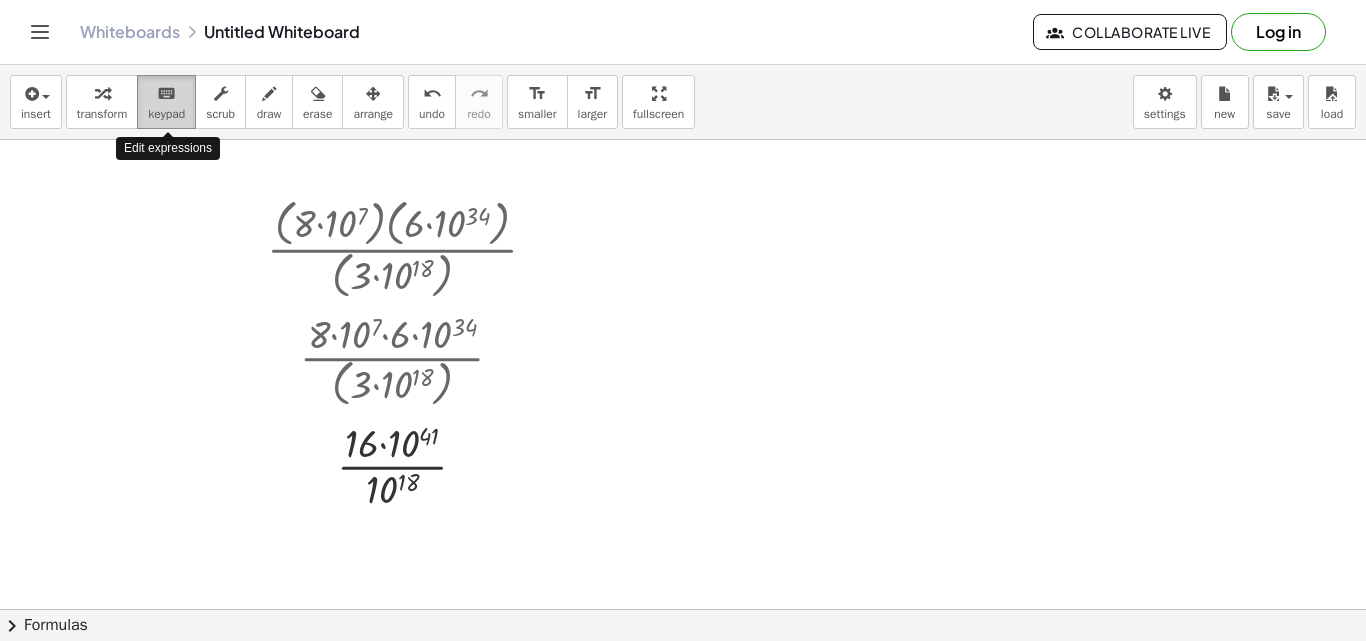 click on "keyboard" at bounding box center (166, 93) 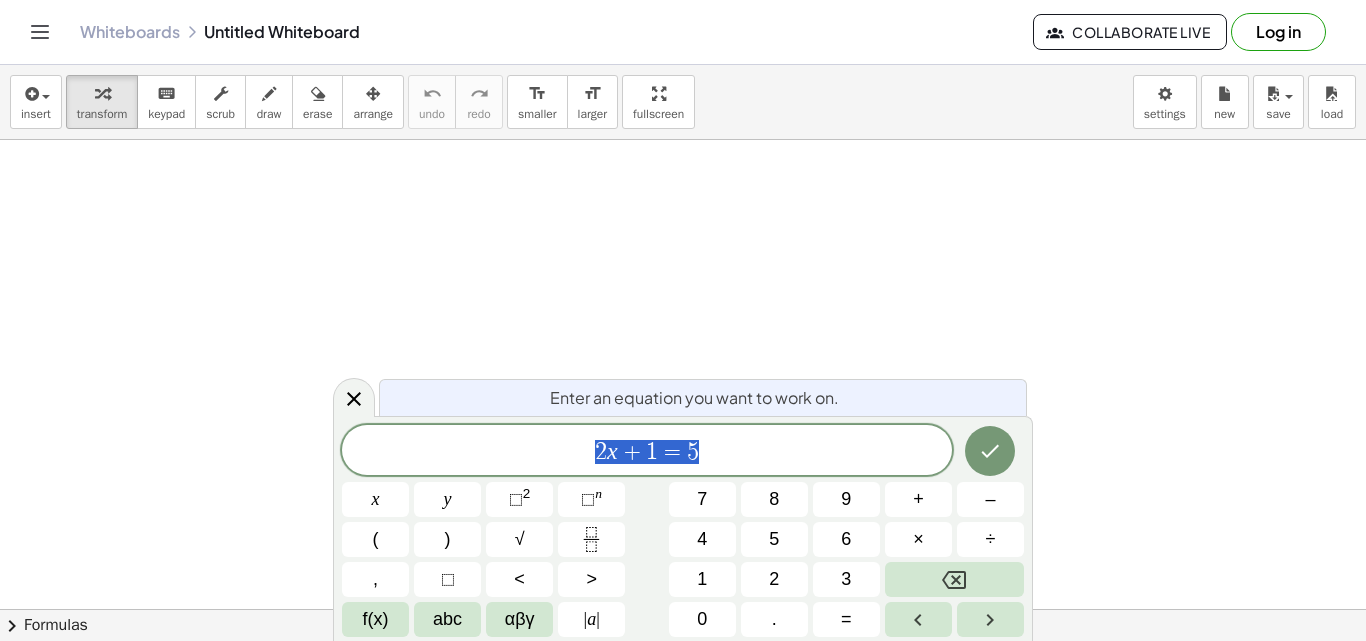 scroll, scrollTop: 0, scrollLeft: 0, axis: both 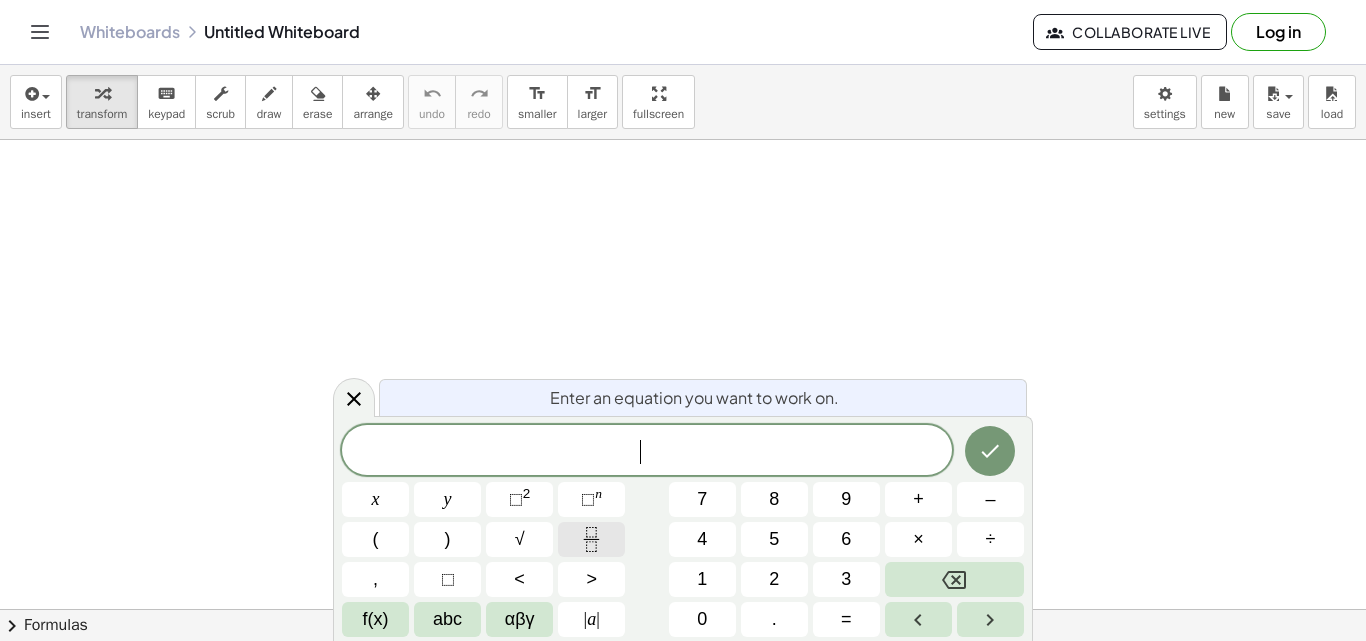 click 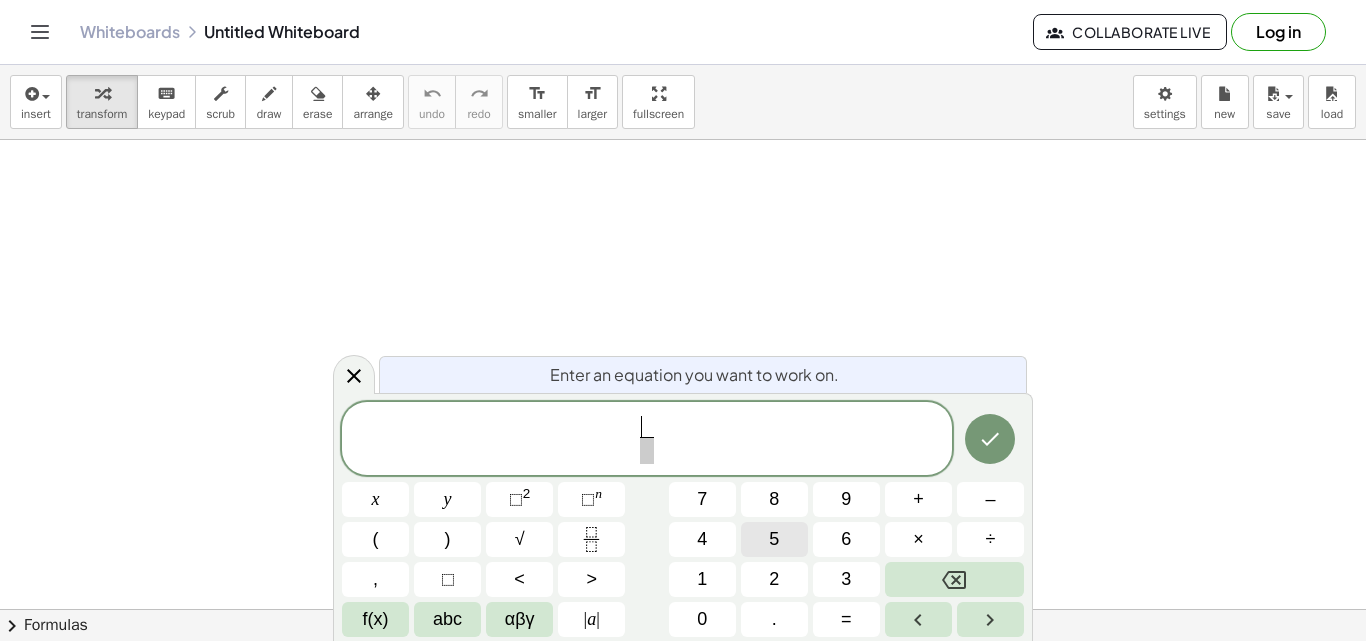 click on "5" at bounding box center [774, 539] 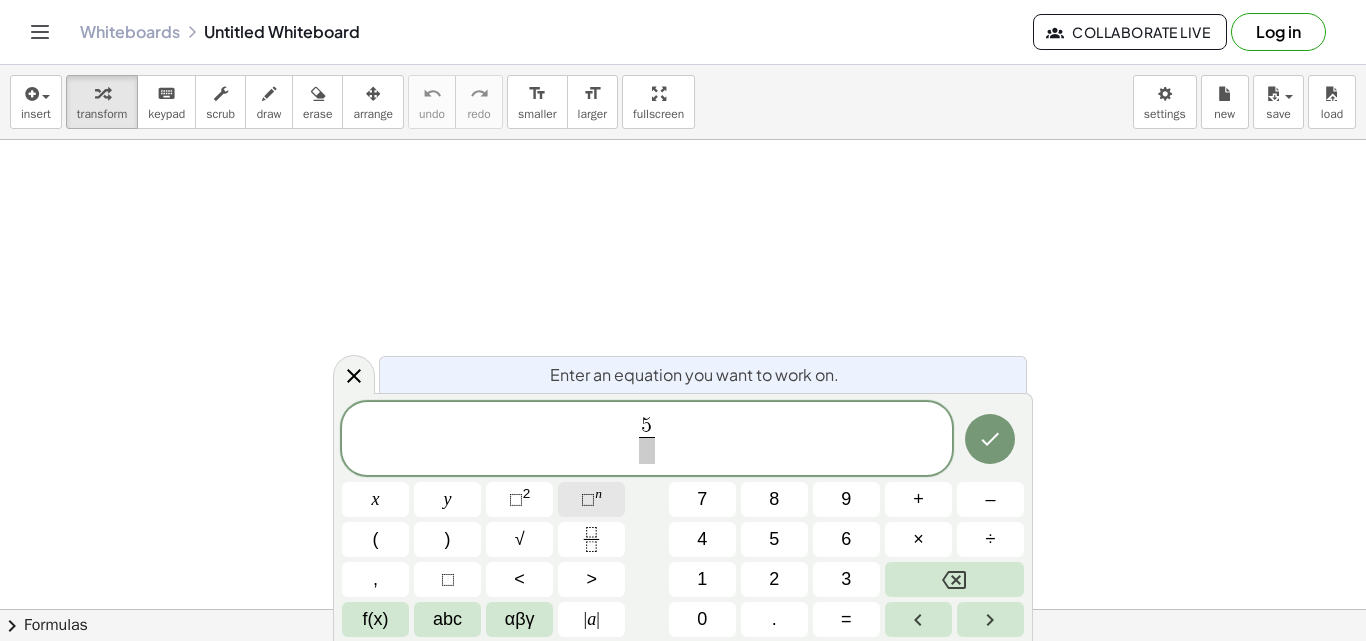 click on "n" at bounding box center [598, 493] 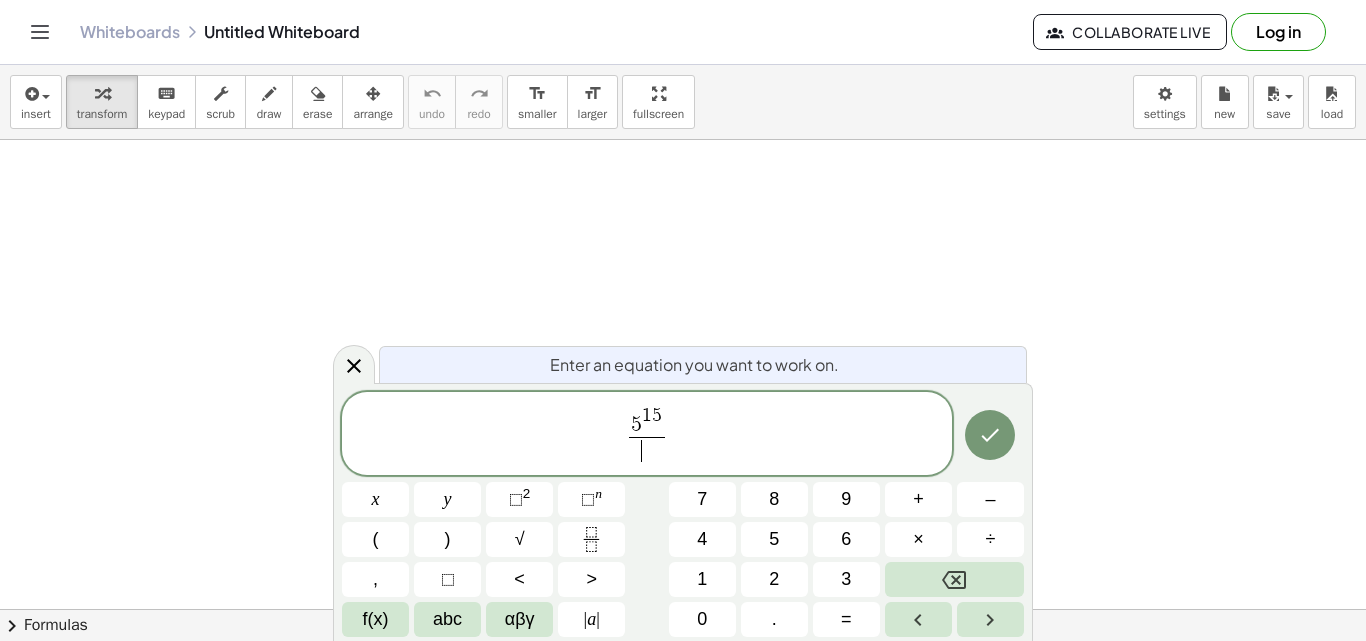 click on "​" at bounding box center (646, 450) 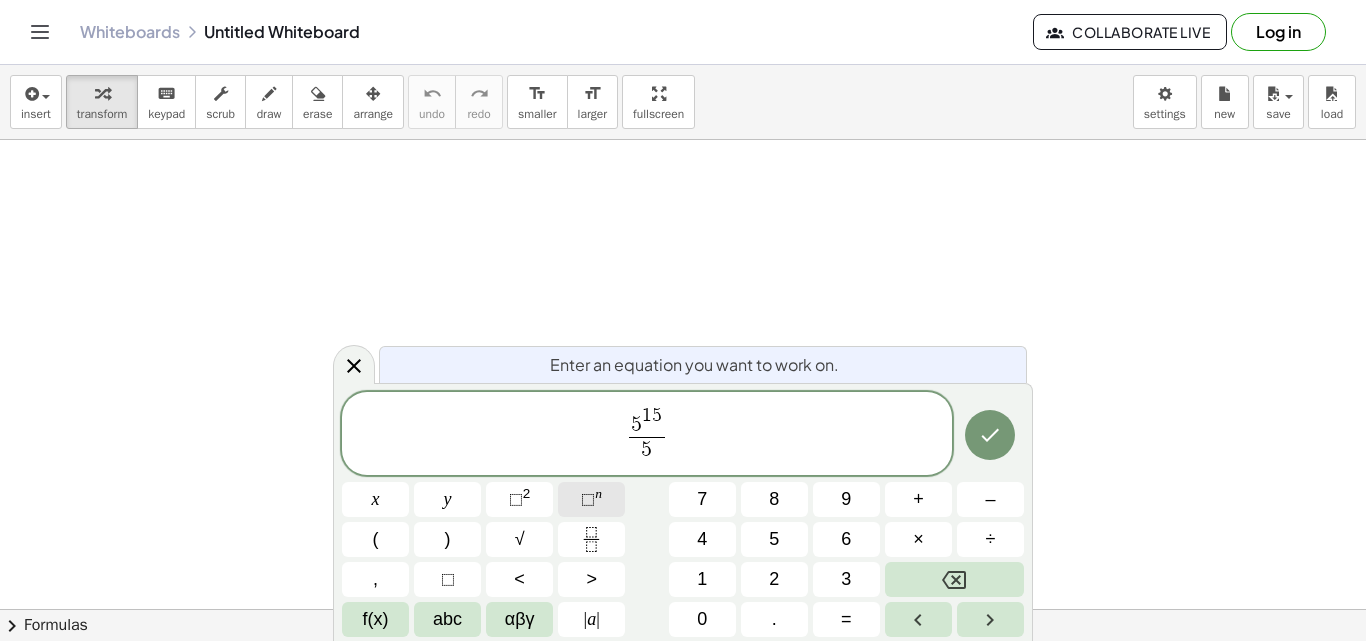 click on "n" at bounding box center (598, 493) 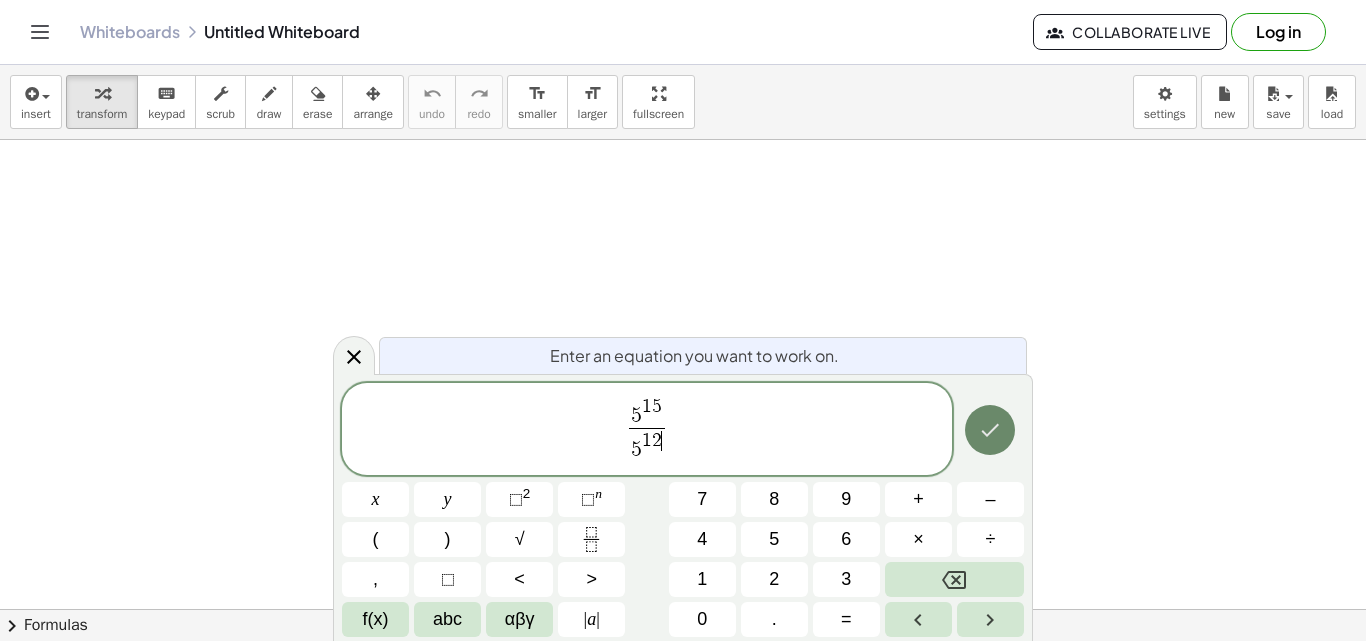 click at bounding box center (990, 430) 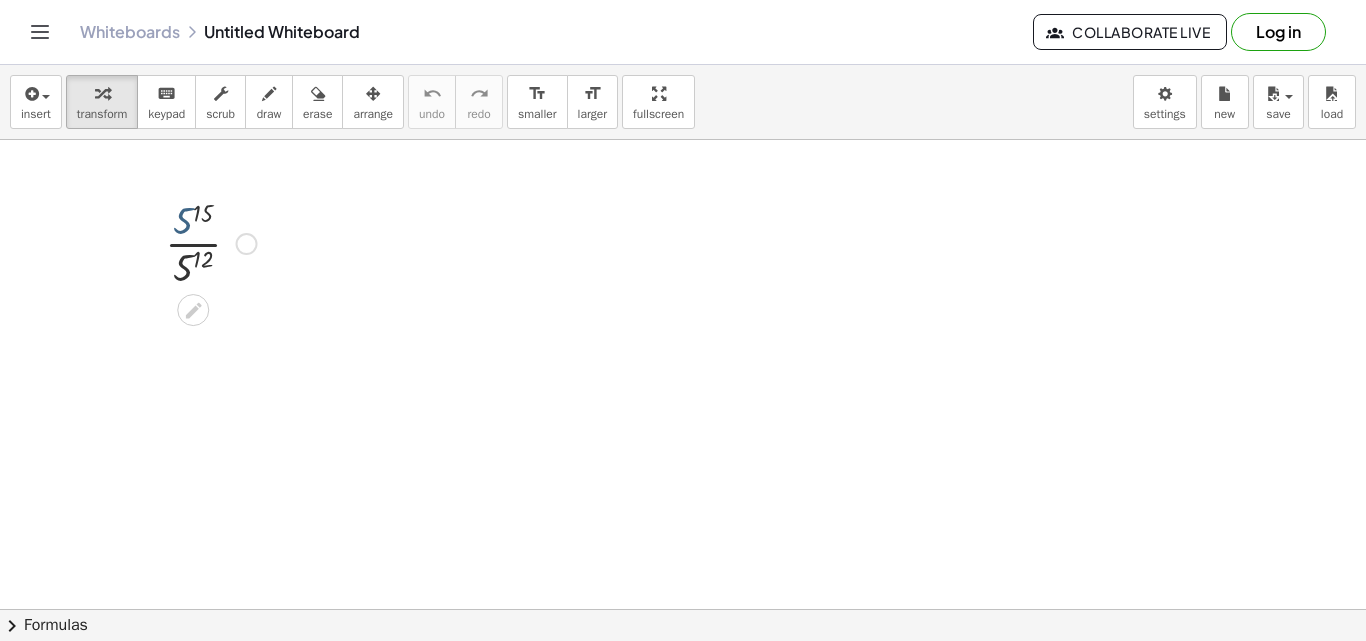 click at bounding box center (211, 242) 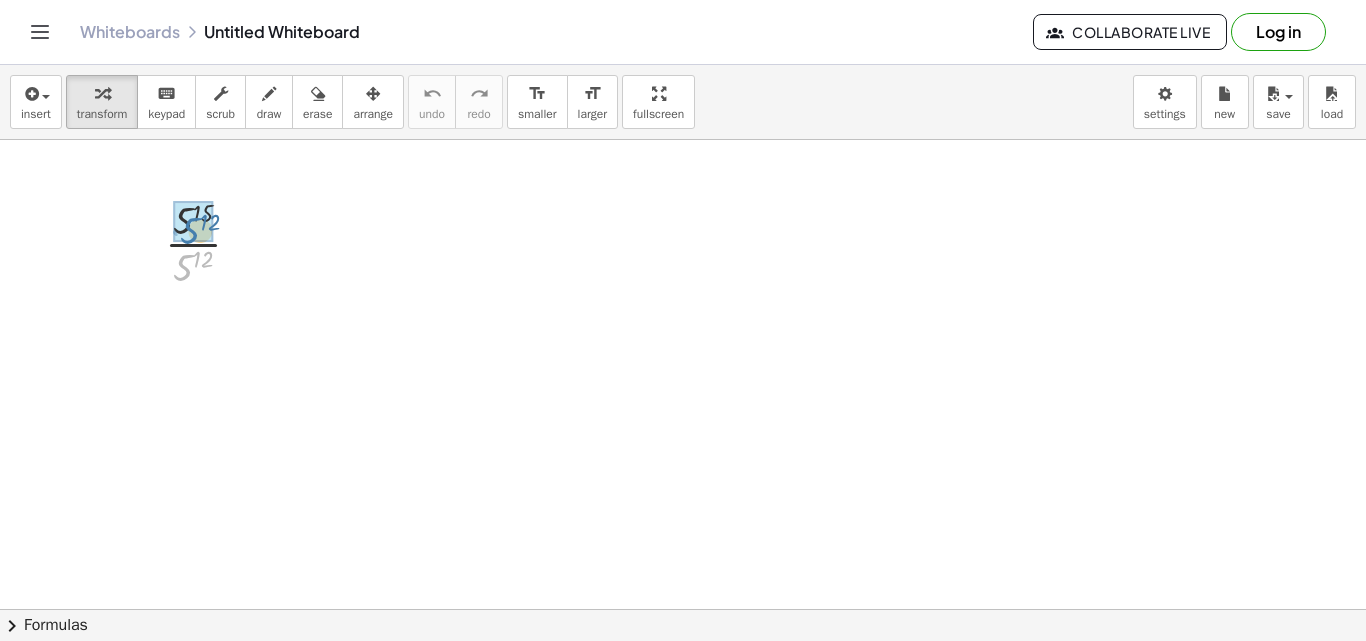 drag, startPoint x: 187, startPoint y: 266, endPoint x: 194, endPoint y: 229, distance: 37.65634 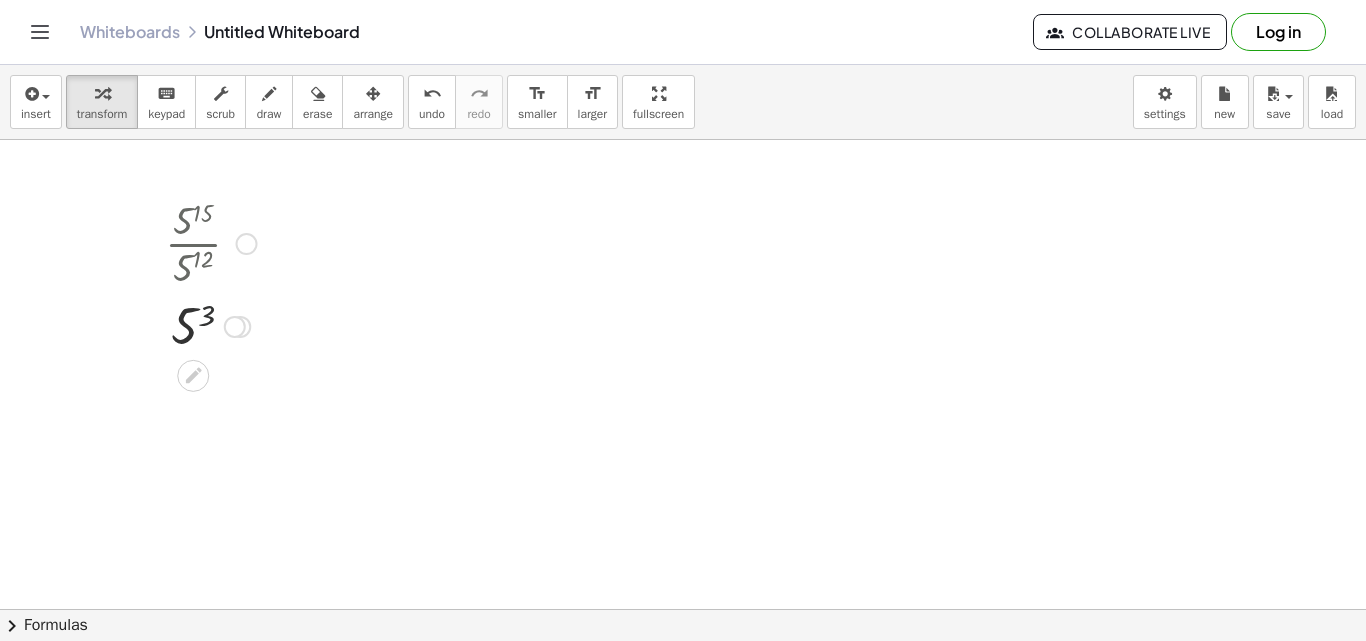 click at bounding box center [211, 325] 